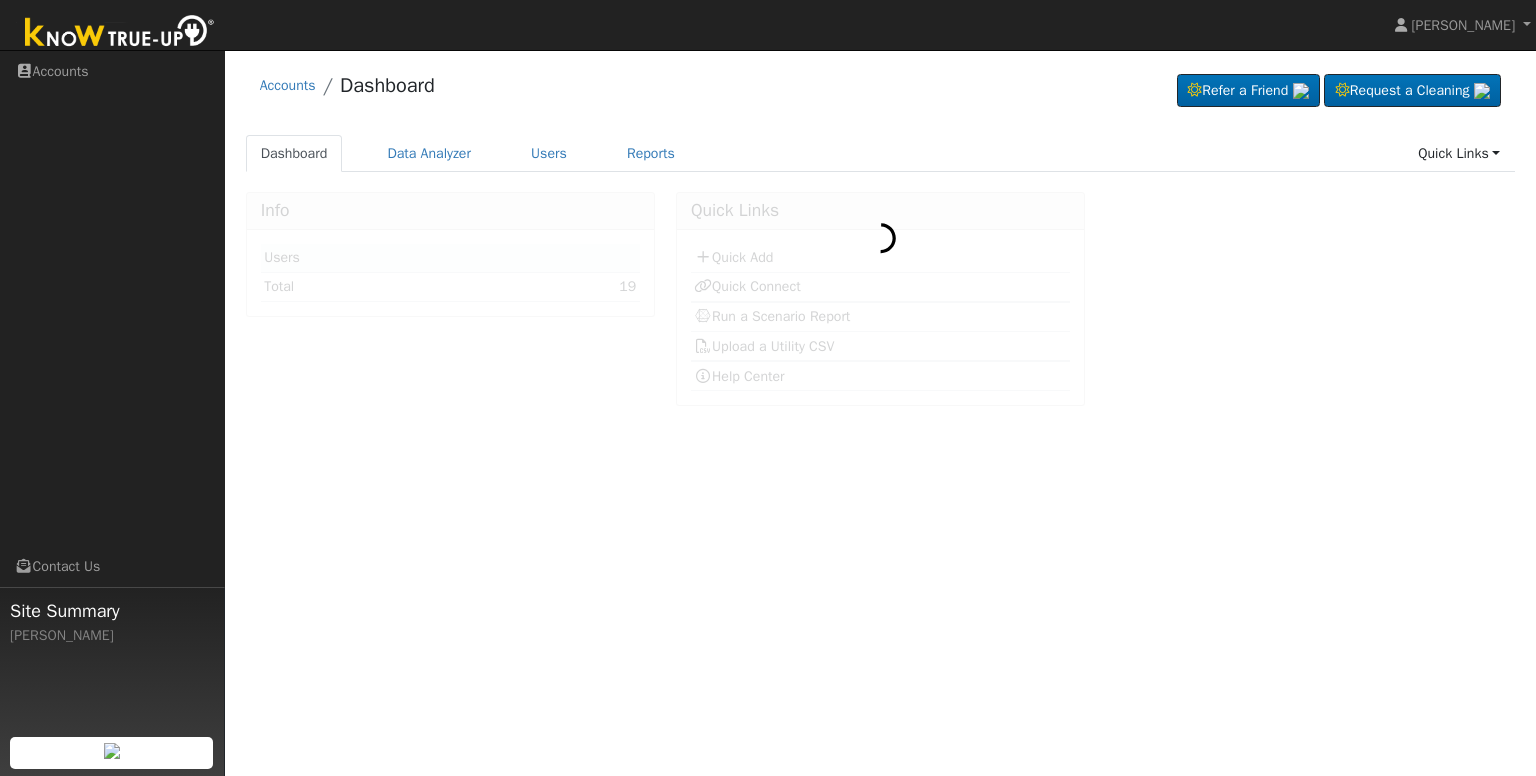 scroll, scrollTop: 0, scrollLeft: 0, axis: both 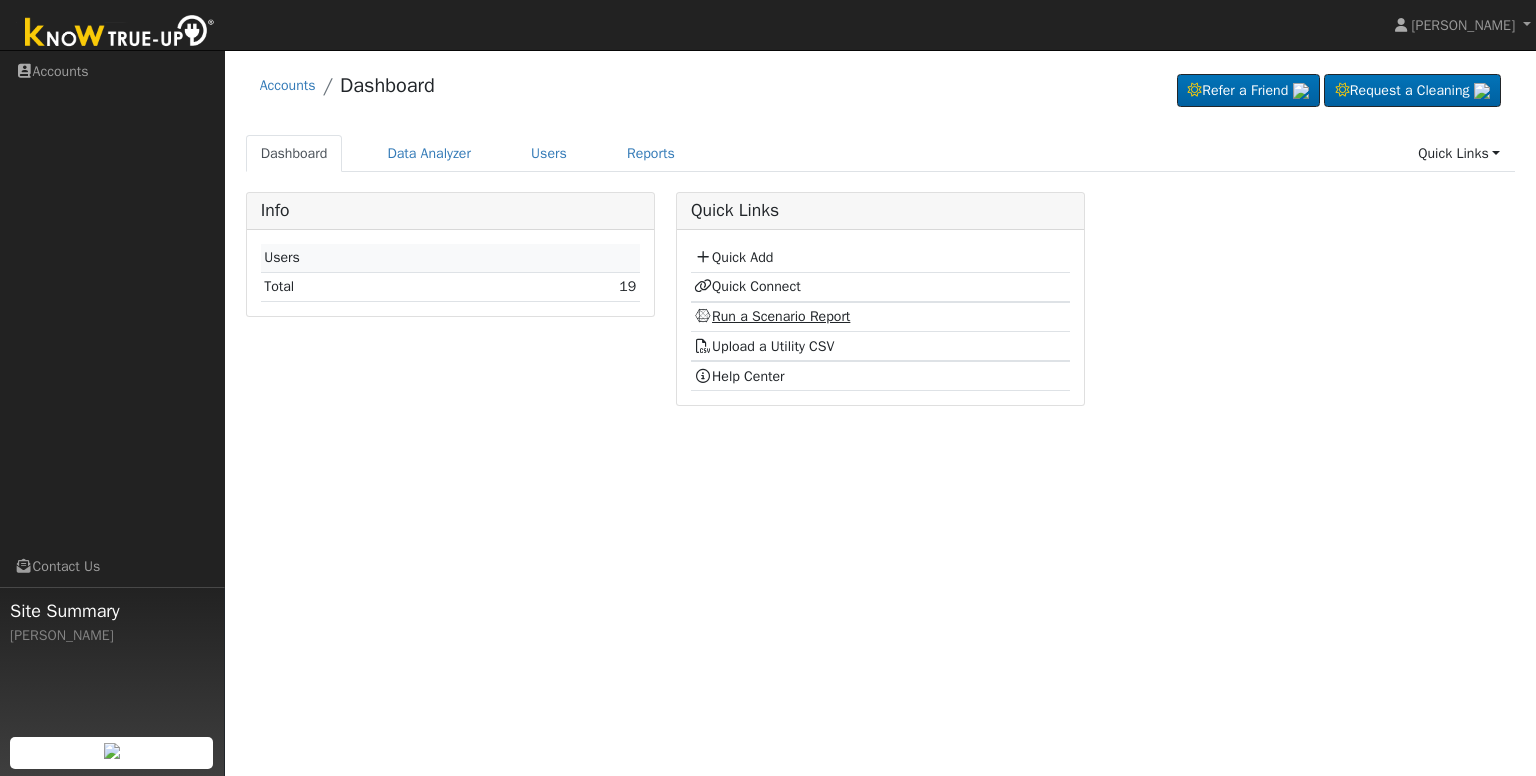 click on "Run a Scenario Report" at bounding box center [772, 316] 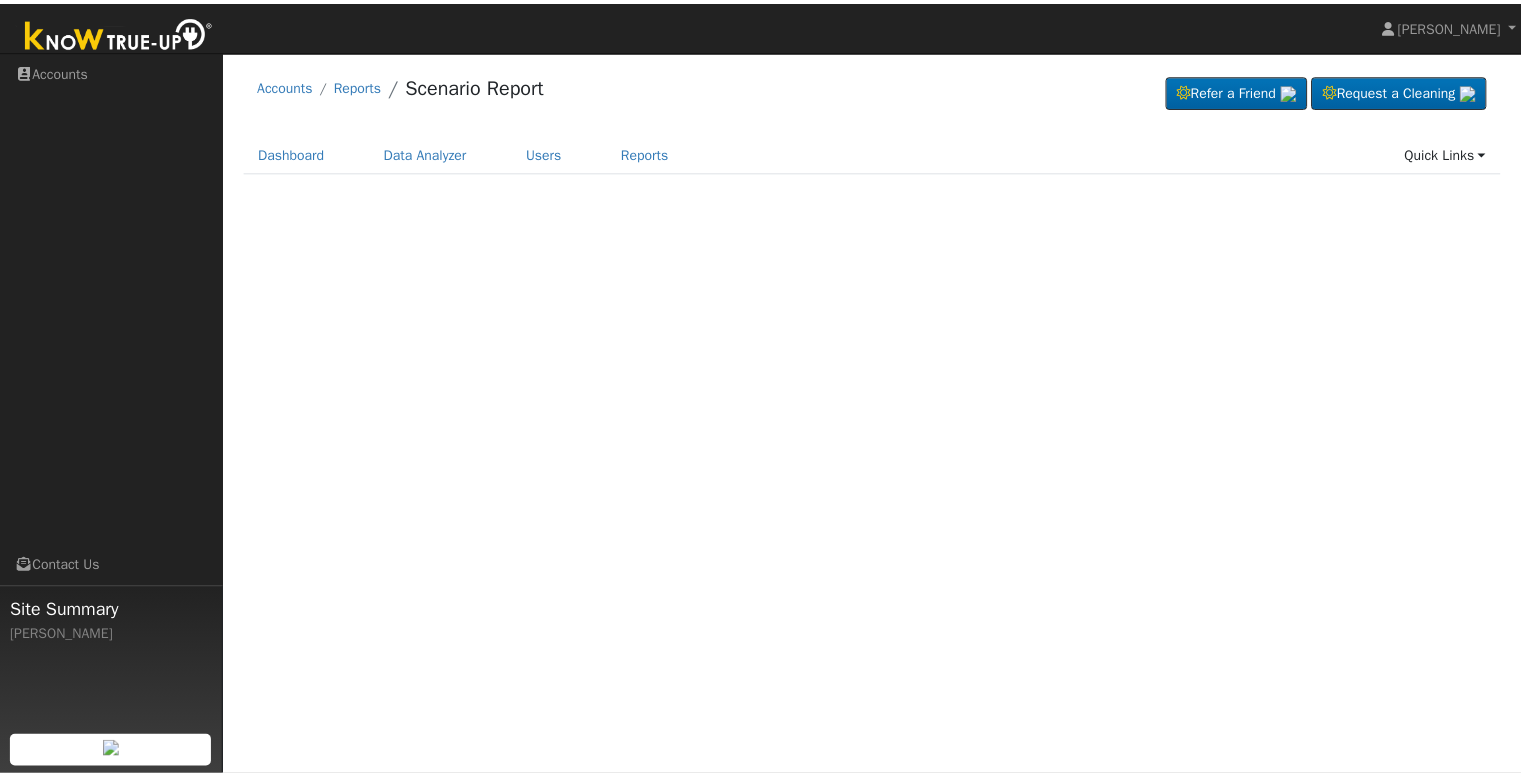 scroll, scrollTop: 0, scrollLeft: 0, axis: both 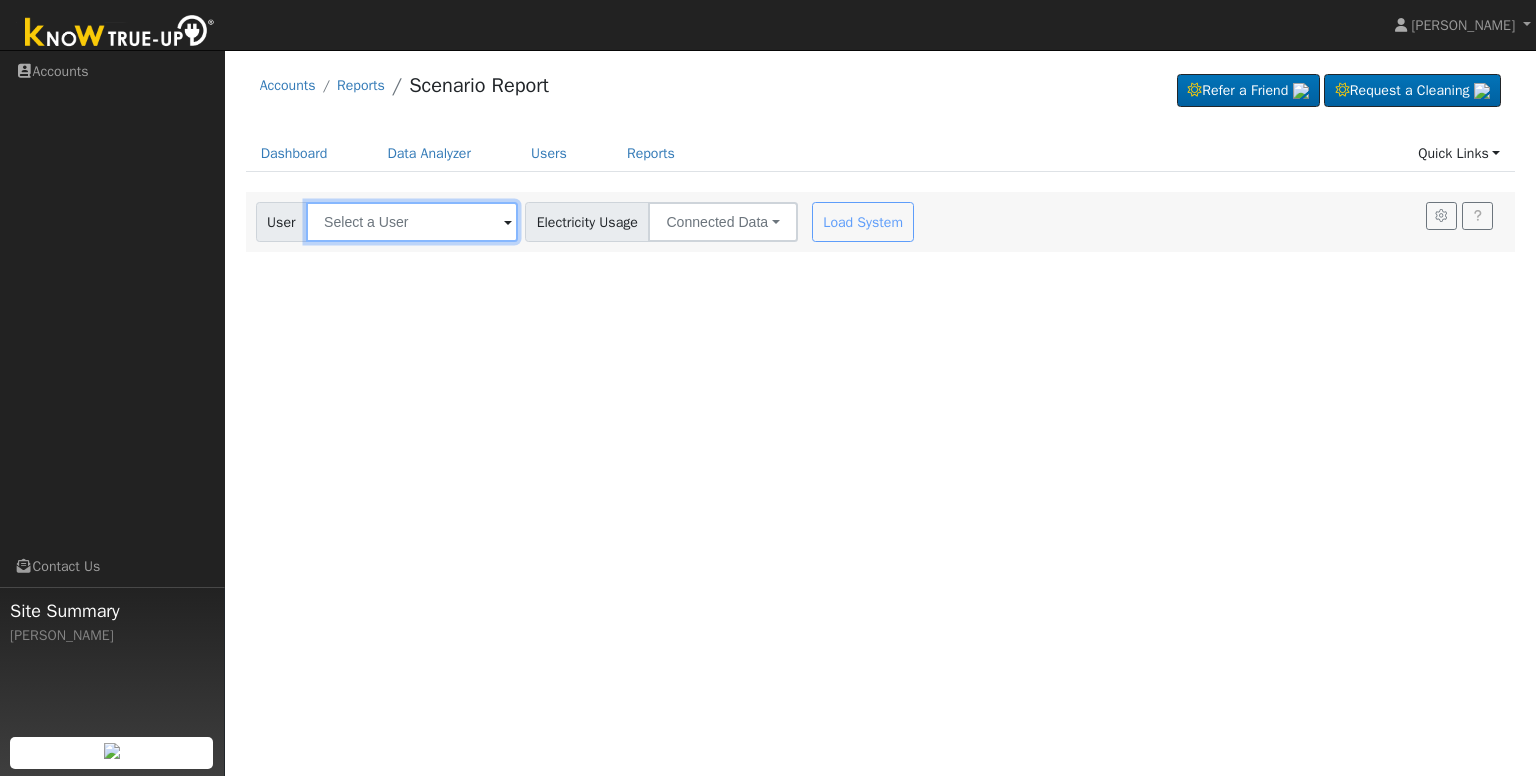 click at bounding box center [412, 222] 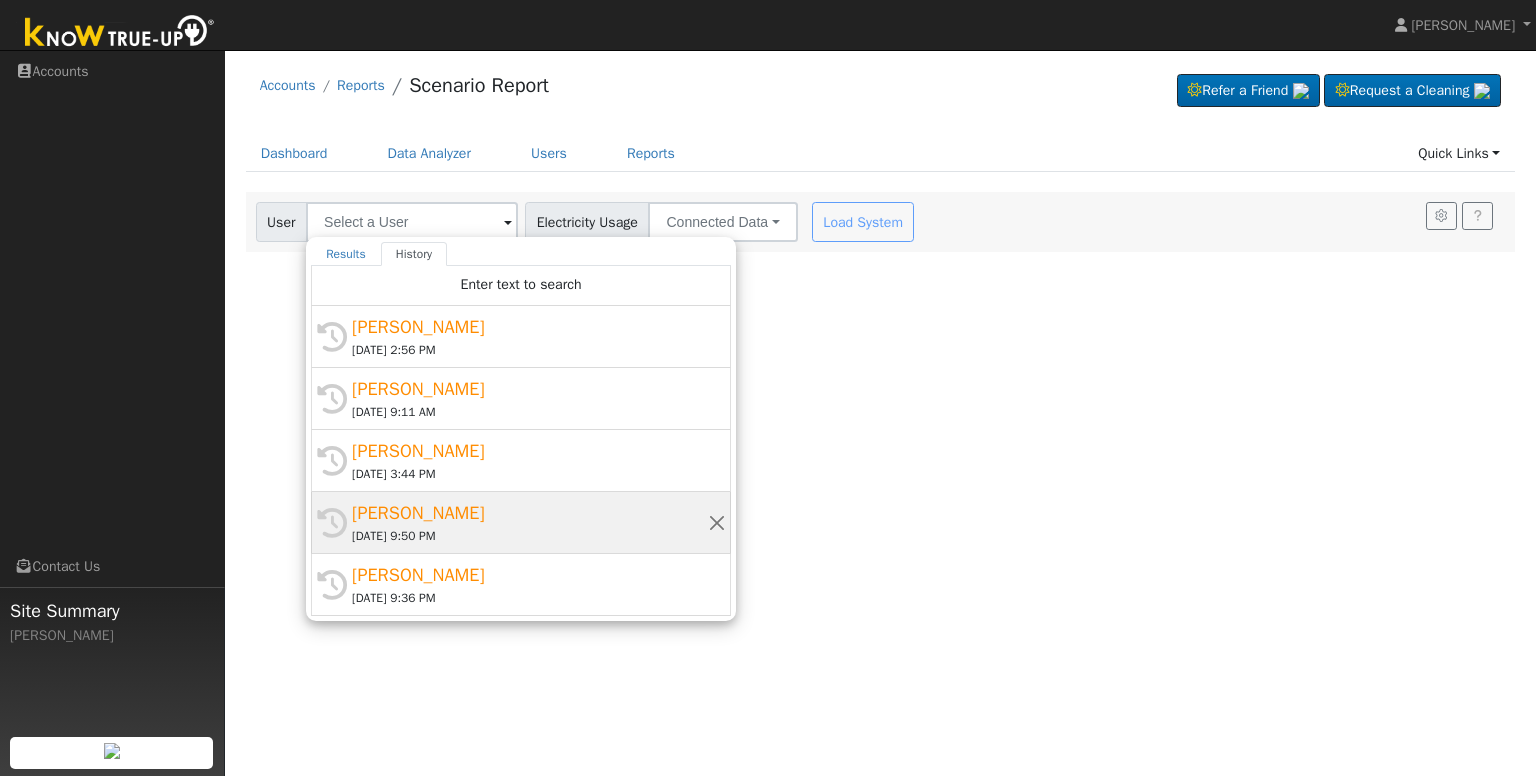 click on "05/30/2025 9:50 PM" at bounding box center (530, 536) 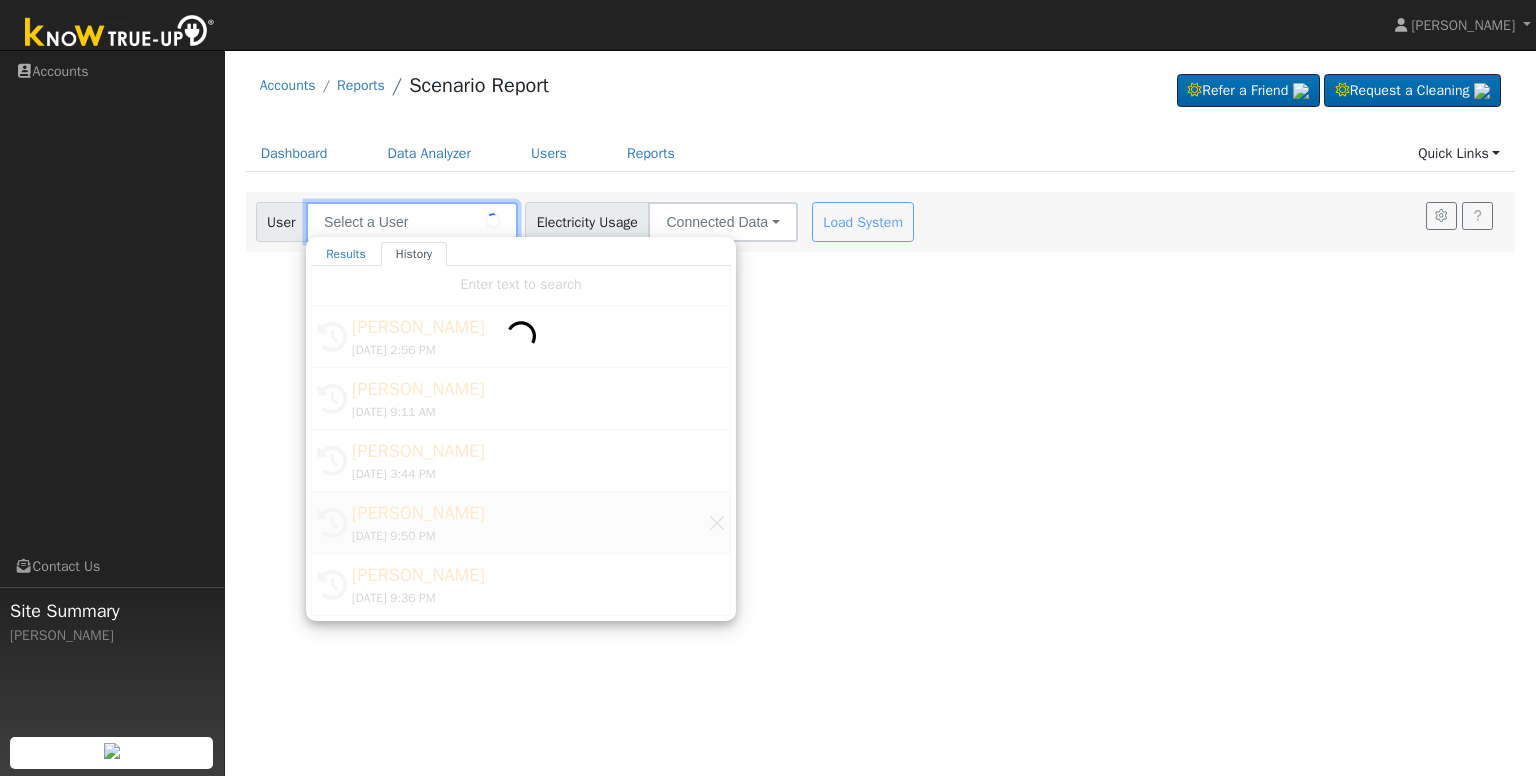 type on "Vatsana Vongsavanh" 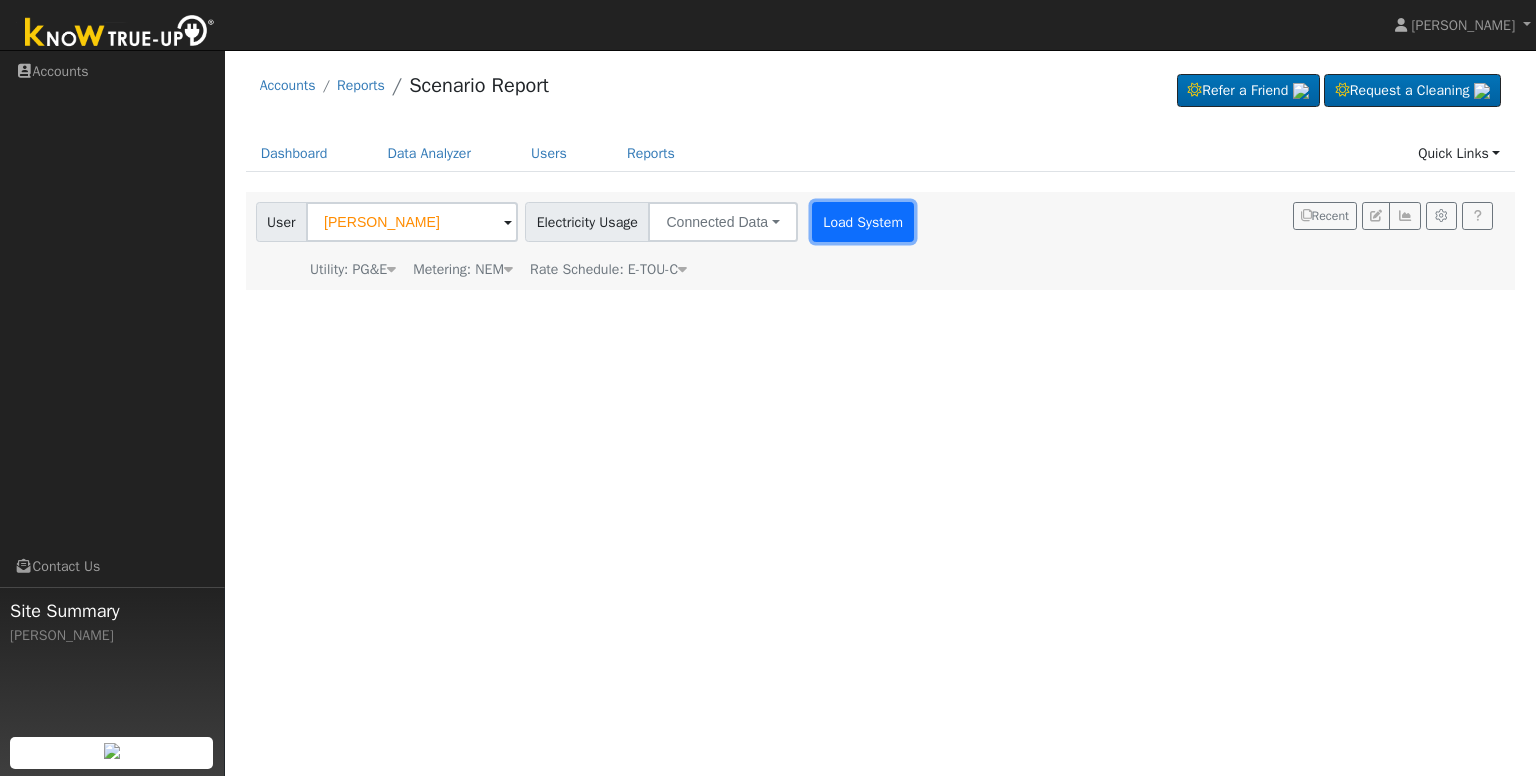 click on "Load System" at bounding box center [863, 222] 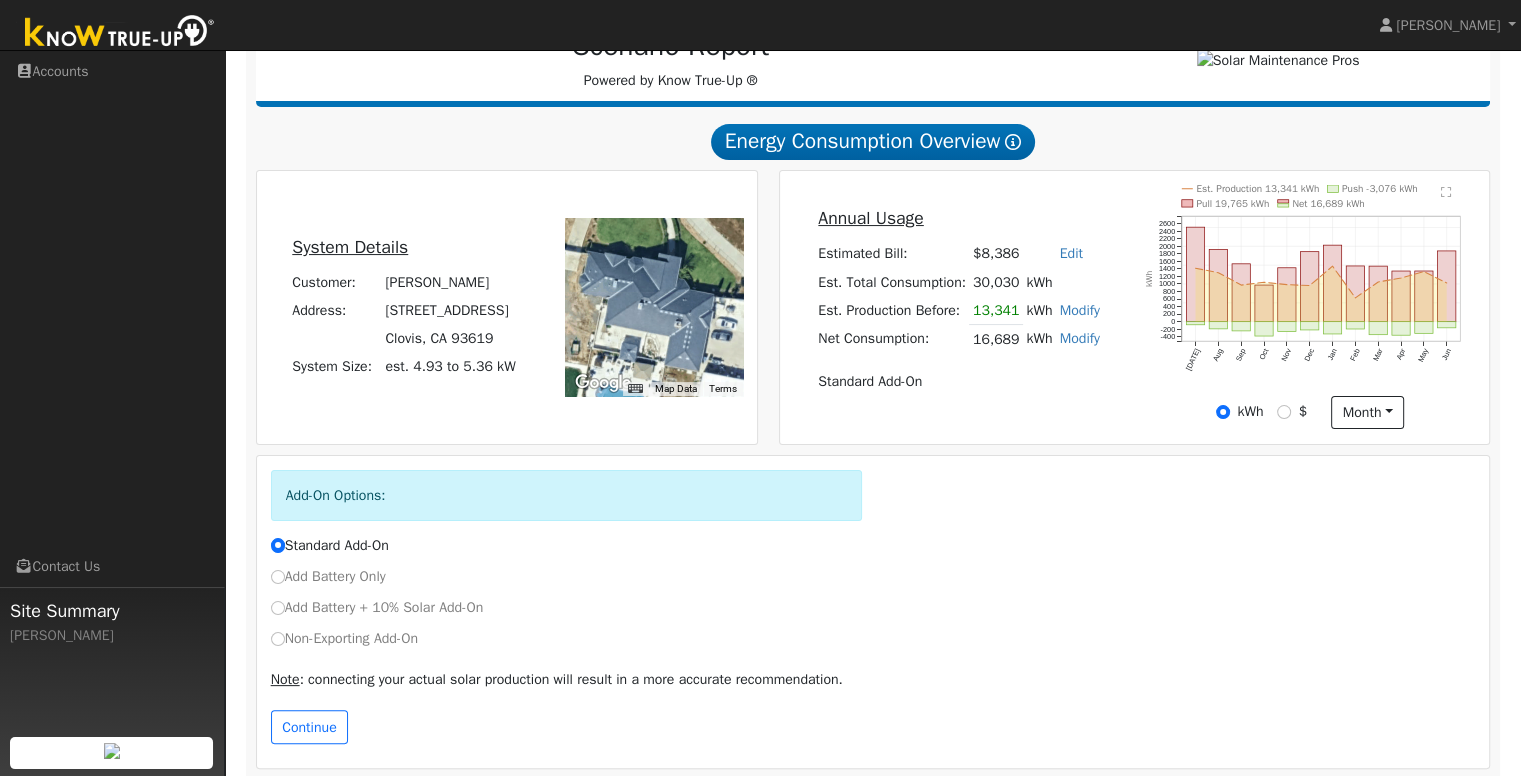 scroll, scrollTop: 304, scrollLeft: 0, axis: vertical 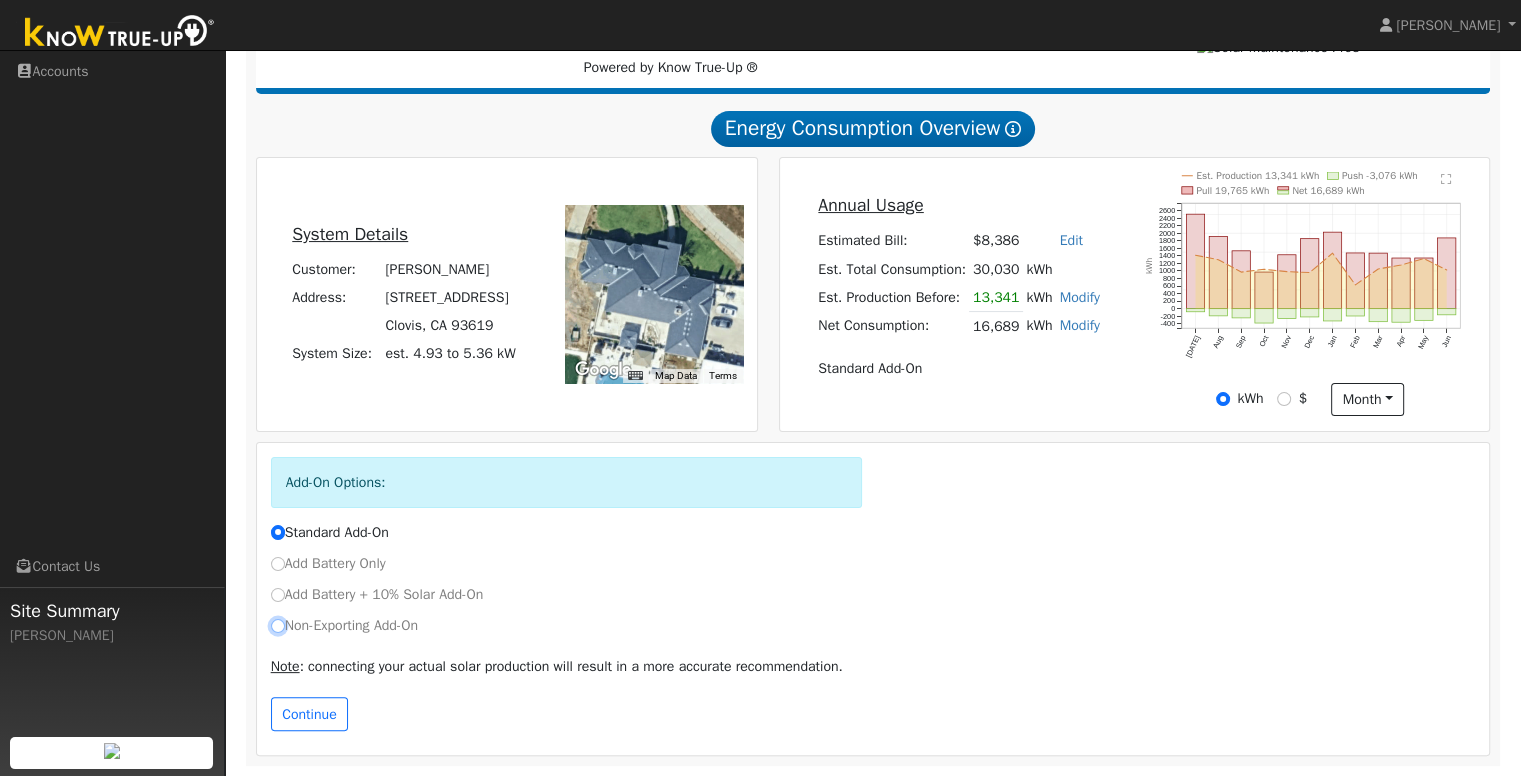 click on "Non-Exporting Add-On" at bounding box center (278, 626) 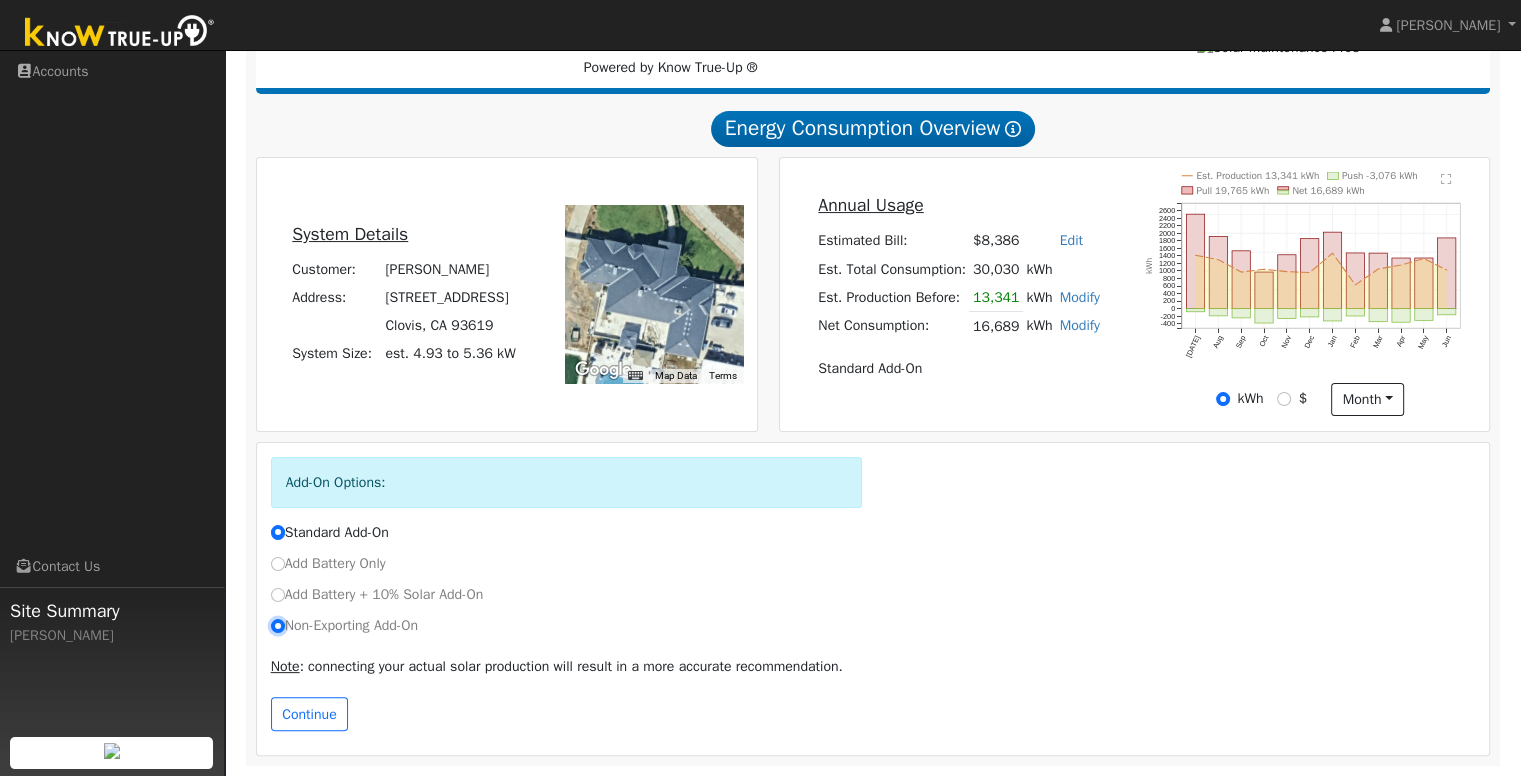 radio on "true" 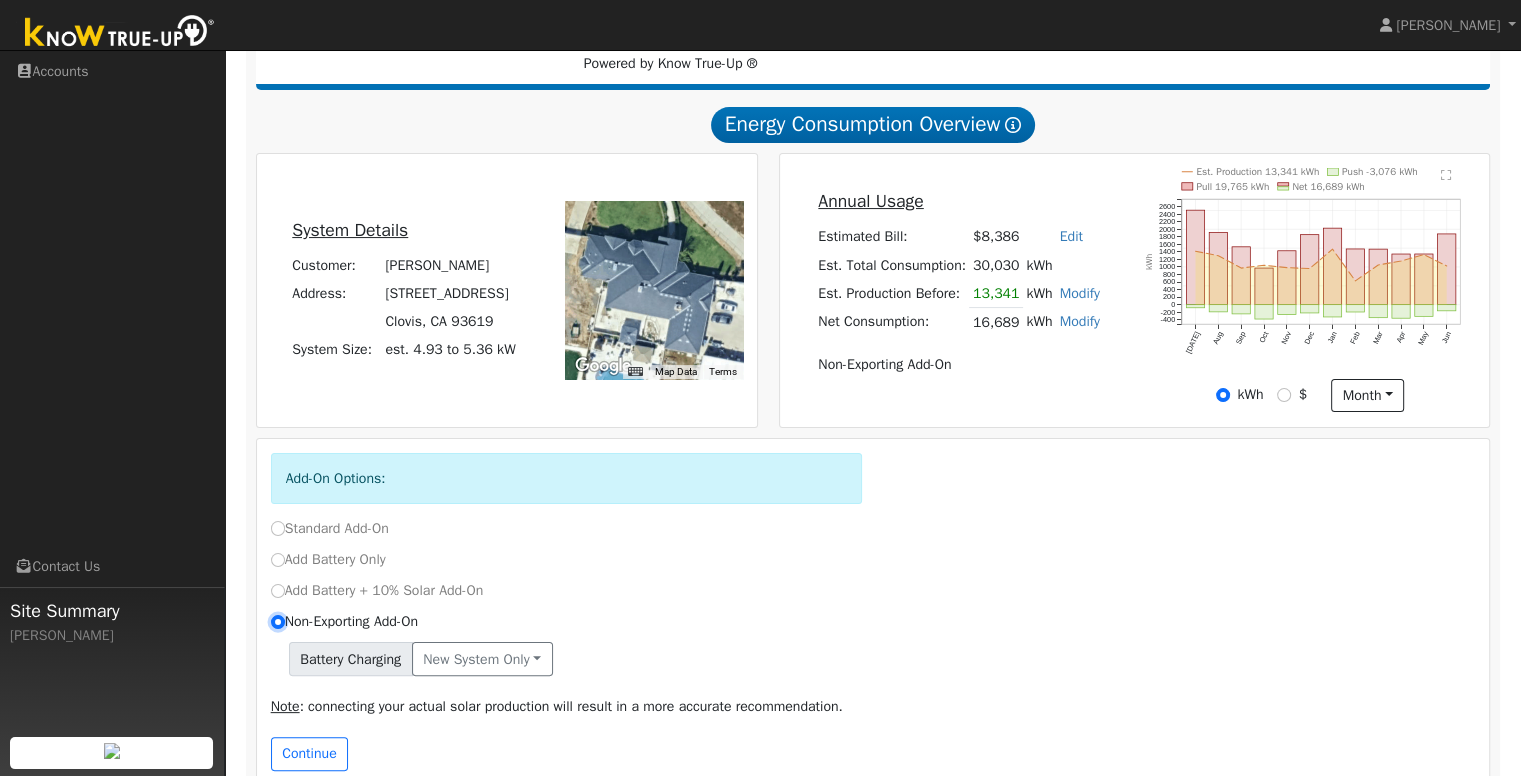 scroll, scrollTop: 348, scrollLeft: 0, axis: vertical 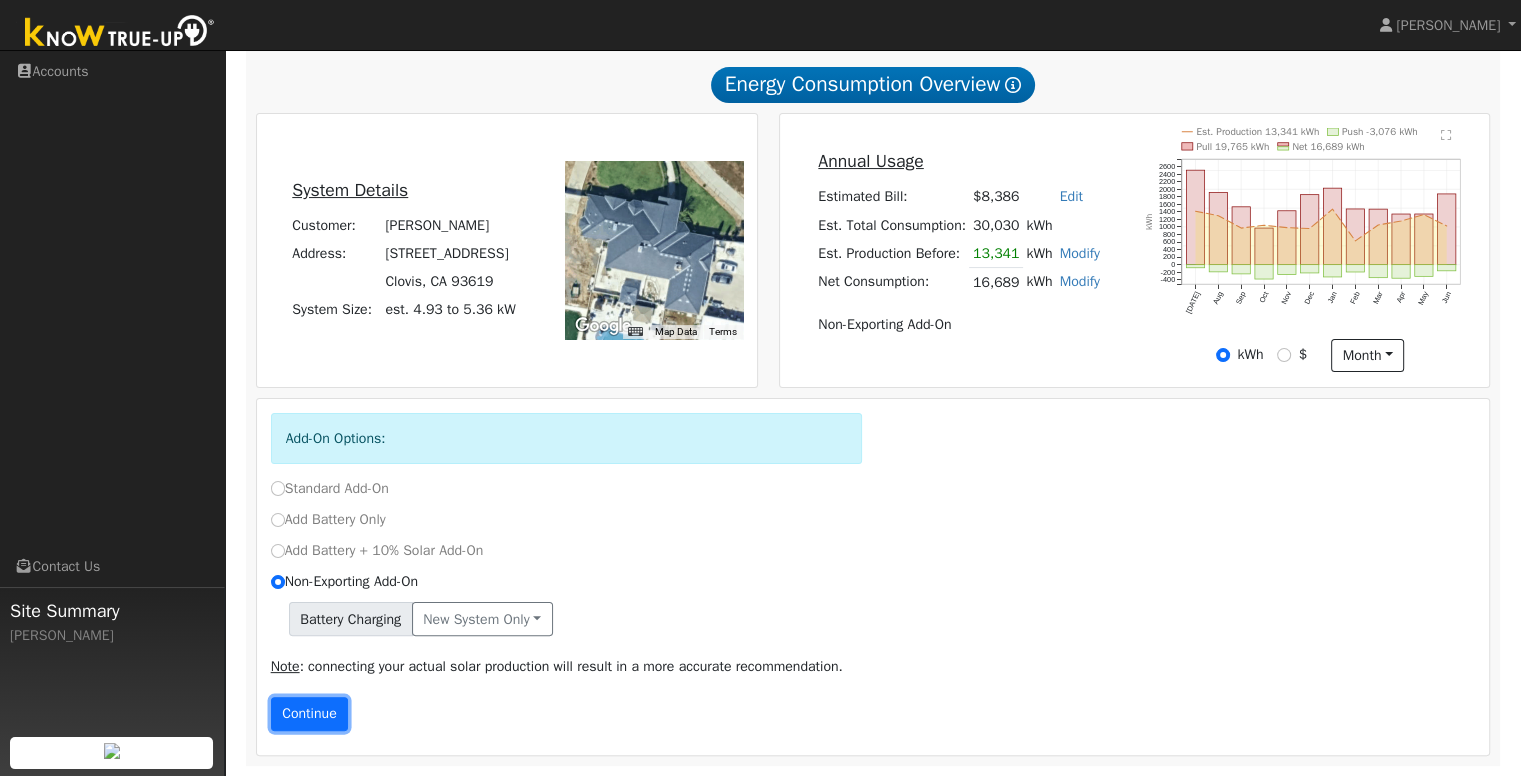 click on "Continue" at bounding box center [310, 714] 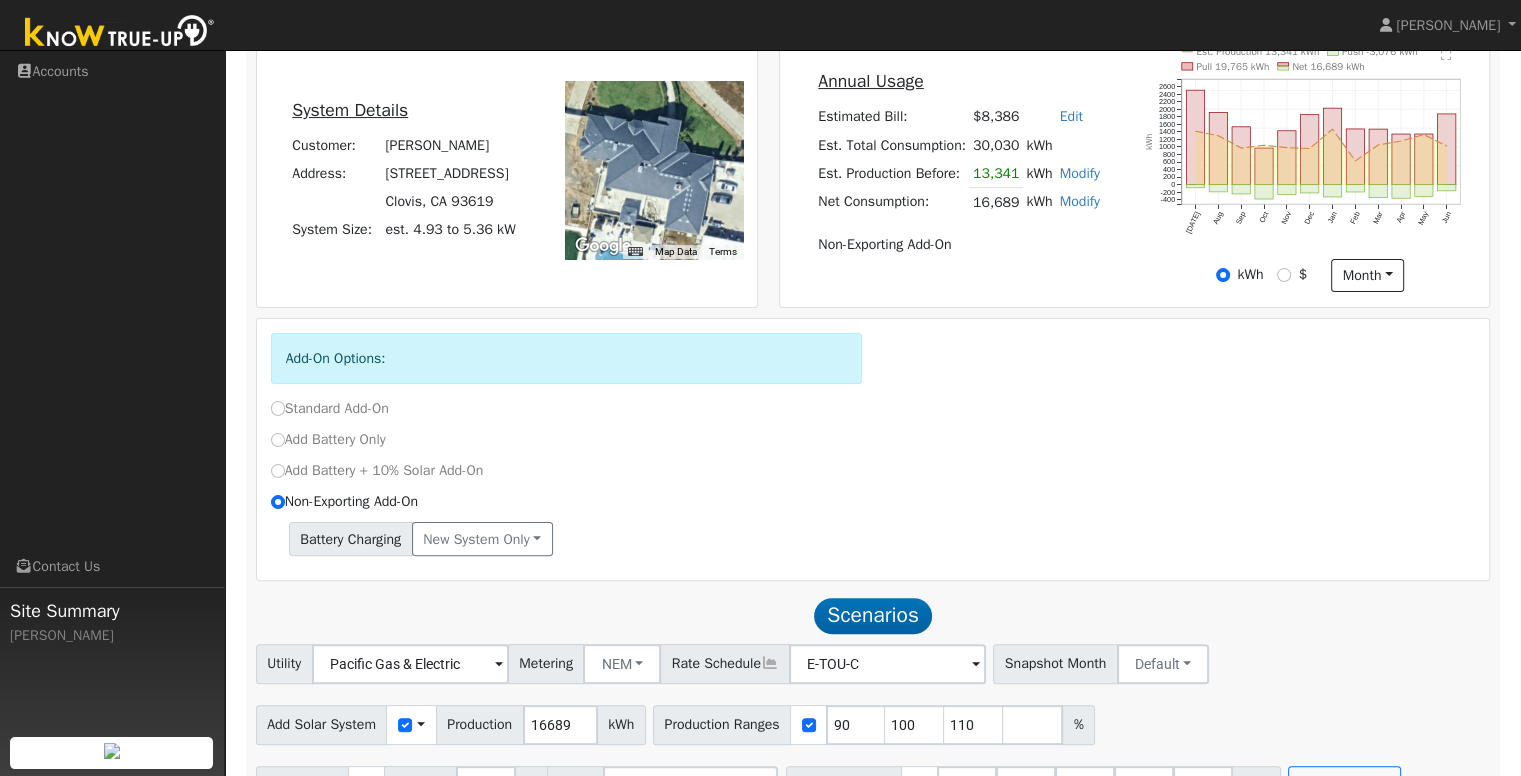 scroll, scrollTop: 479, scrollLeft: 0, axis: vertical 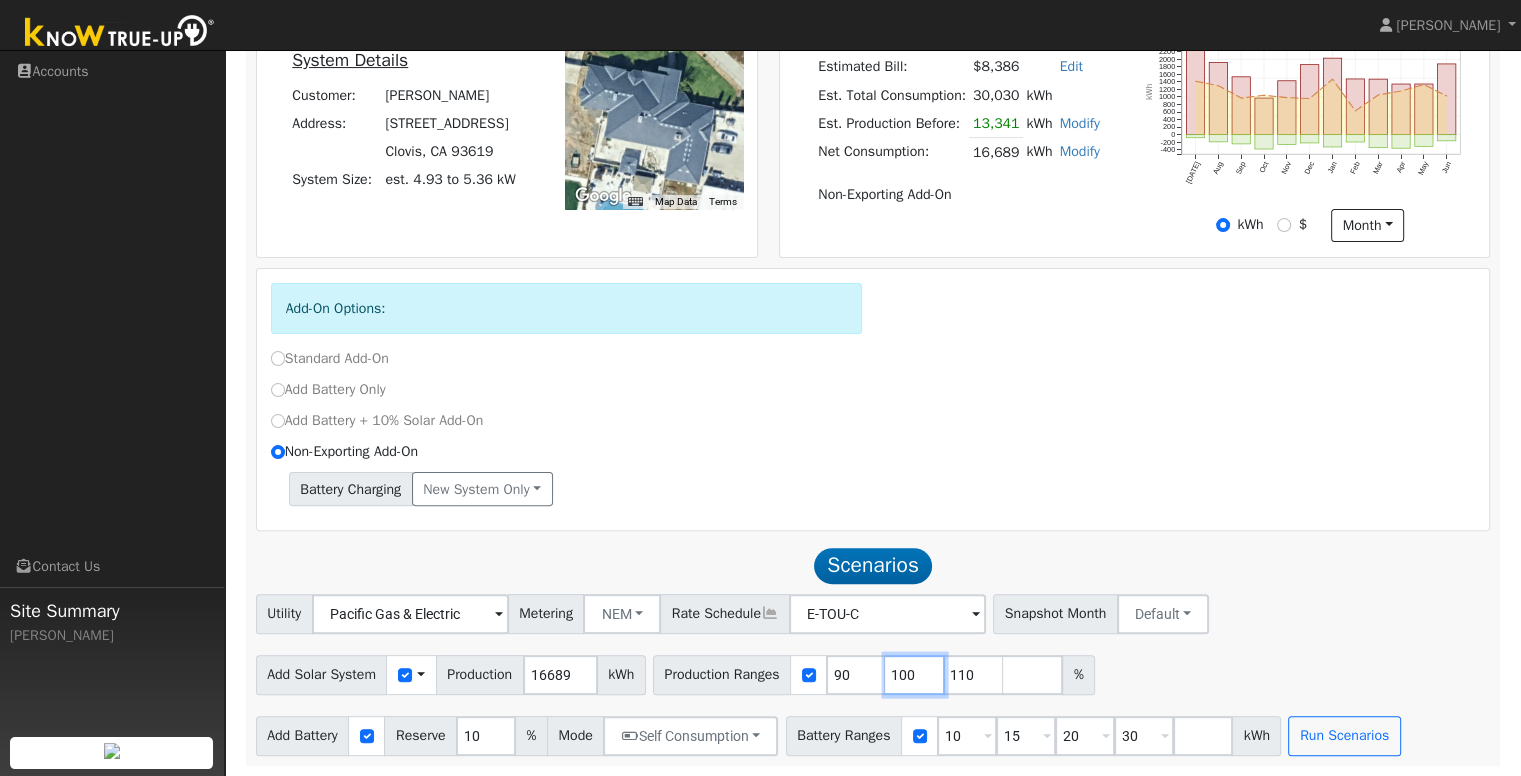 click on "100" at bounding box center (915, 675) 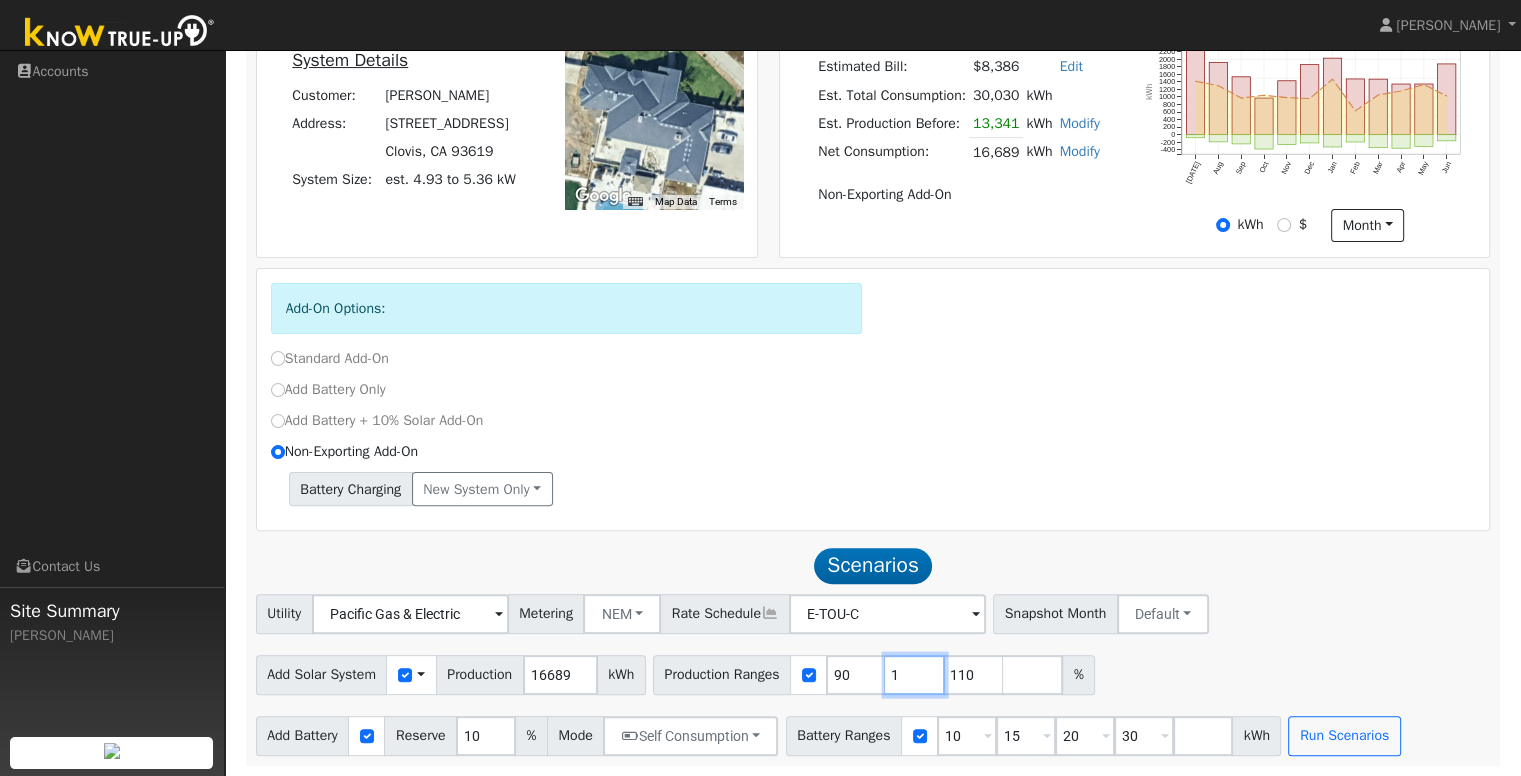 type on "110" 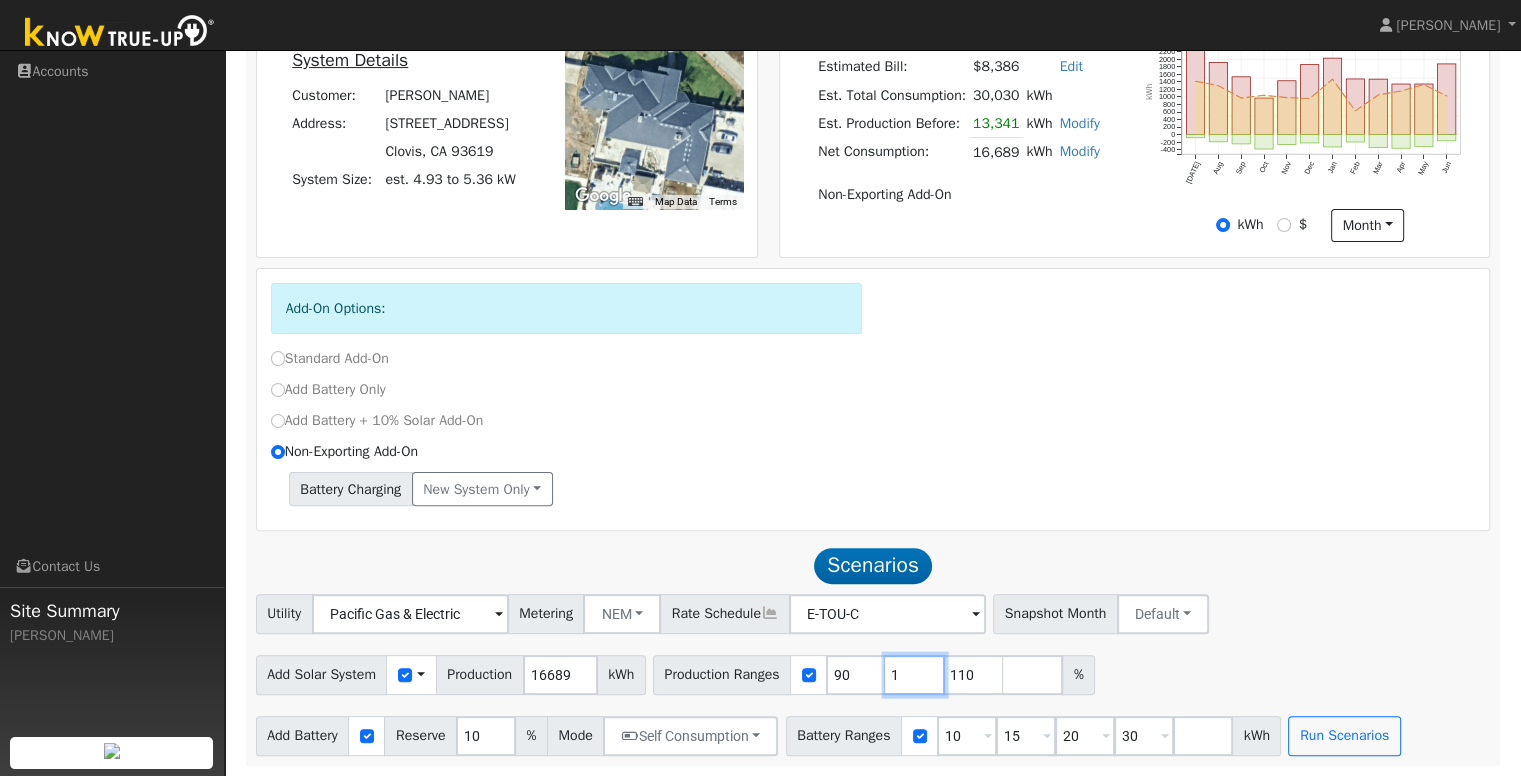 type 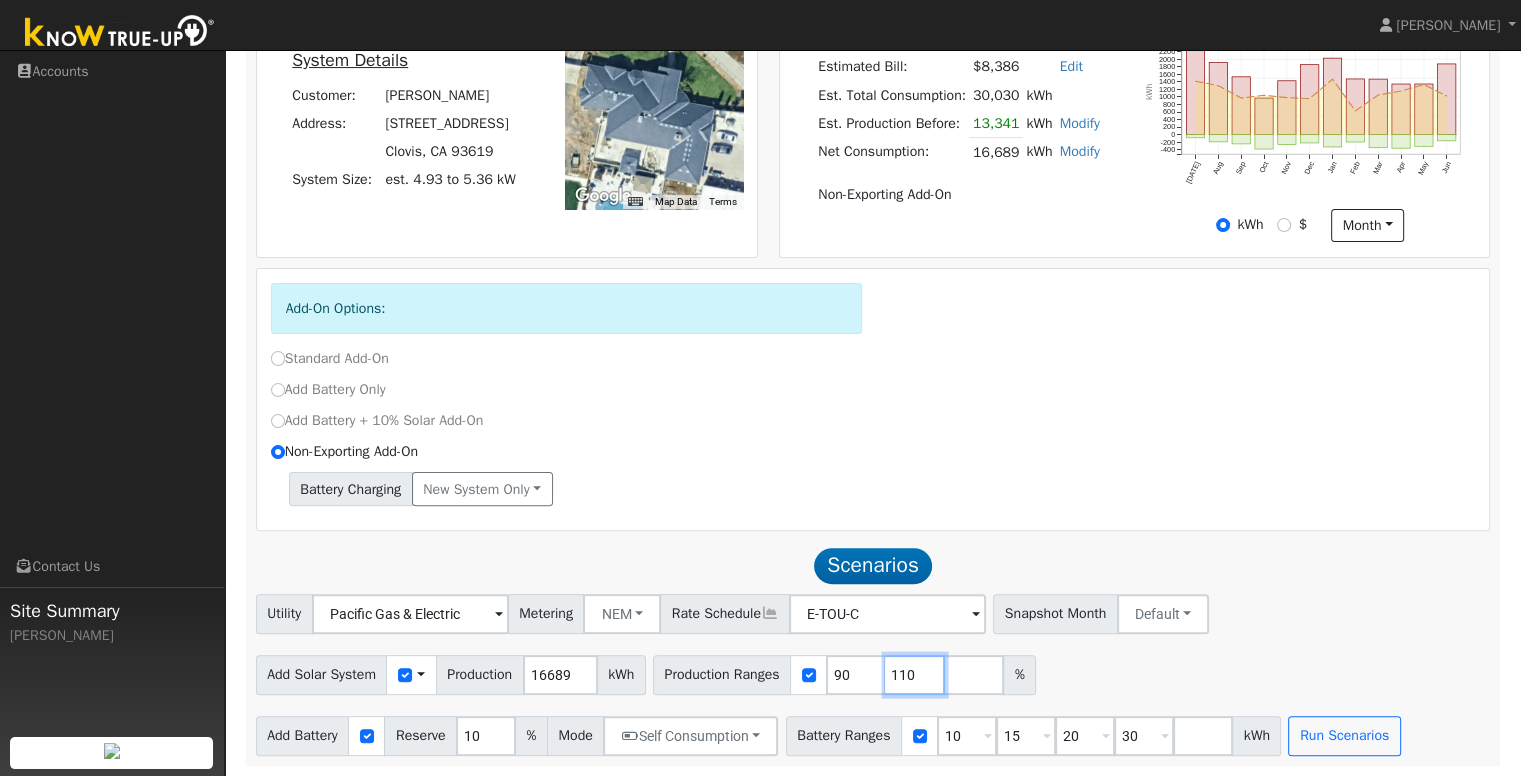 type on "110" 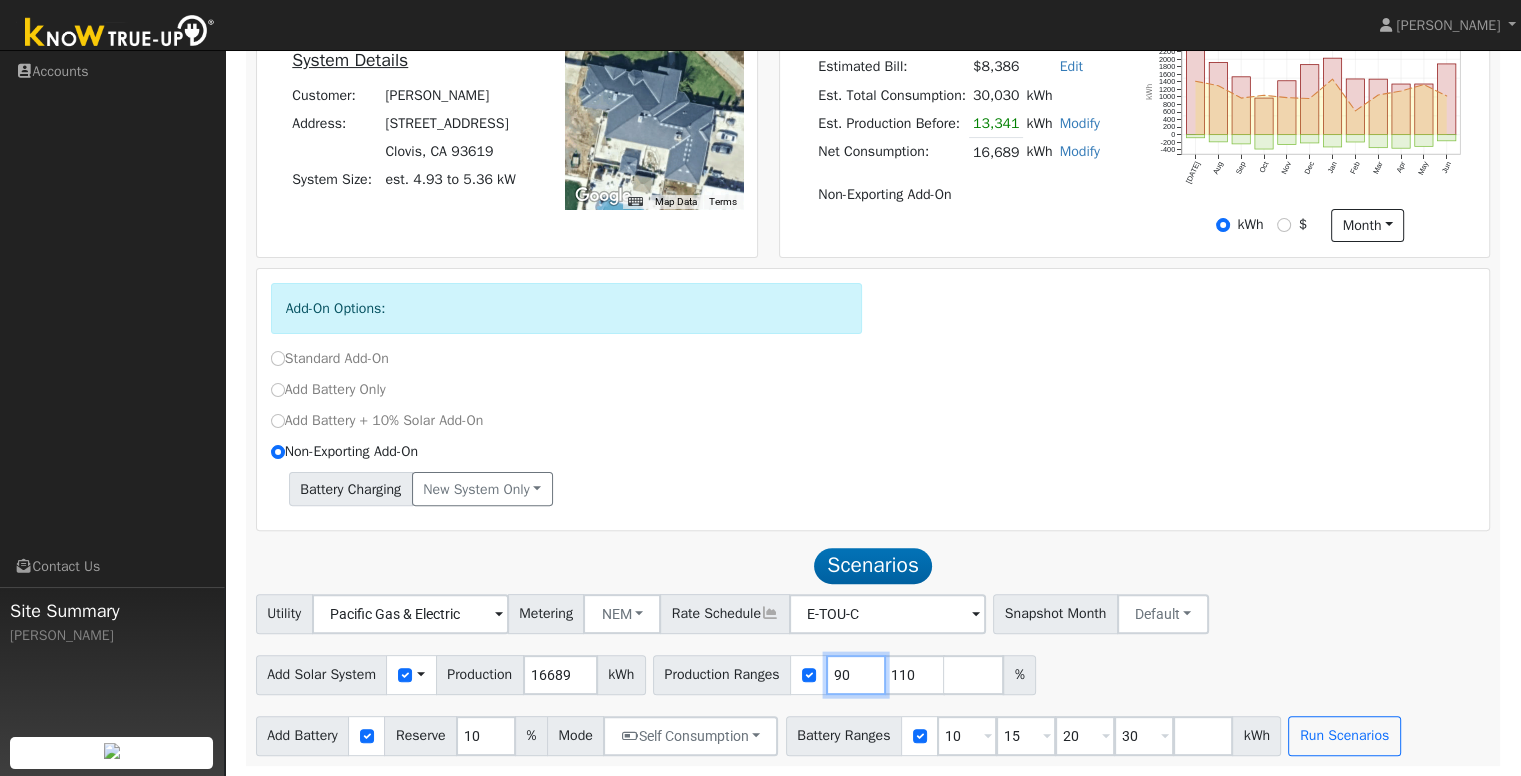 click on "90" at bounding box center (856, 675) 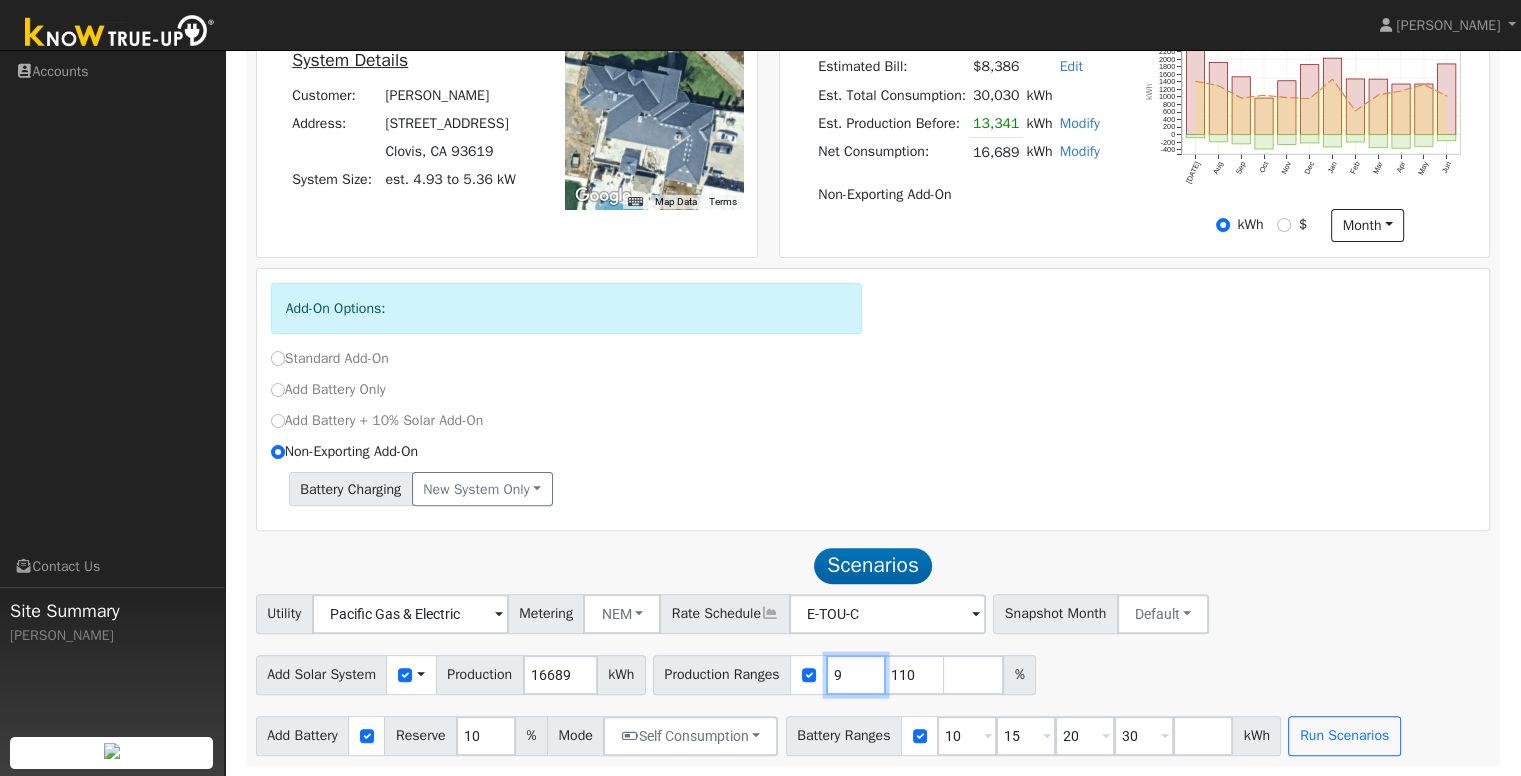 type on "110" 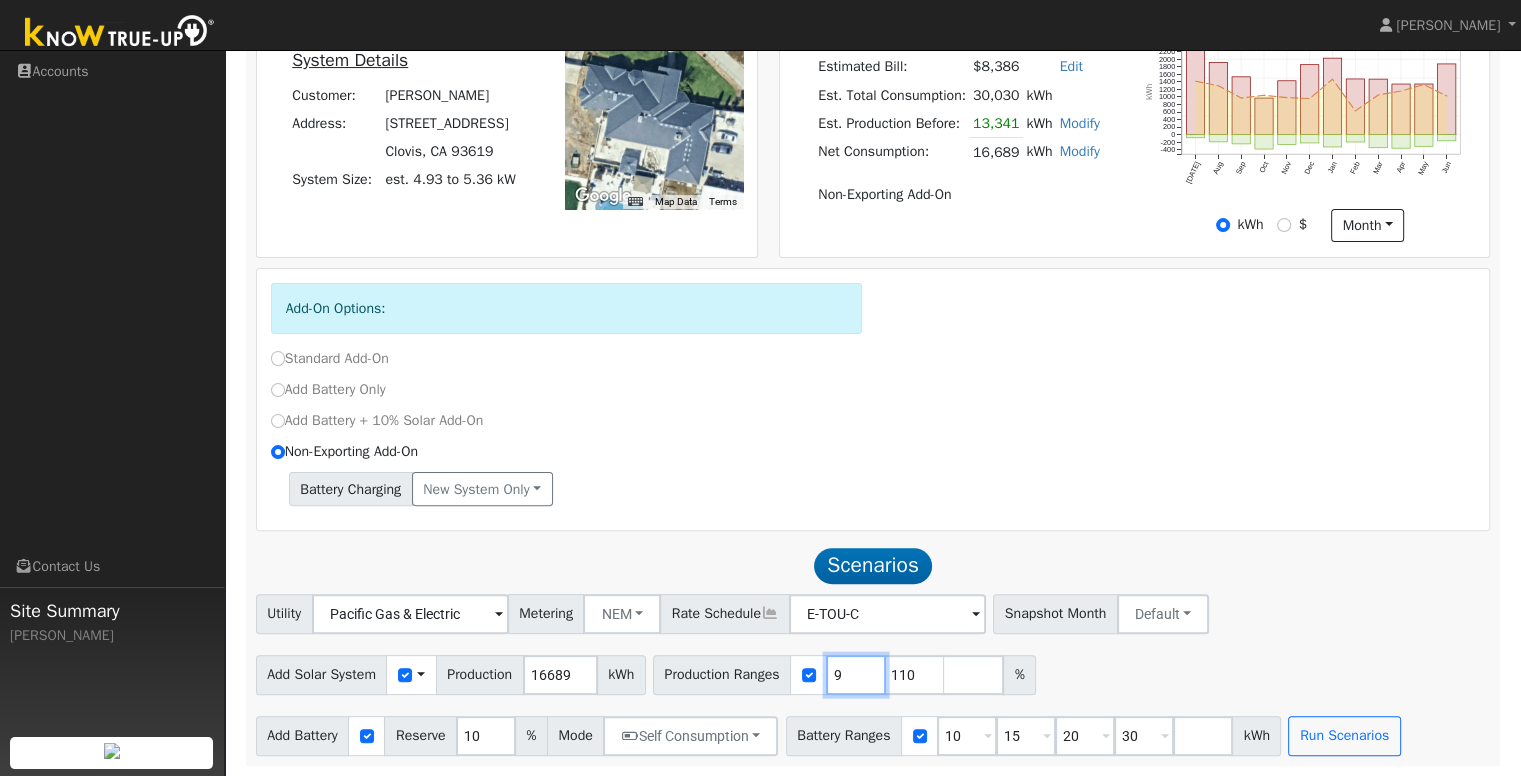 type 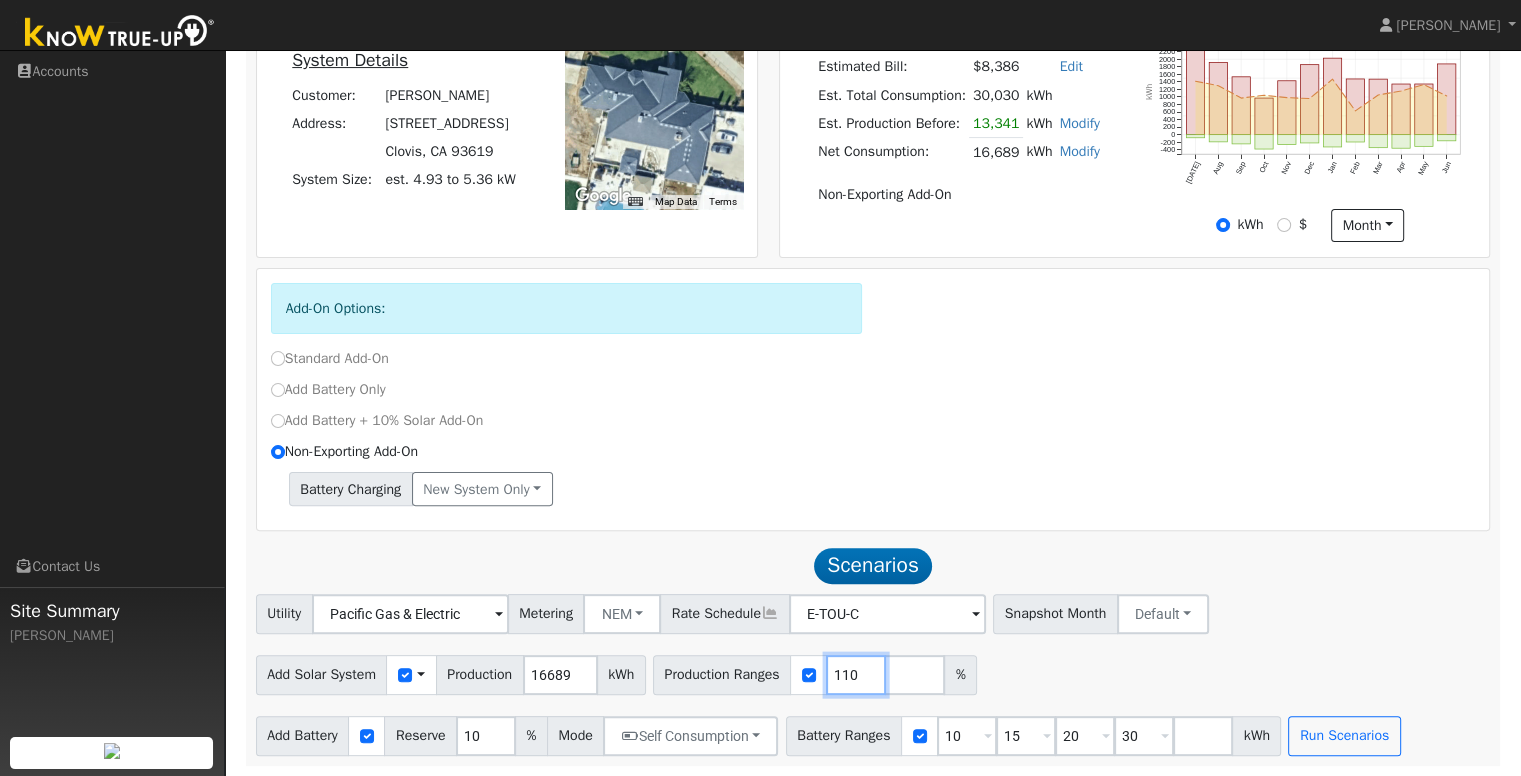 type on "110" 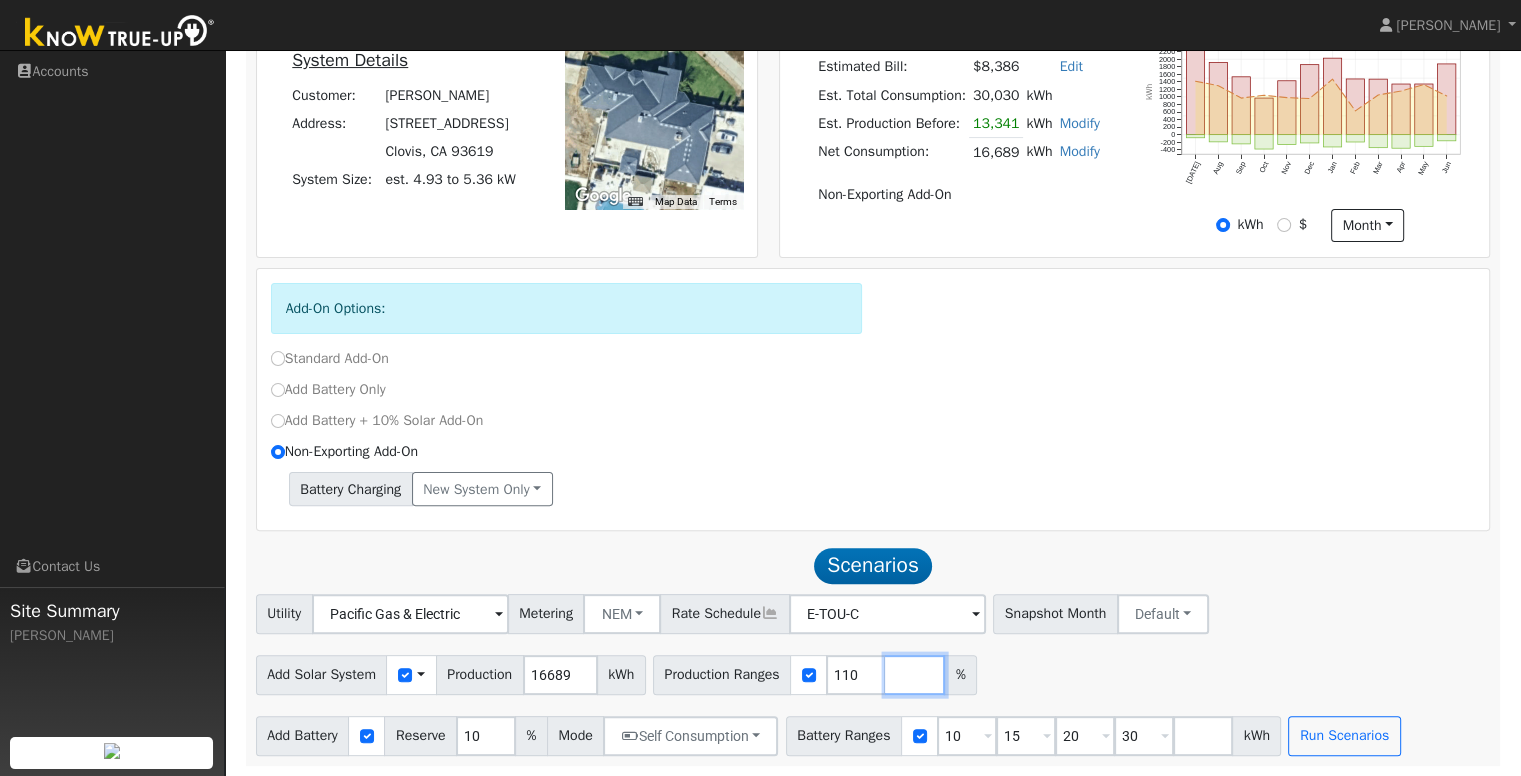 click at bounding box center [915, 675] 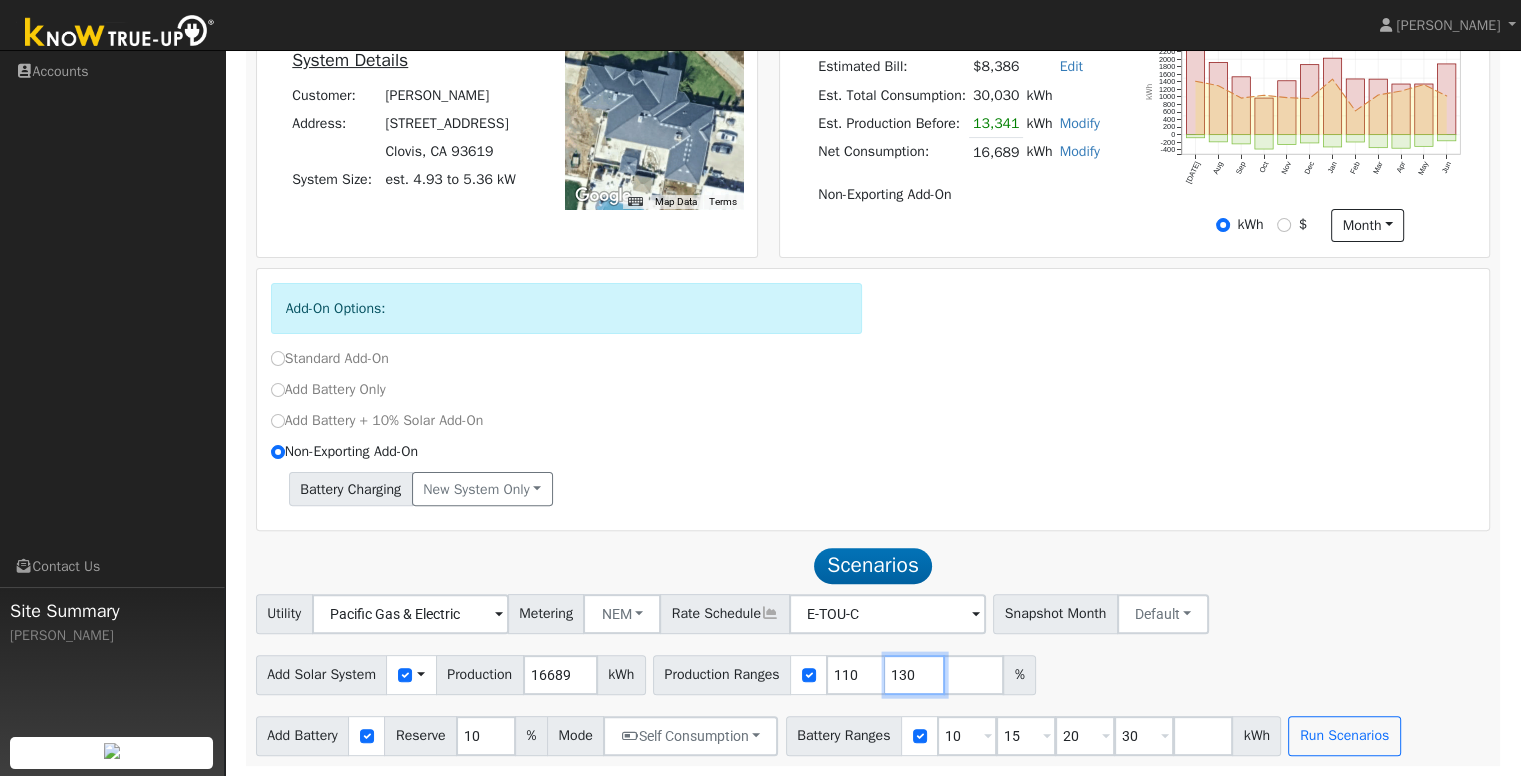 type on "130" 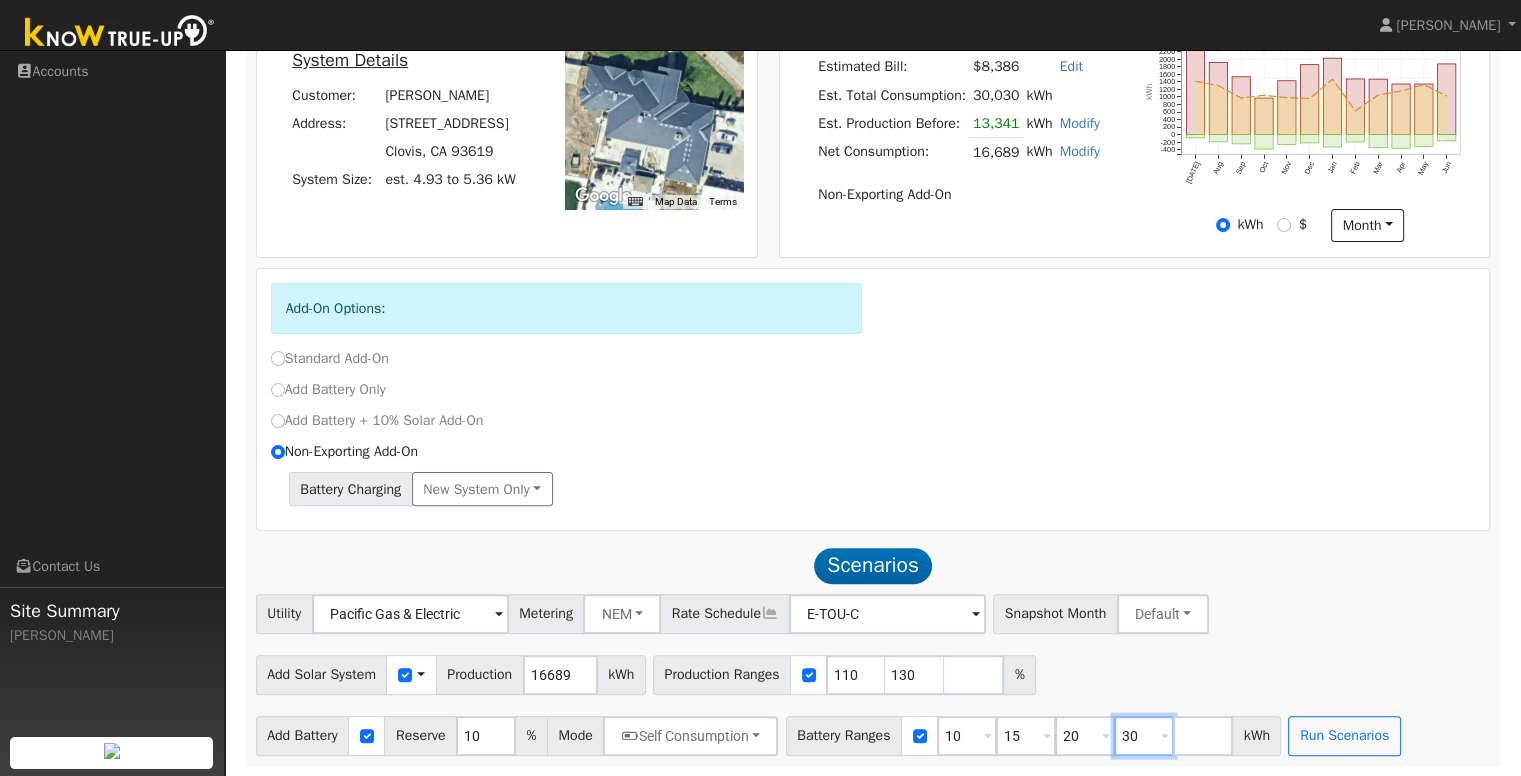 click on "30" at bounding box center [1144, 736] 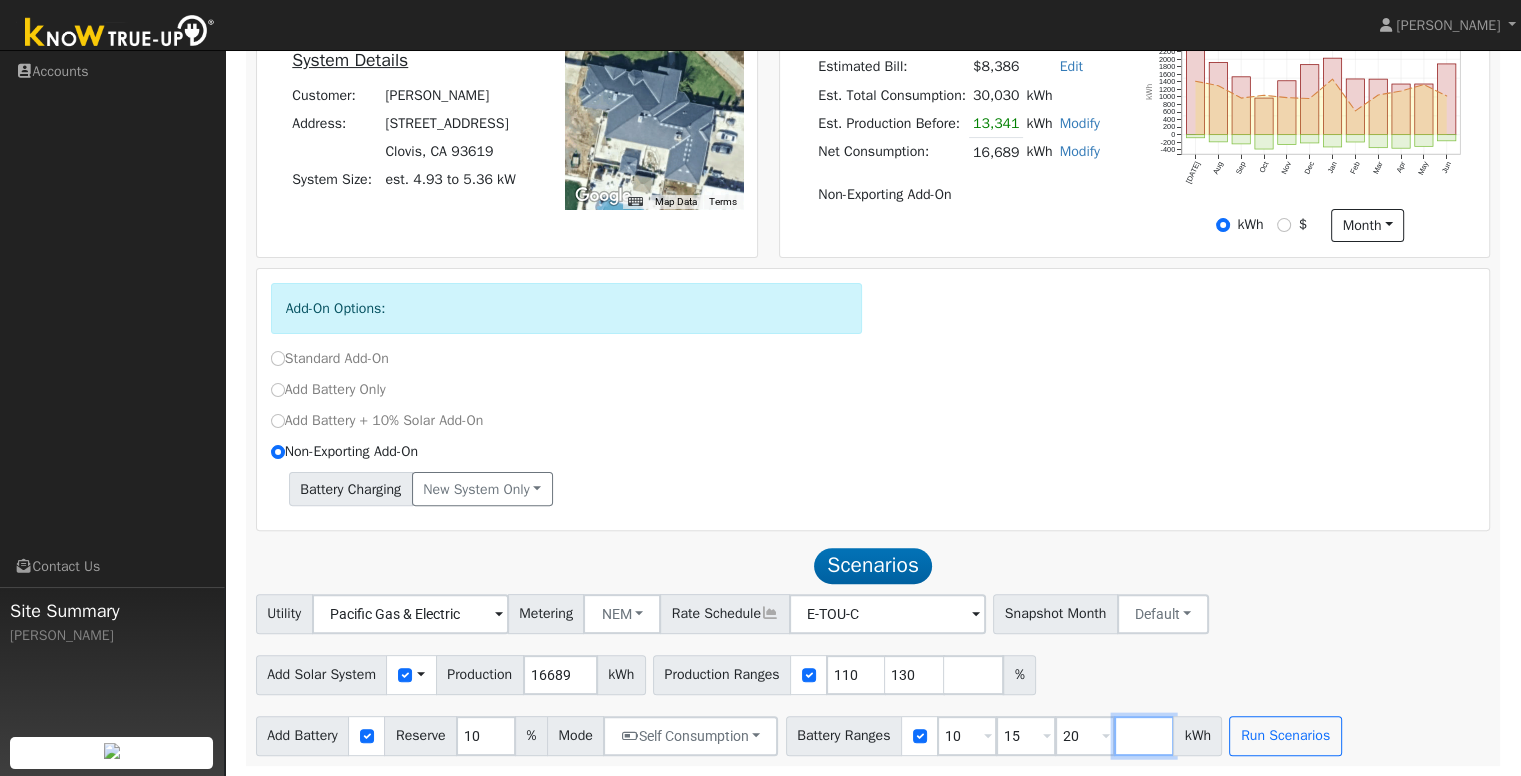 type 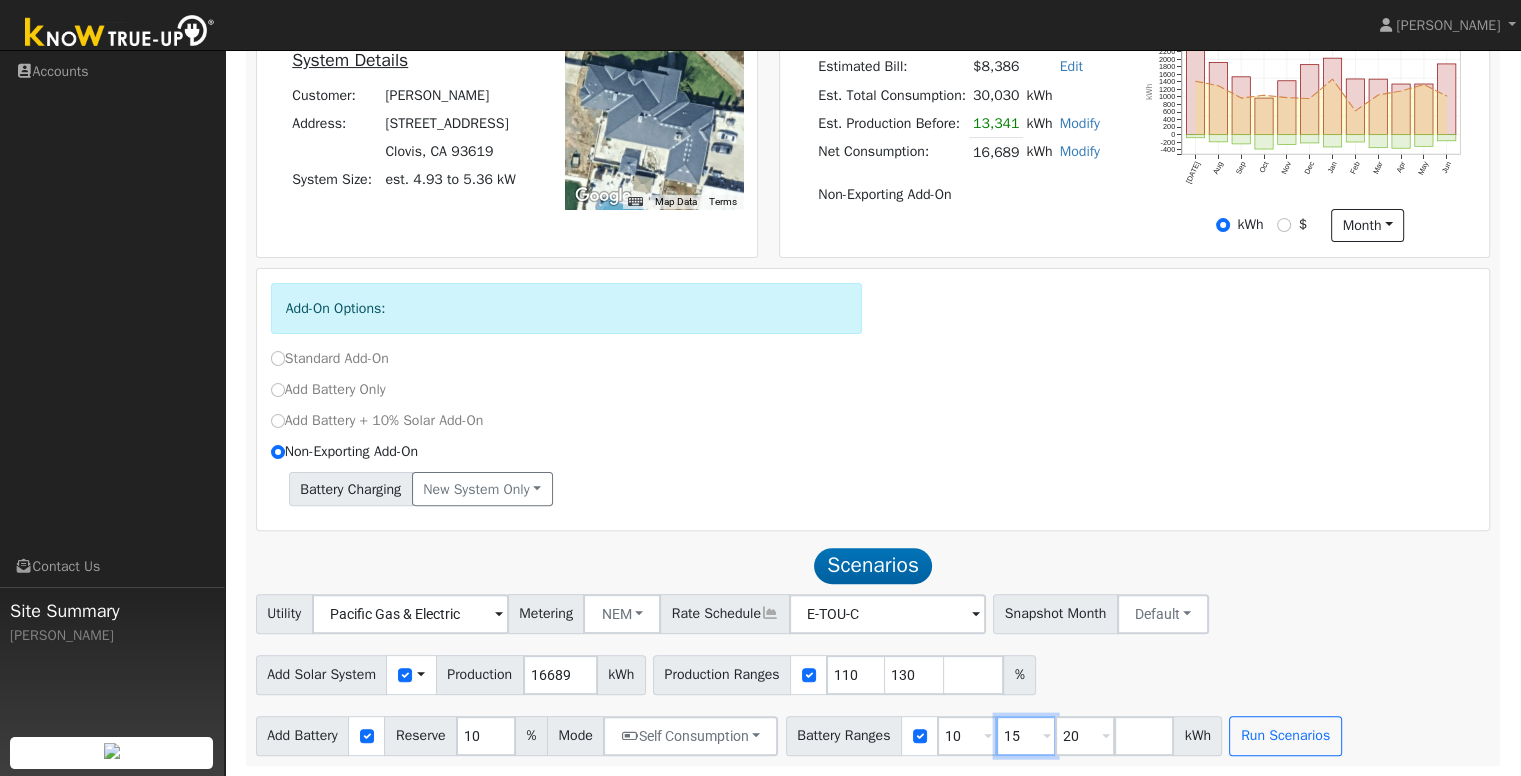 click on "15" at bounding box center (1026, 736) 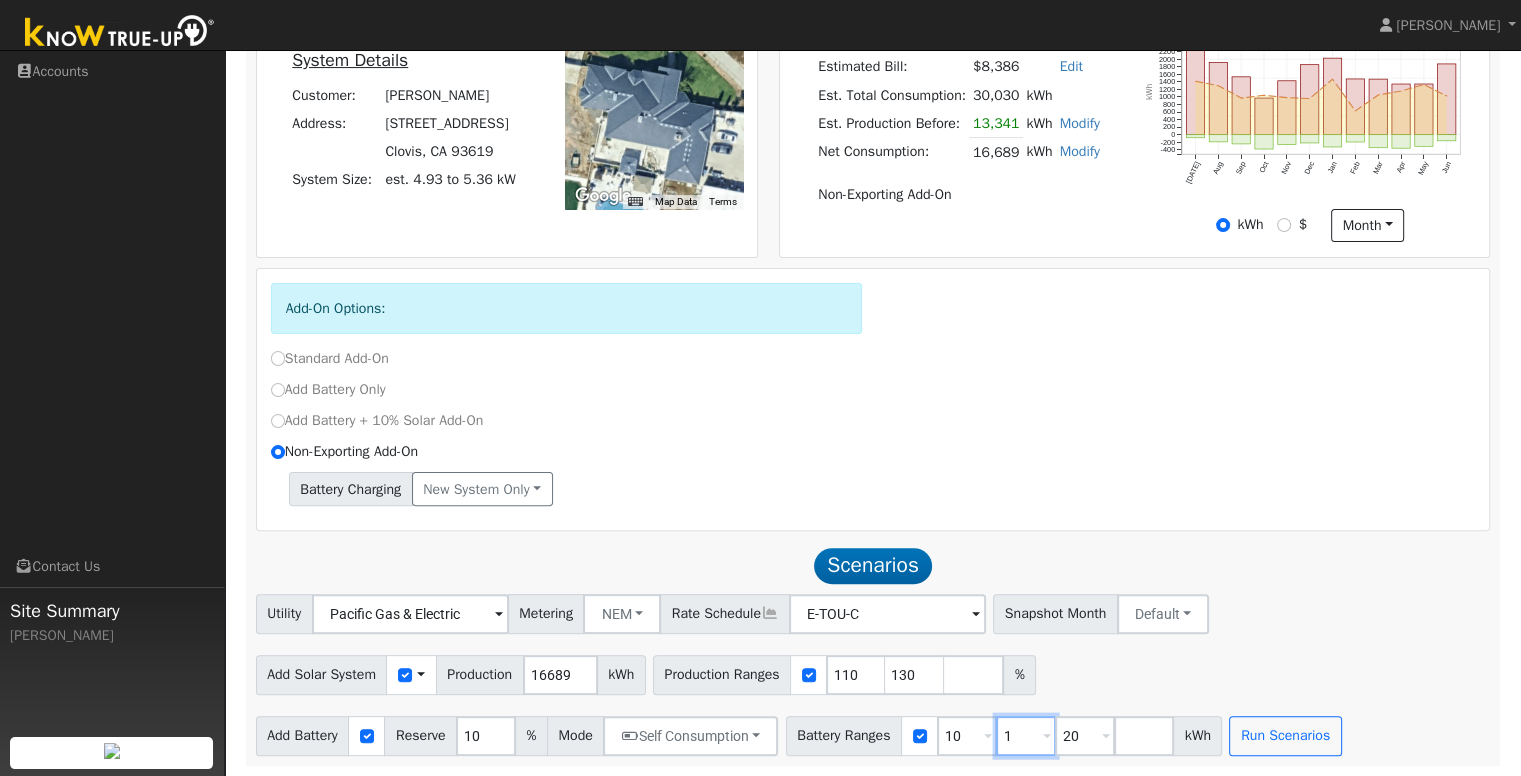 type on "20" 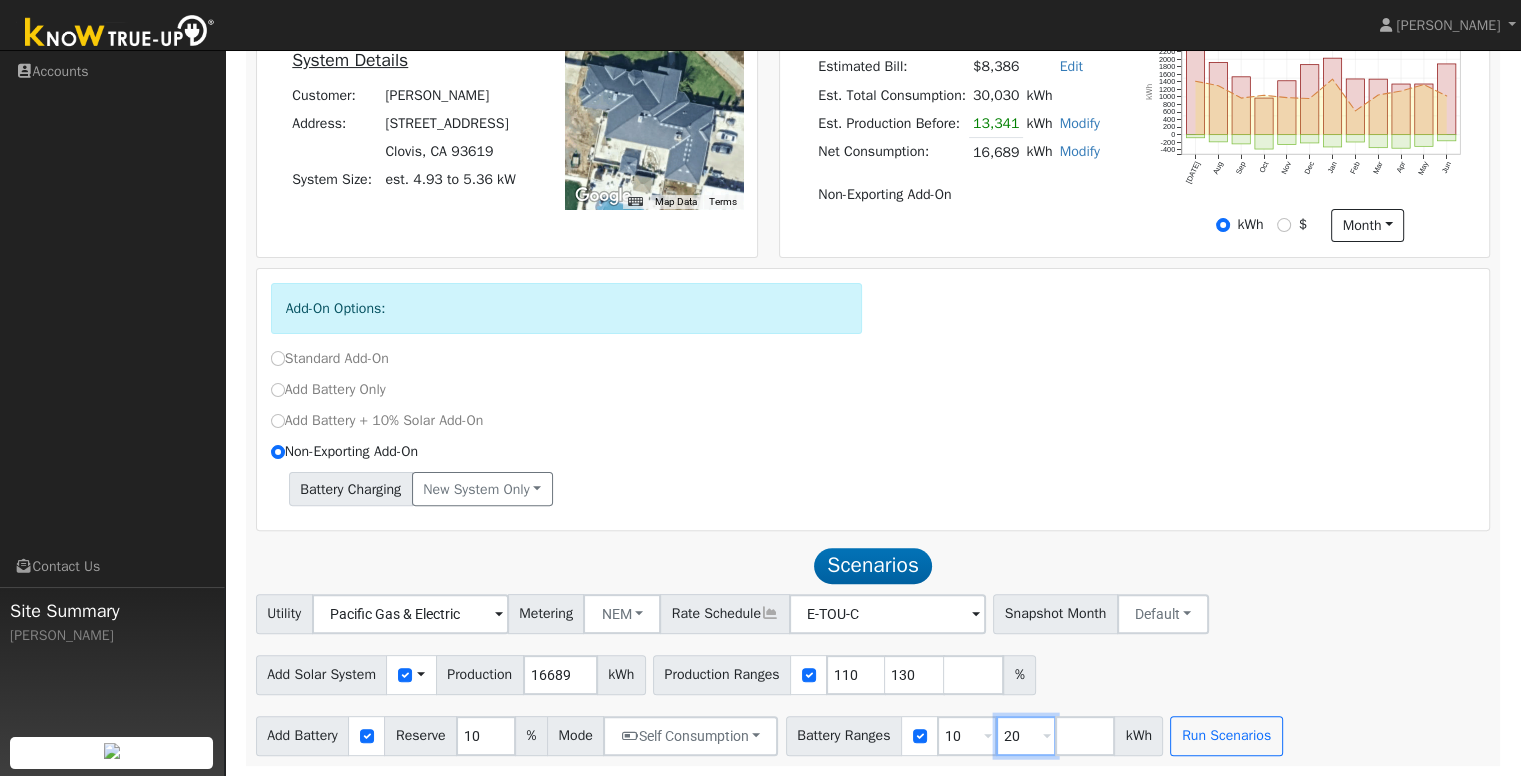 type on "20" 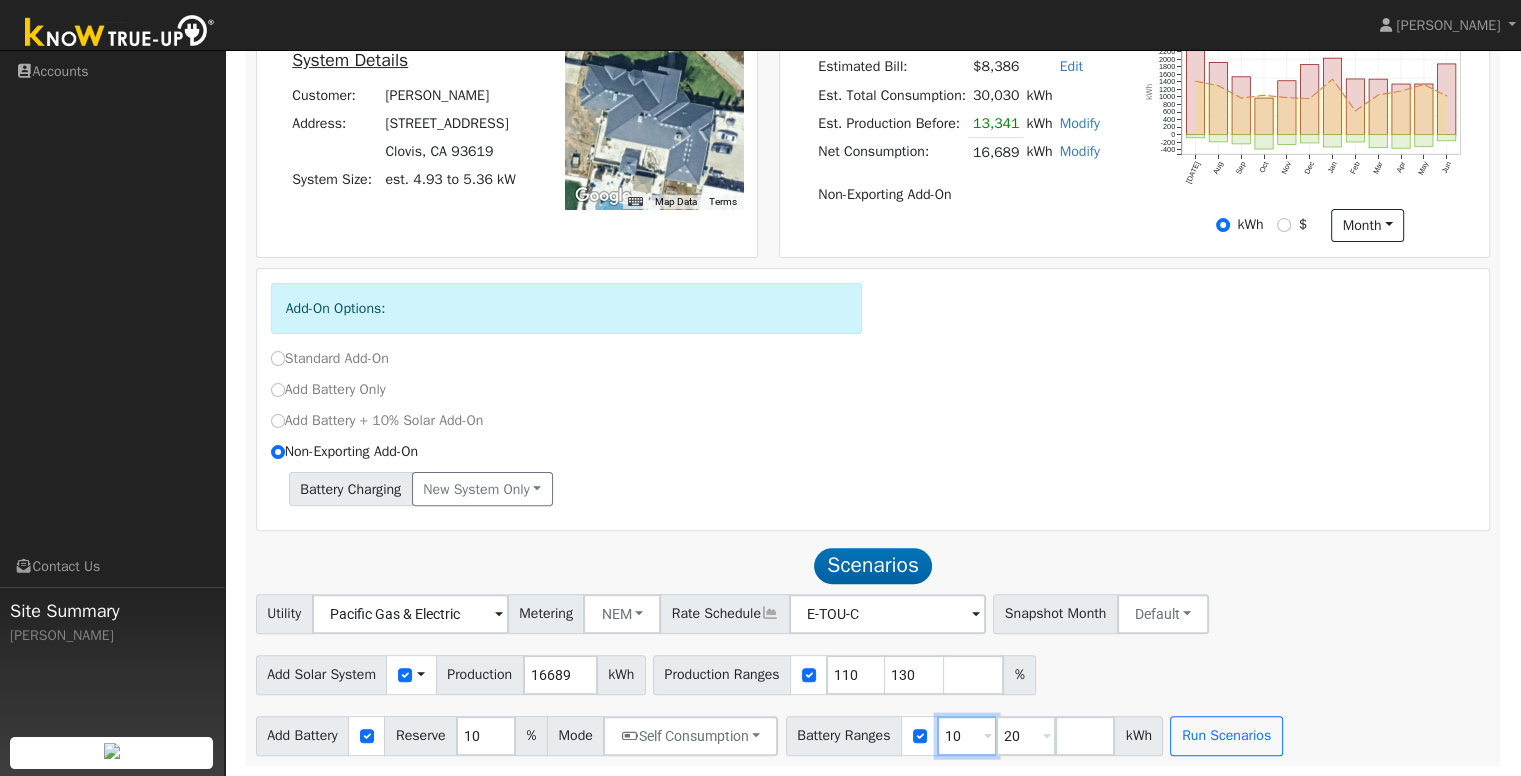 click on "10" at bounding box center (967, 736) 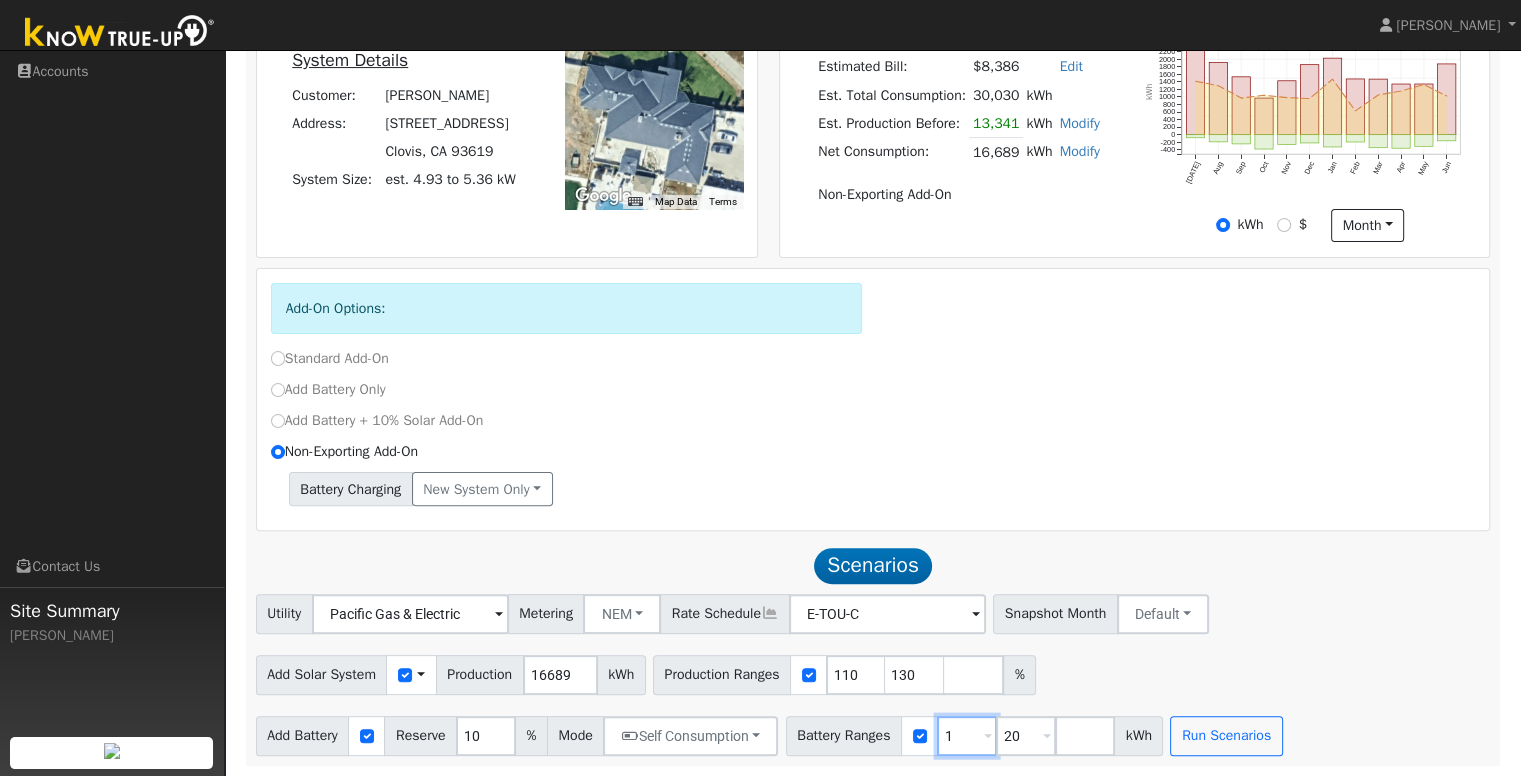 type on "20" 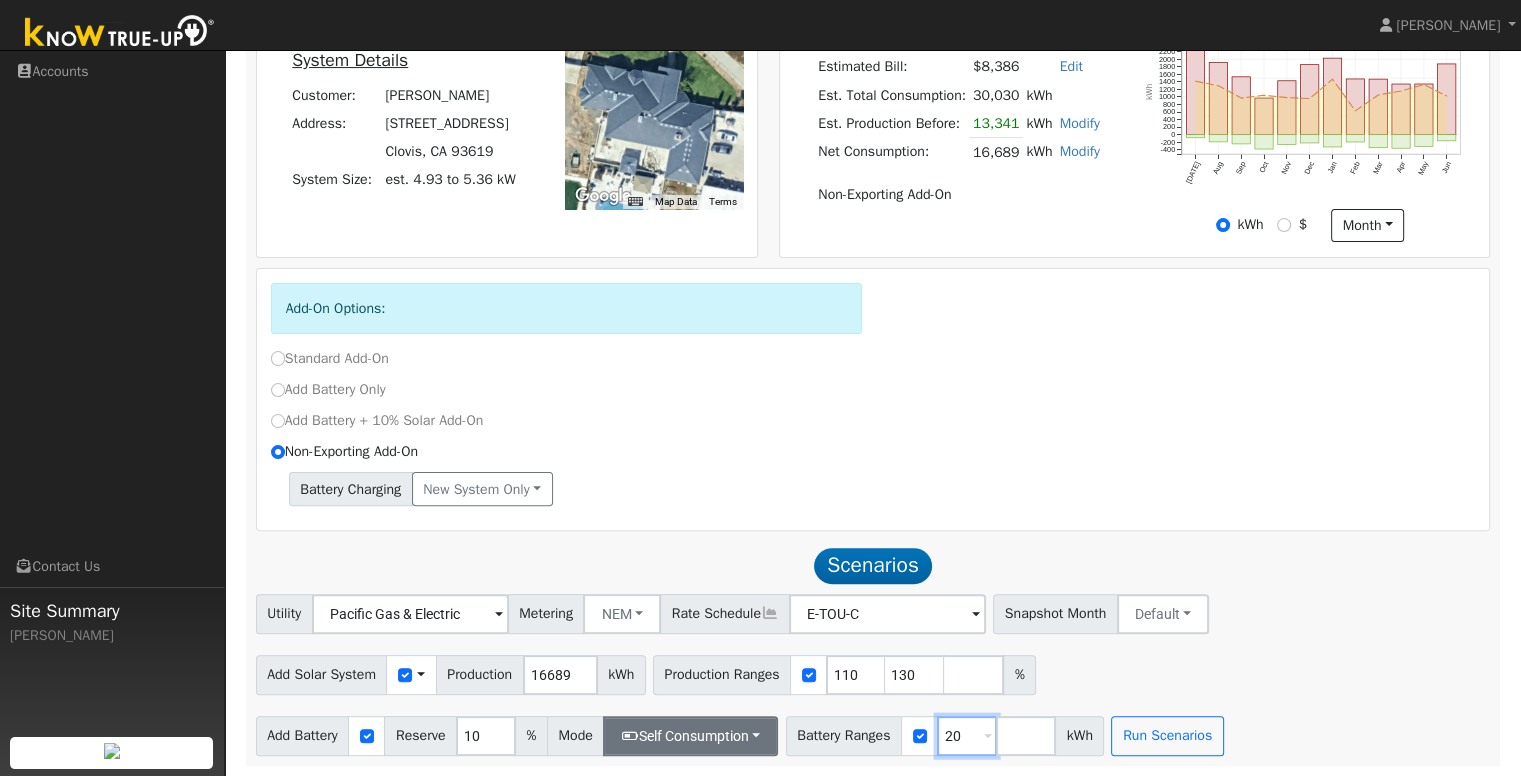 type on "20" 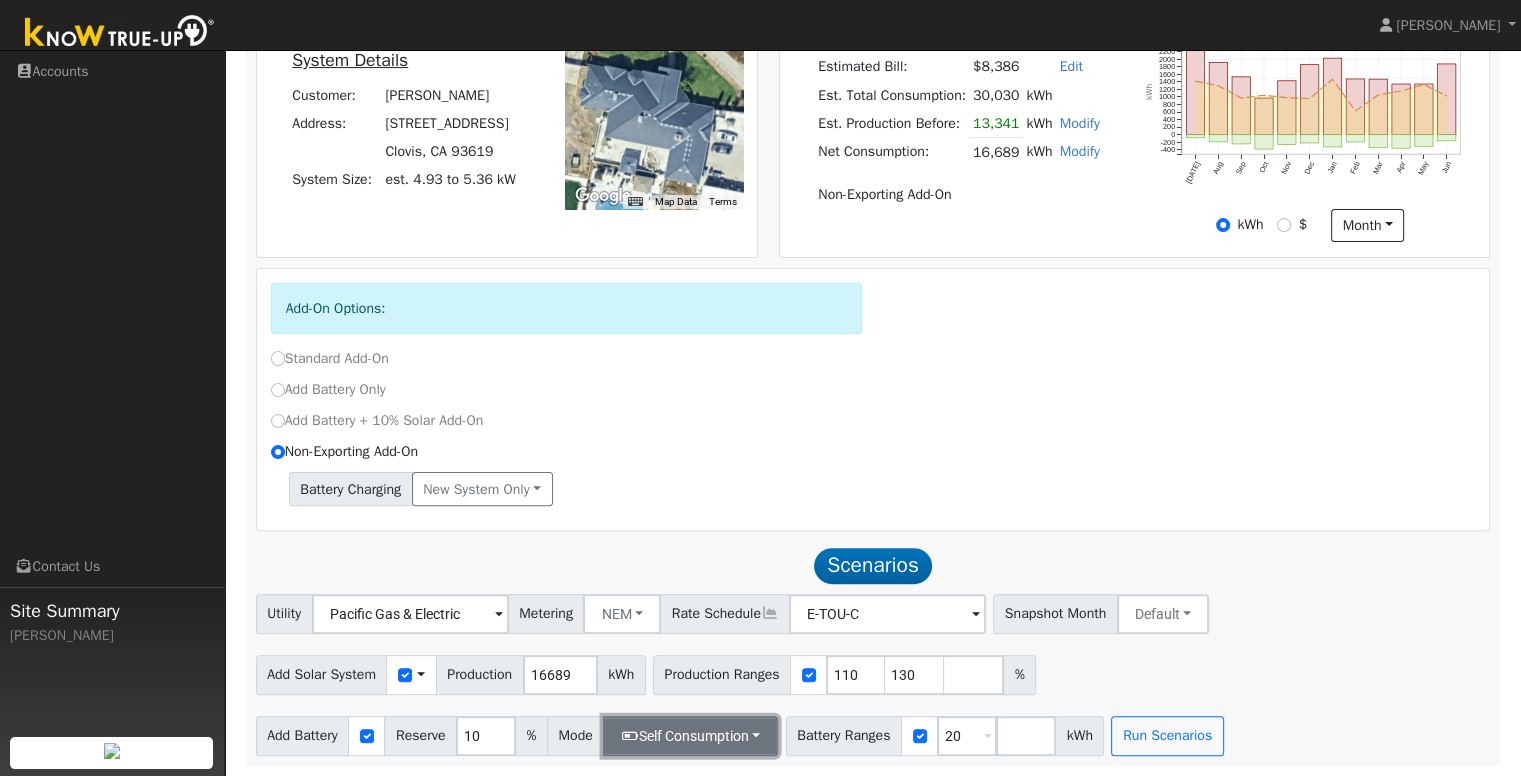 click on "Self Consumption" at bounding box center (690, 736) 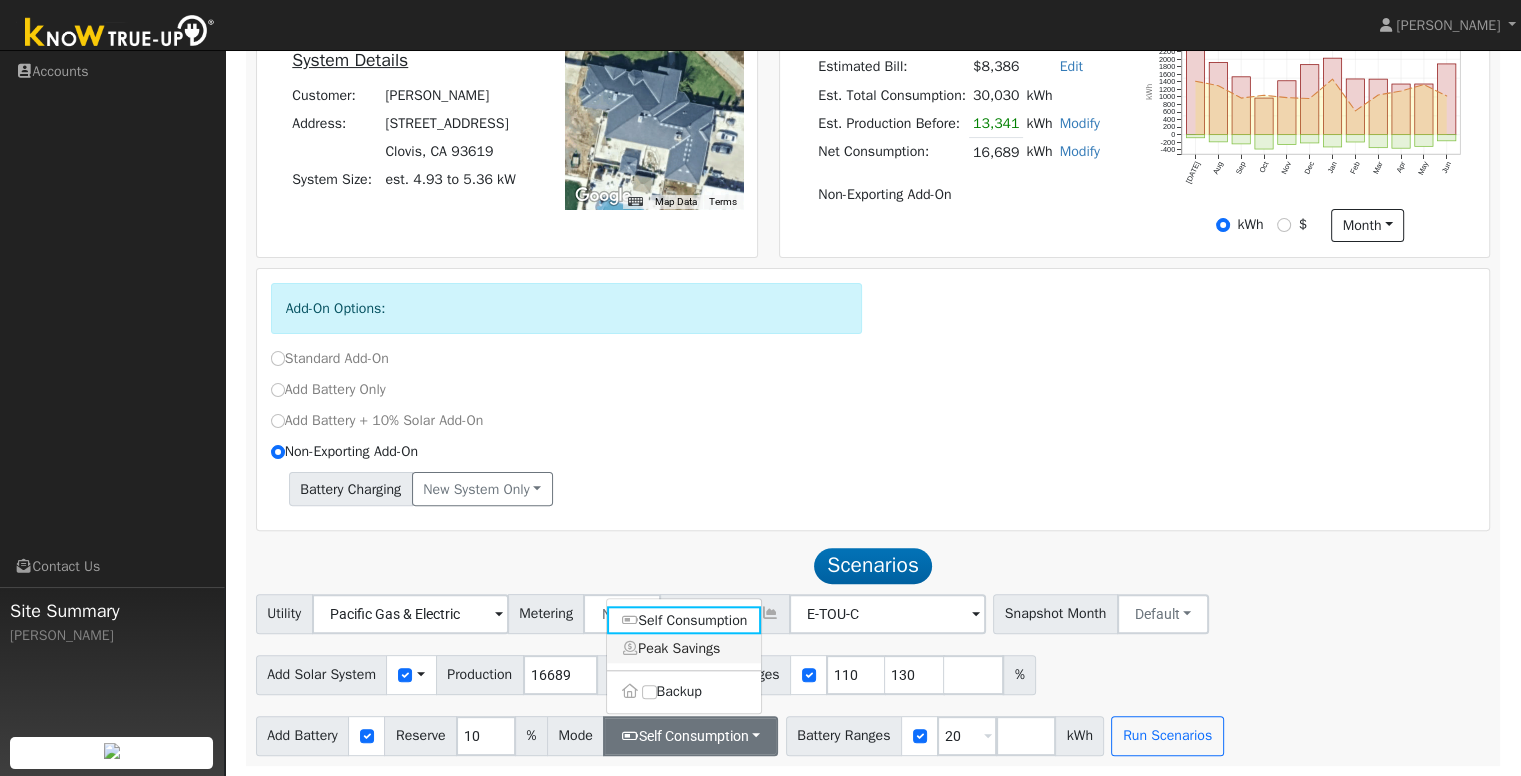 click on "Peak Savings" at bounding box center (684, 649) 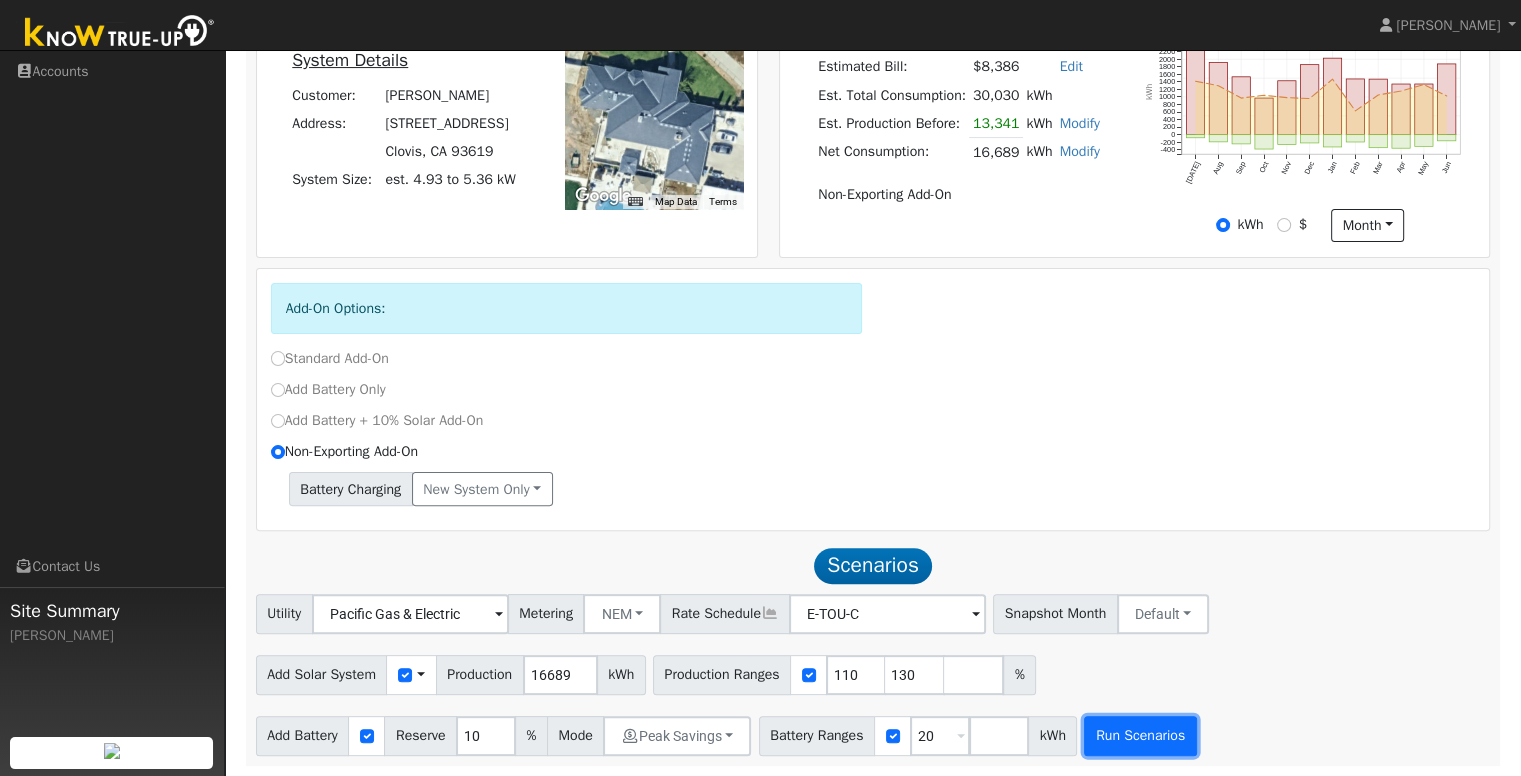 click on "Run Scenarios" at bounding box center [1140, 736] 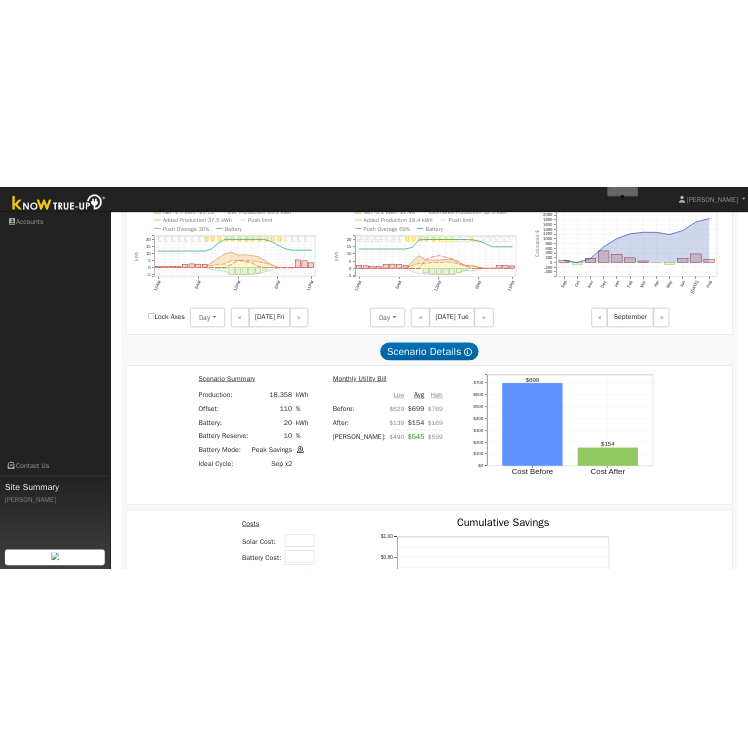 scroll, scrollTop: 1452, scrollLeft: 0, axis: vertical 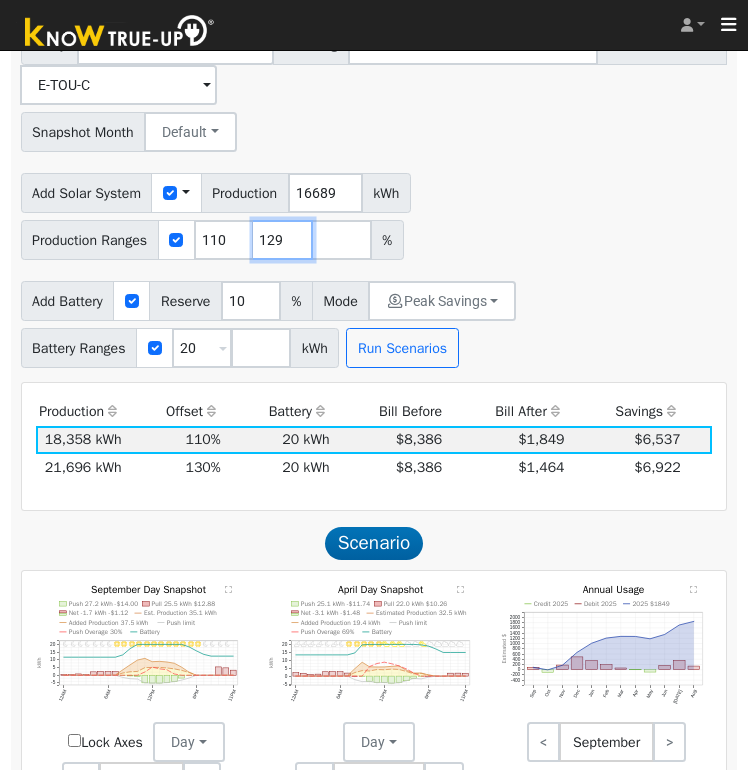 click on "129" at bounding box center (283, 240) 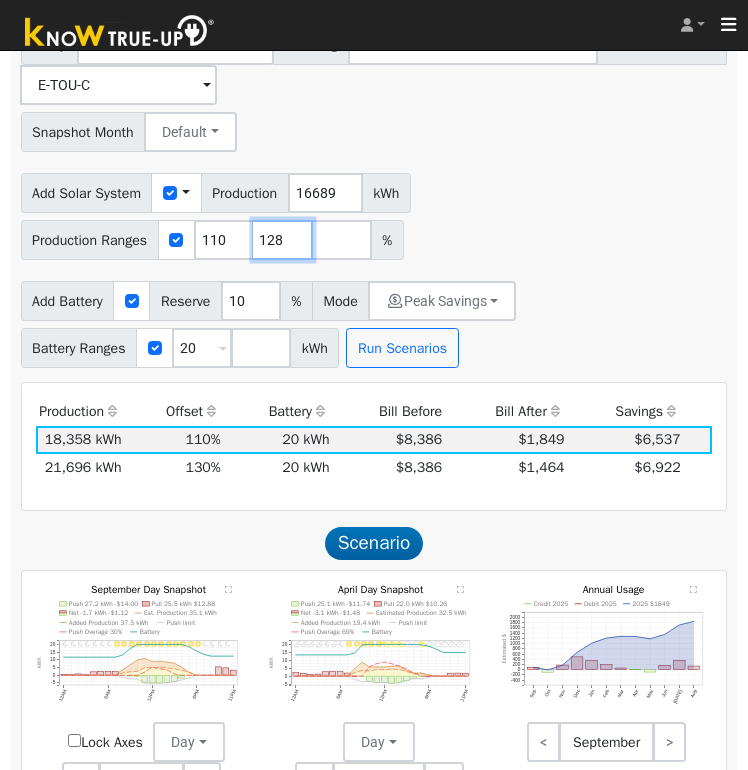 click on "128" at bounding box center (283, 240) 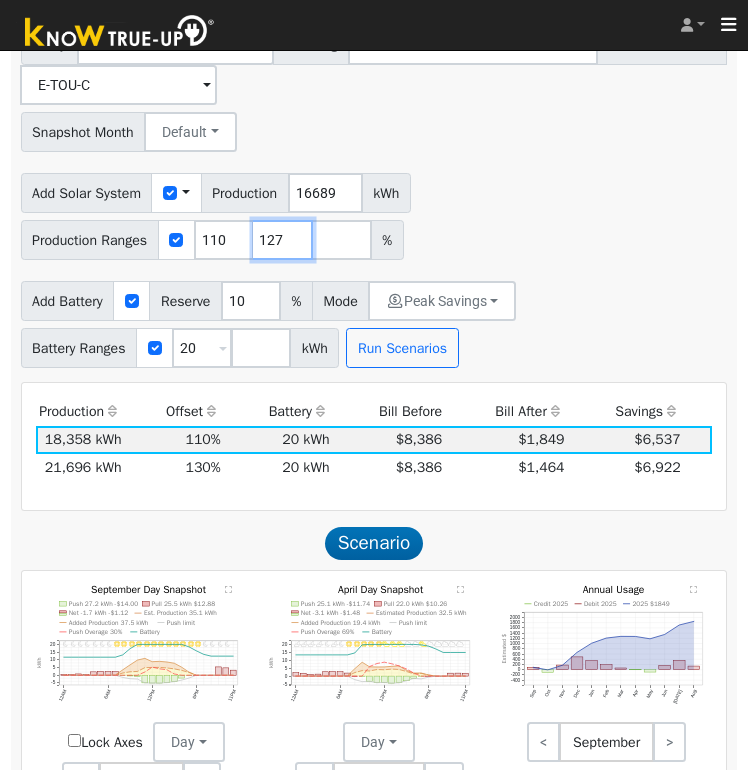click on "127" at bounding box center (283, 240) 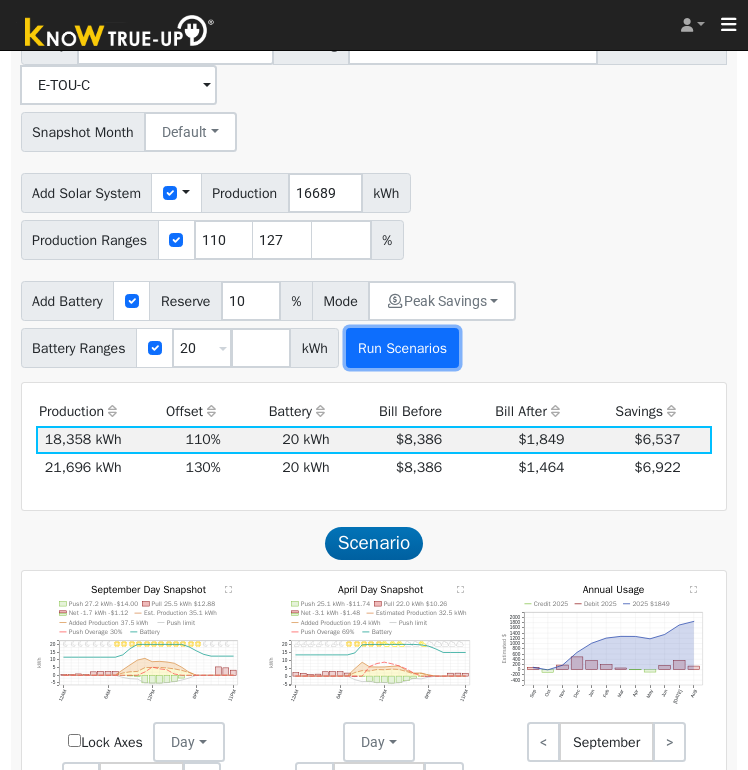 click on "Run Scenarios" at bounding box center [402, 348] 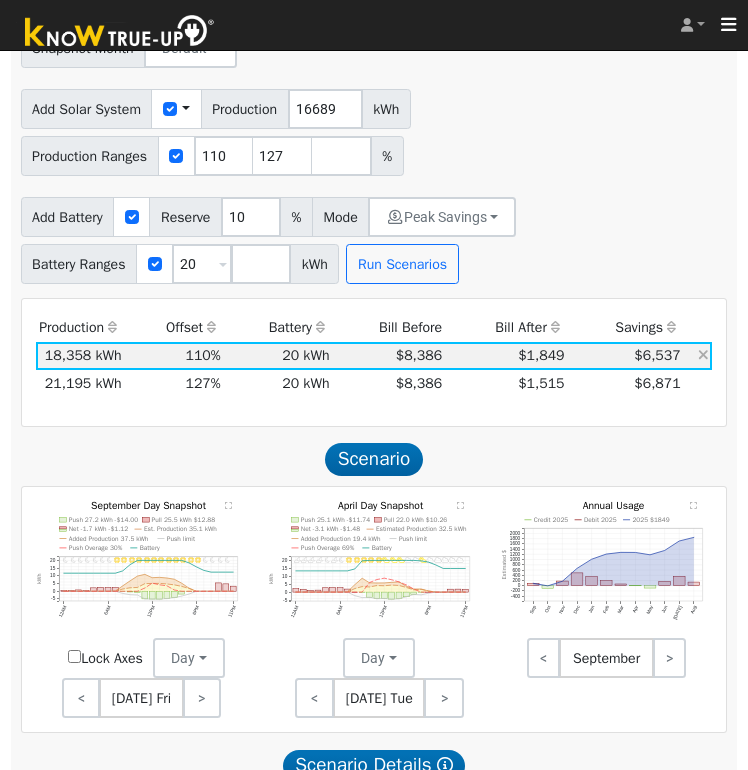 scroll, scrollTop: 1369, scrollLeft: 0, axis: vertical 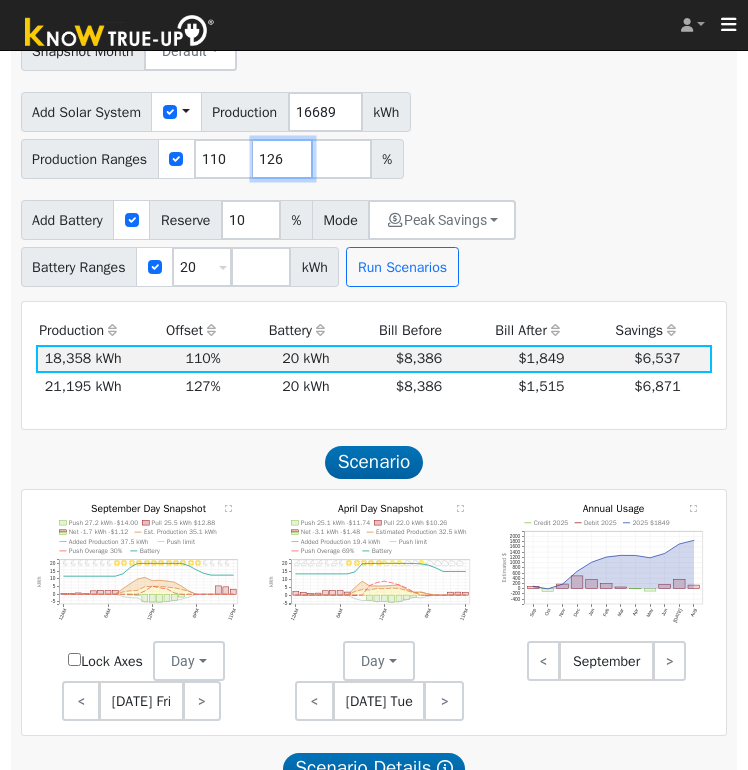 click on "126" at bounding box center [283, 159] 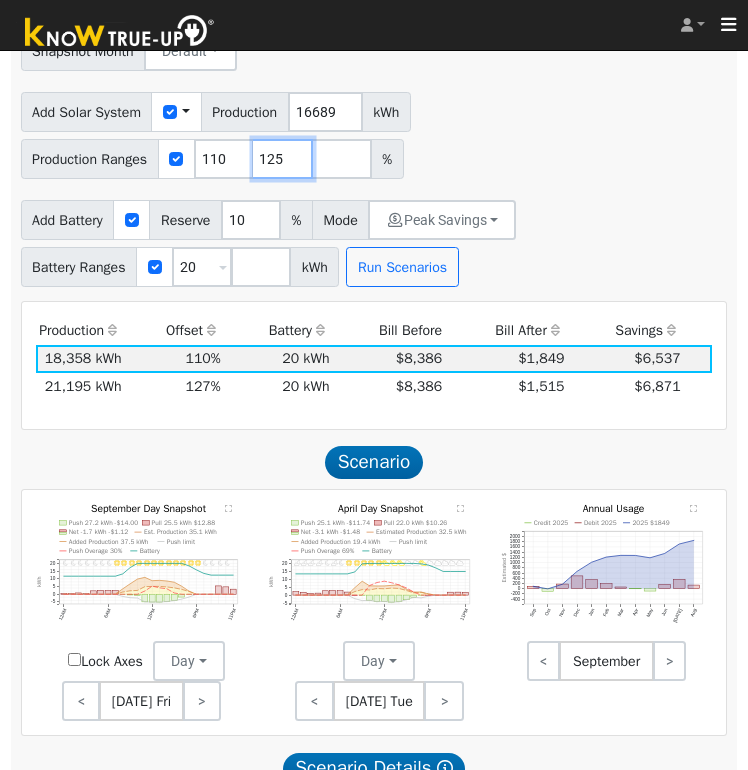 click on "125" at bounding box center (283, 159) 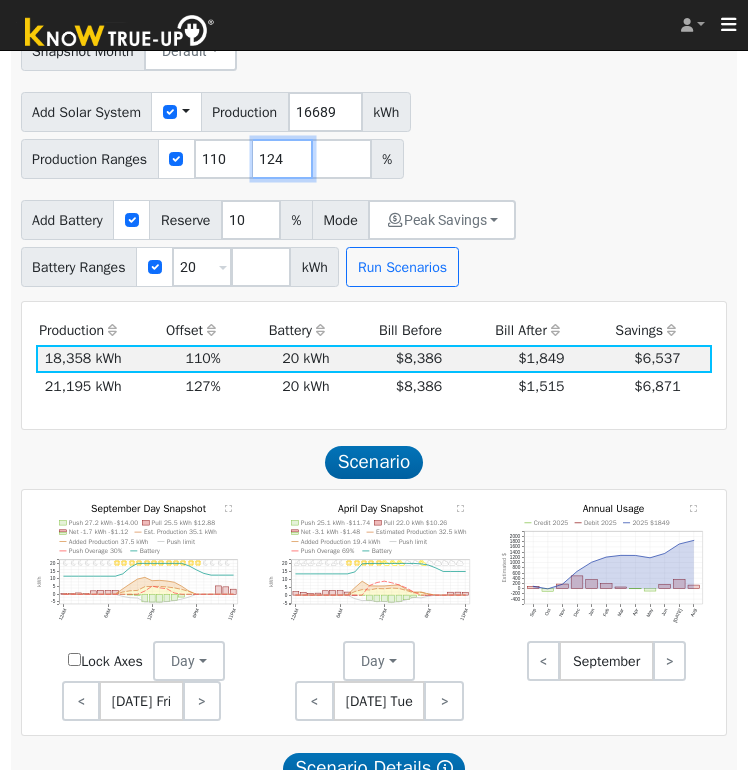 click on "124" at bounding box center [283, 159] 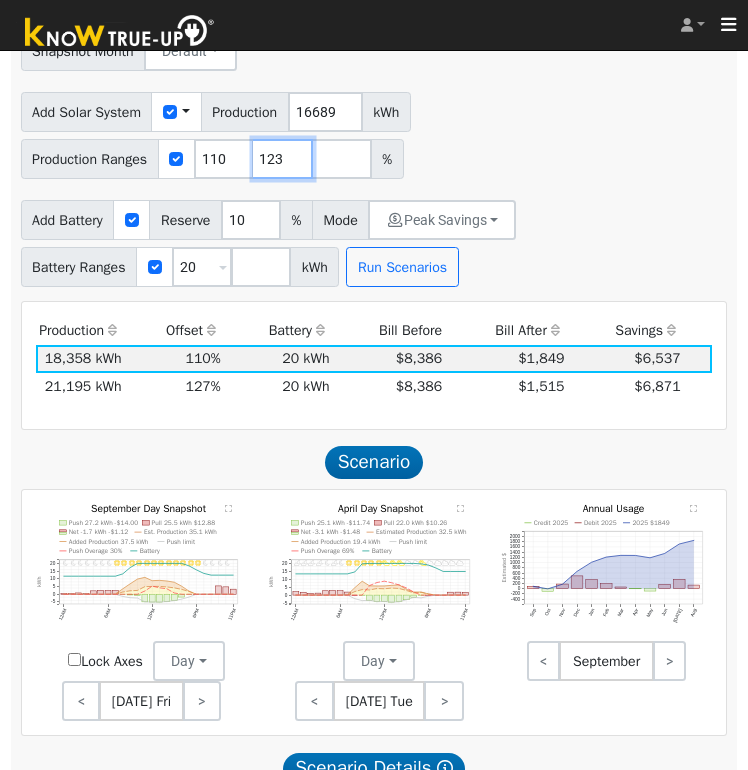 type on "123" 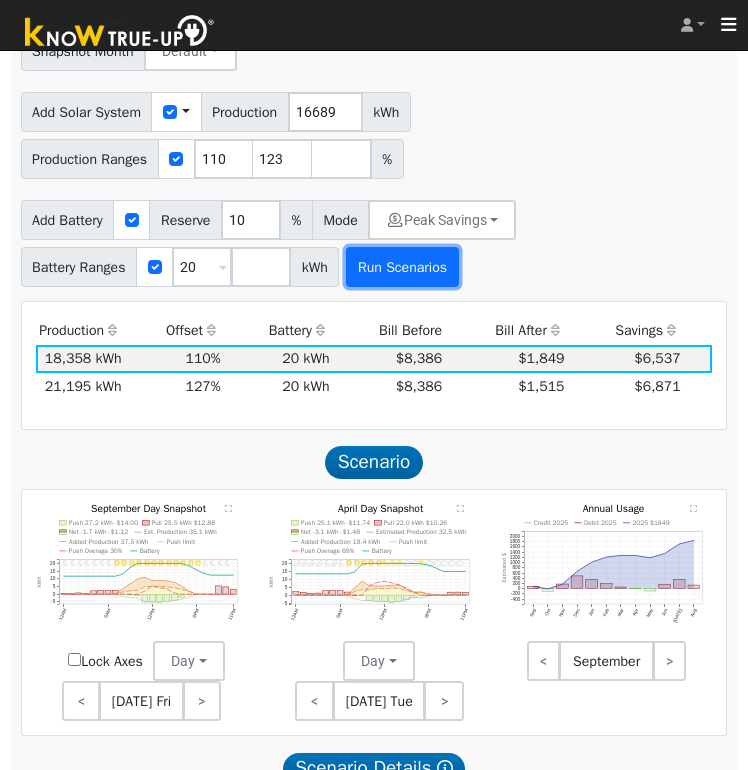 click on "Run Scenarios" at bounding box center [402, 267] 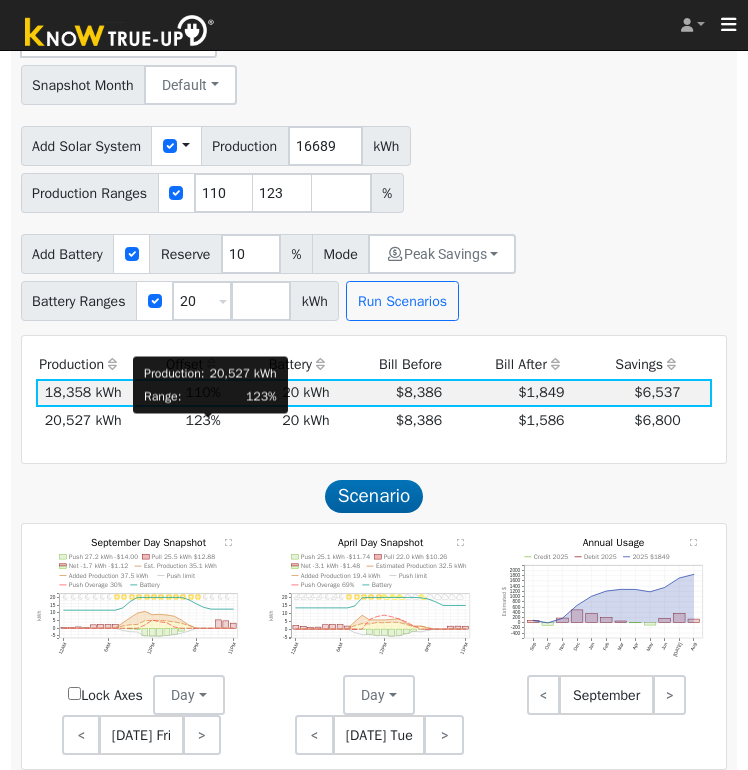 scroll, scrollTop: 1324, scrollLeft: 0, axis: vertical 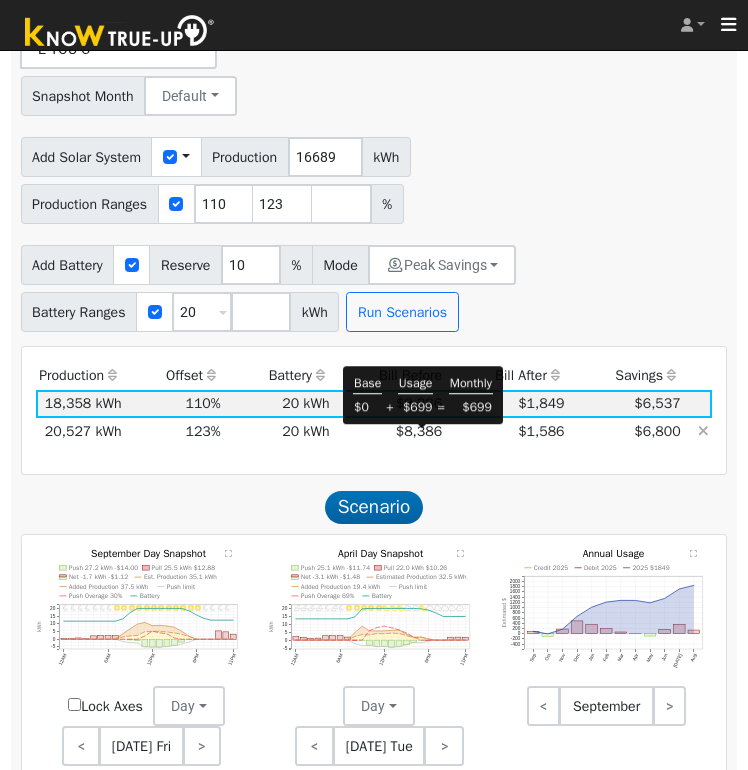 click on "$8,386" at bounding box center (419, 431) 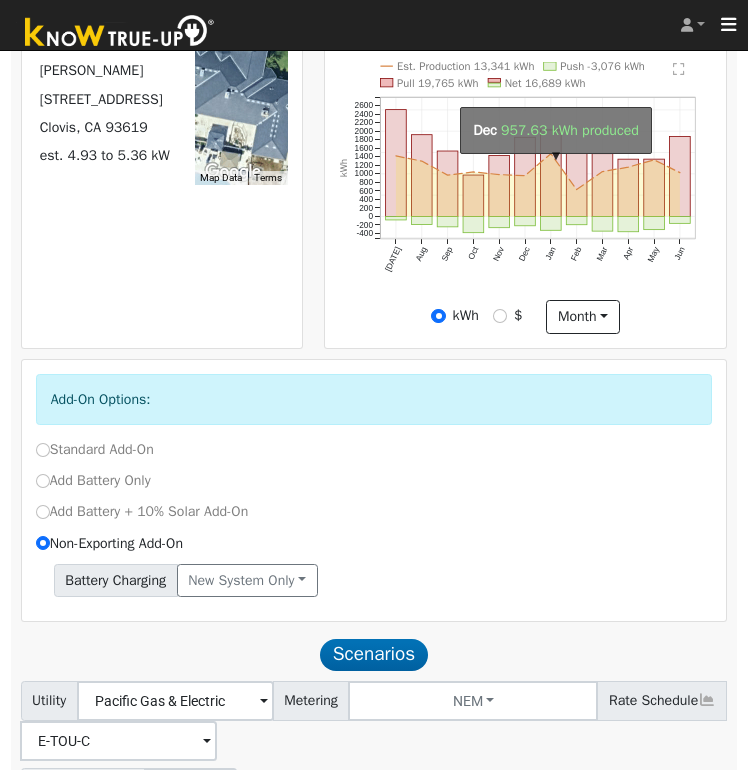 scroll, scrollTop: 649, scrollLeft: 0, axis: vertical 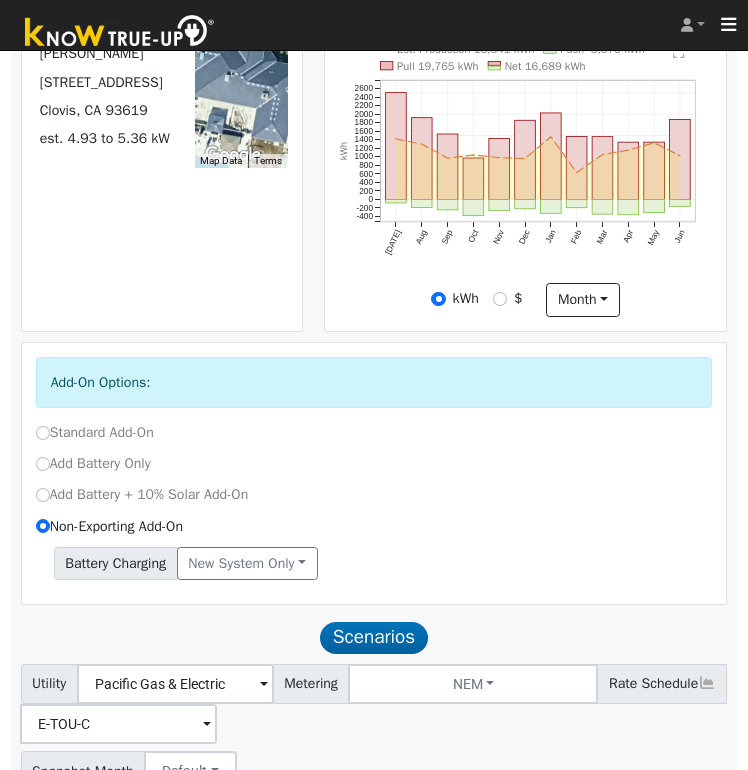 click on "Add Battery + 10% Solar Add-On" at bounding box center [142, 494] 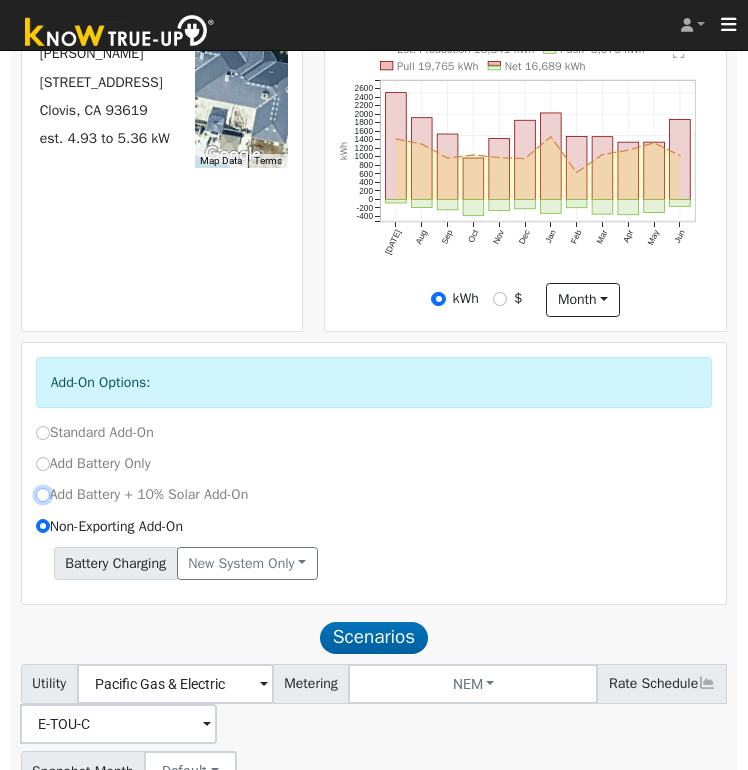 click on "Add Battery + 10% Solar Add-On" at bounding box center [43, 495] 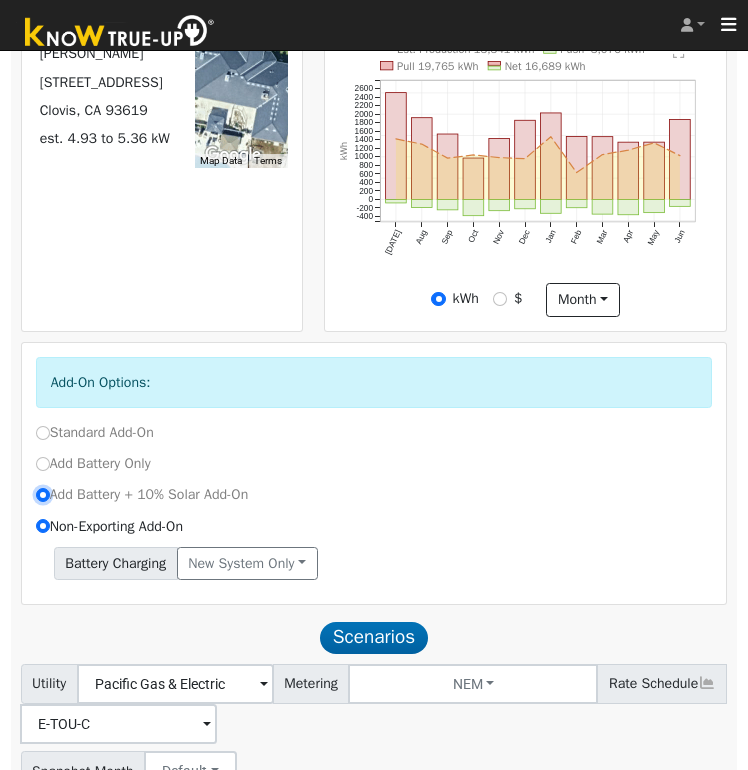 radio on "true" 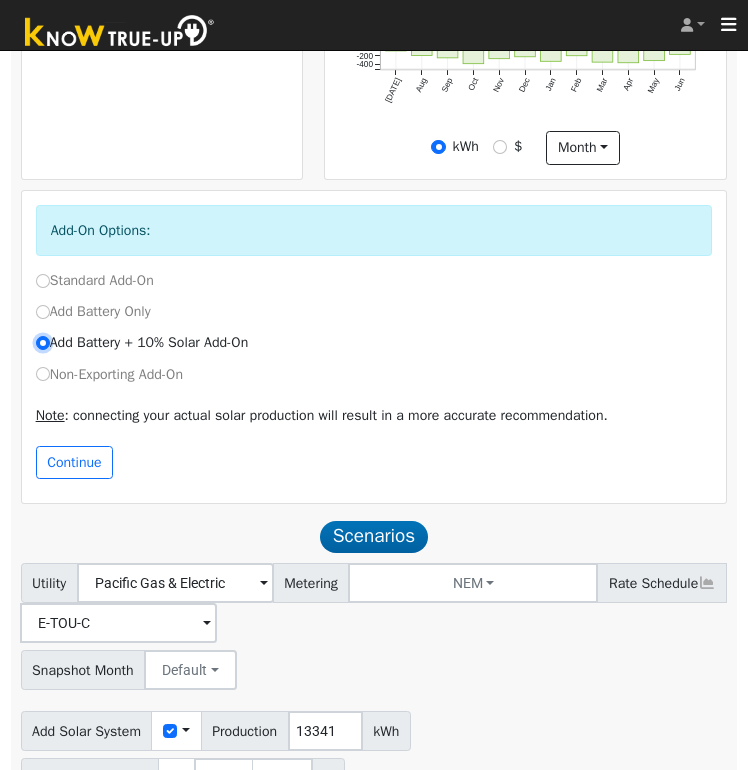 scroll, scrollTop: 804, scrollLeft: 0, axis: vertical 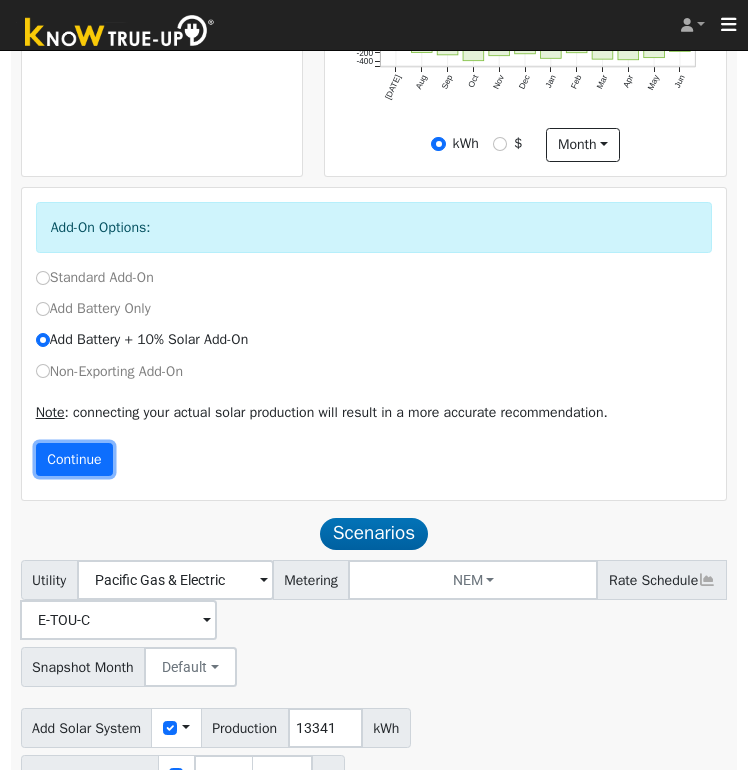 click on "Continue" at bounding box center (75, 460) 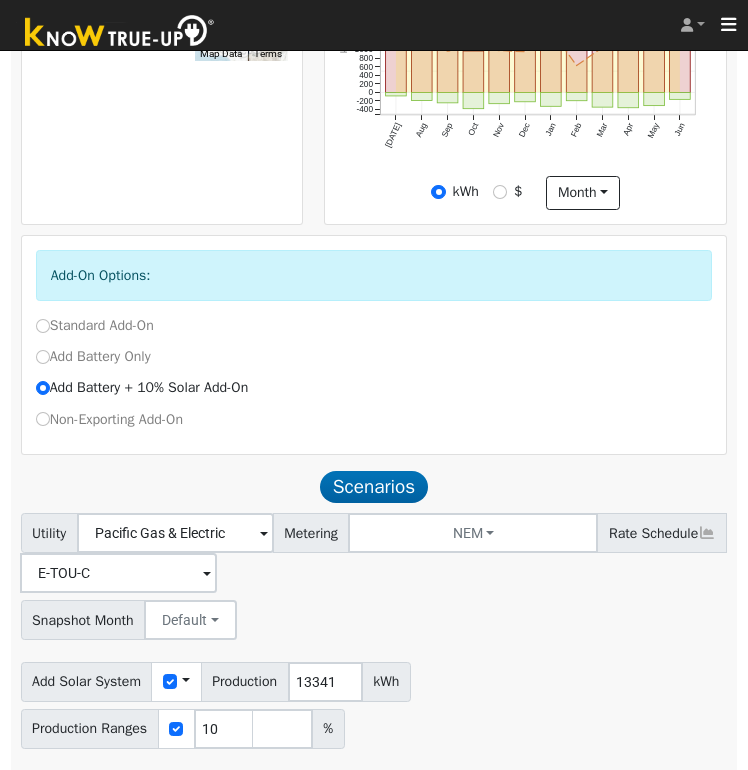 scroll, scrollTop: 744, scrollLeft: 0, axis: vertical 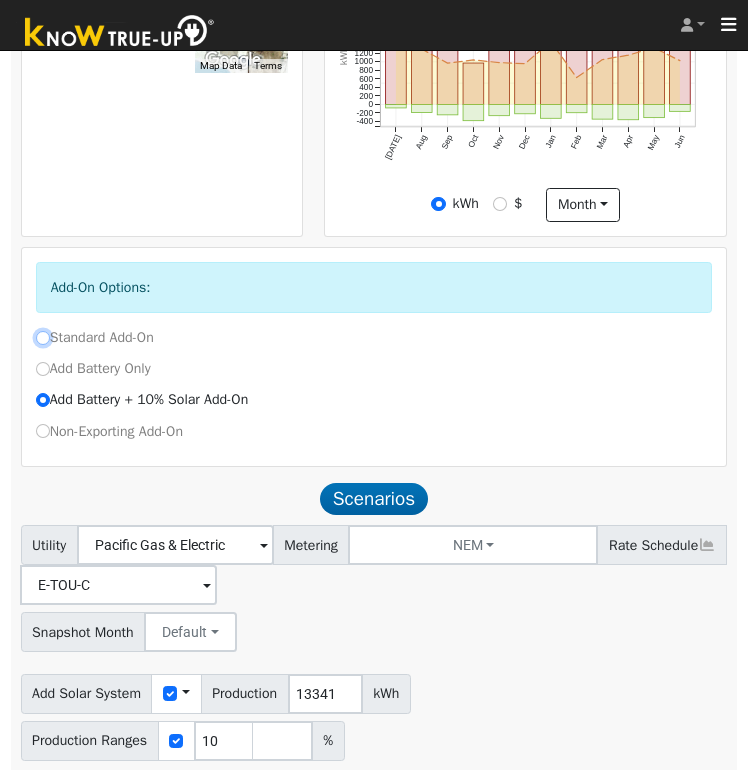 click on "Standard Add-On" at bounding box center (43, 338) 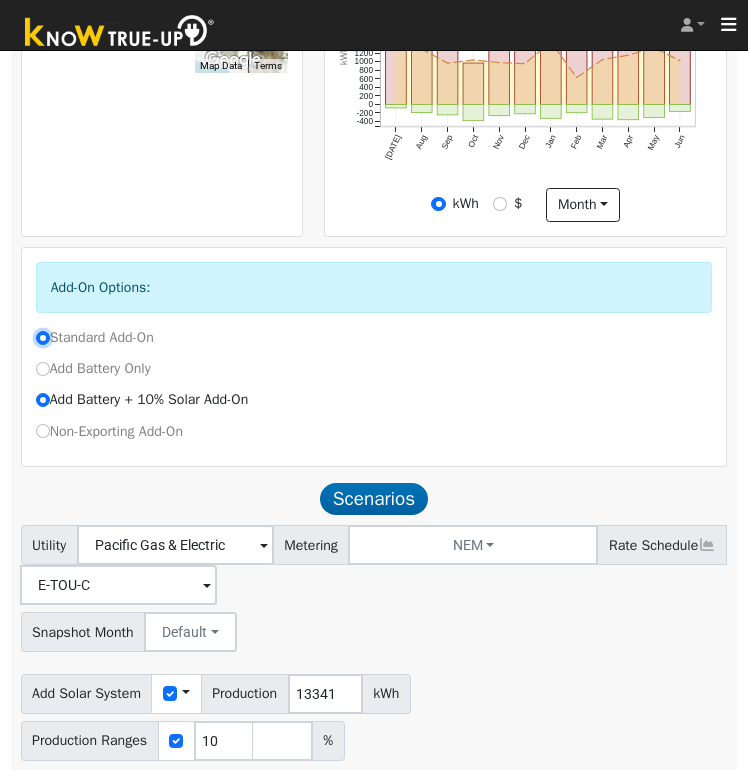 radio on "false" 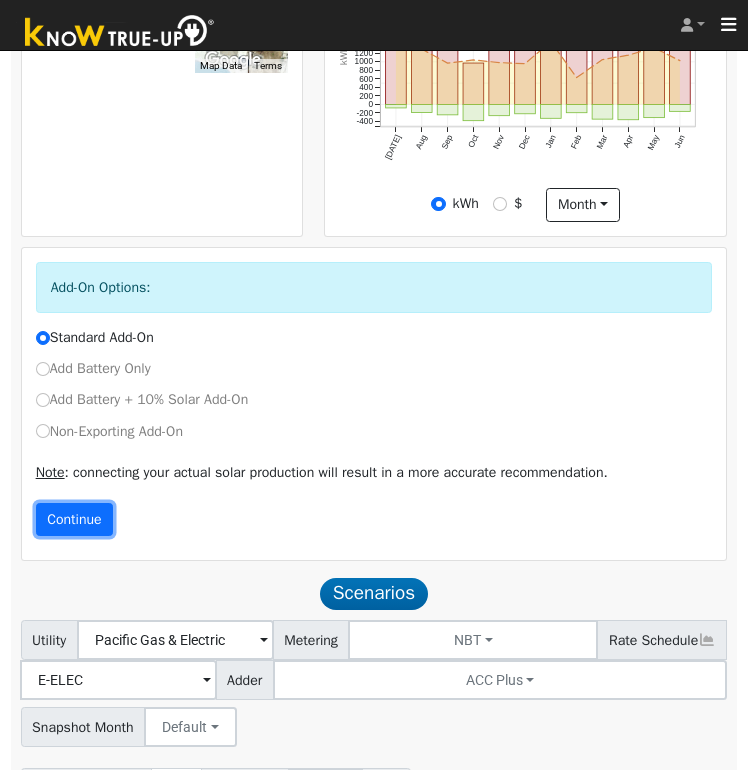 click on "Continue" at bounding box center [75, 520] 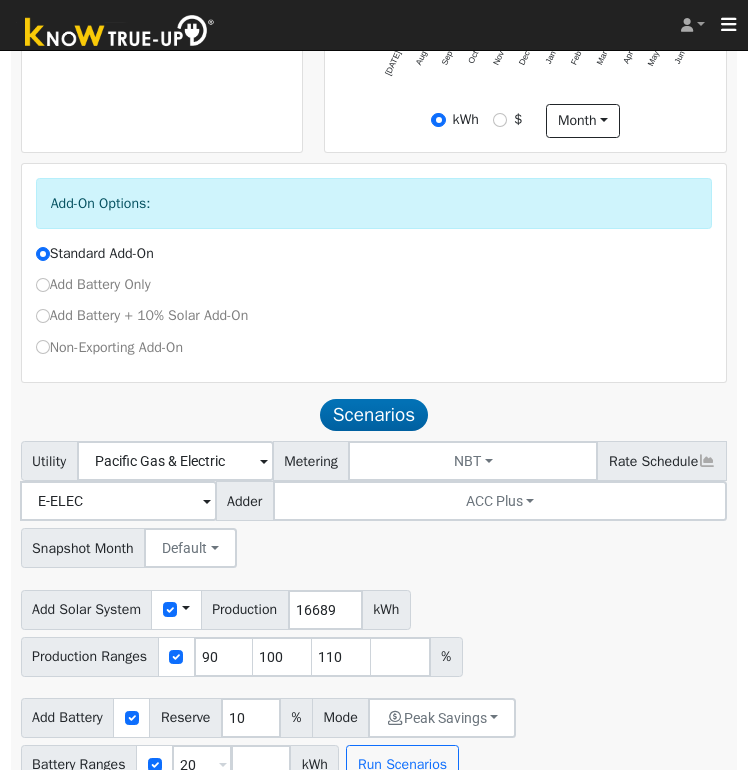 scroll, scrollTop: 861, scrollLeft: 0, axis: vertical 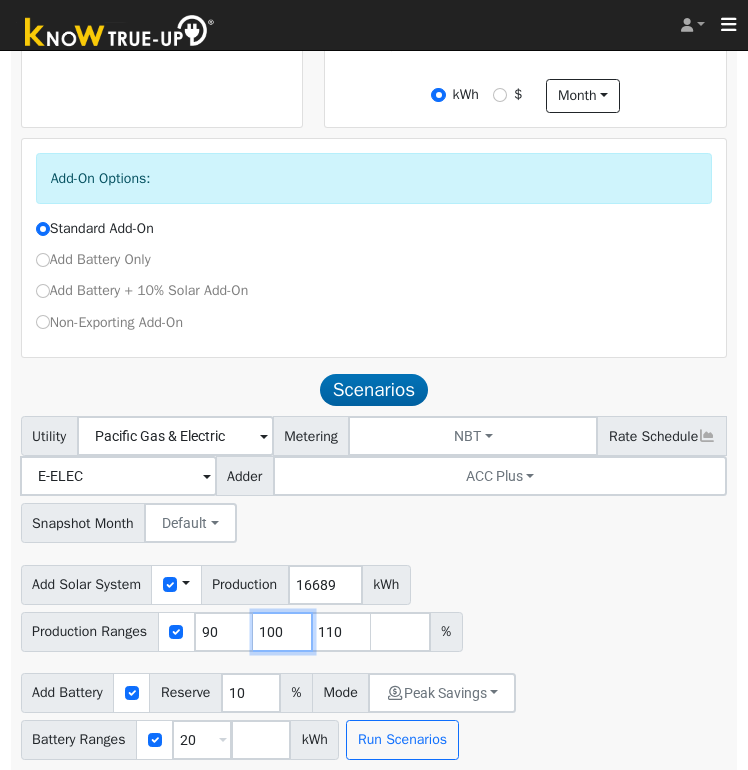 click on "100" at bounding box center [283, 632] 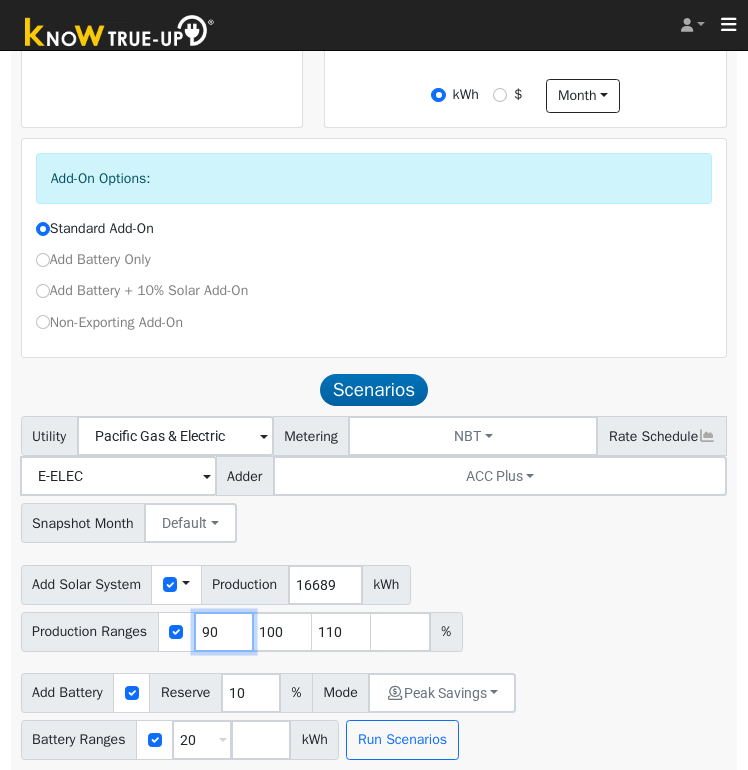 click on "90" at bounding box center (224, 632) 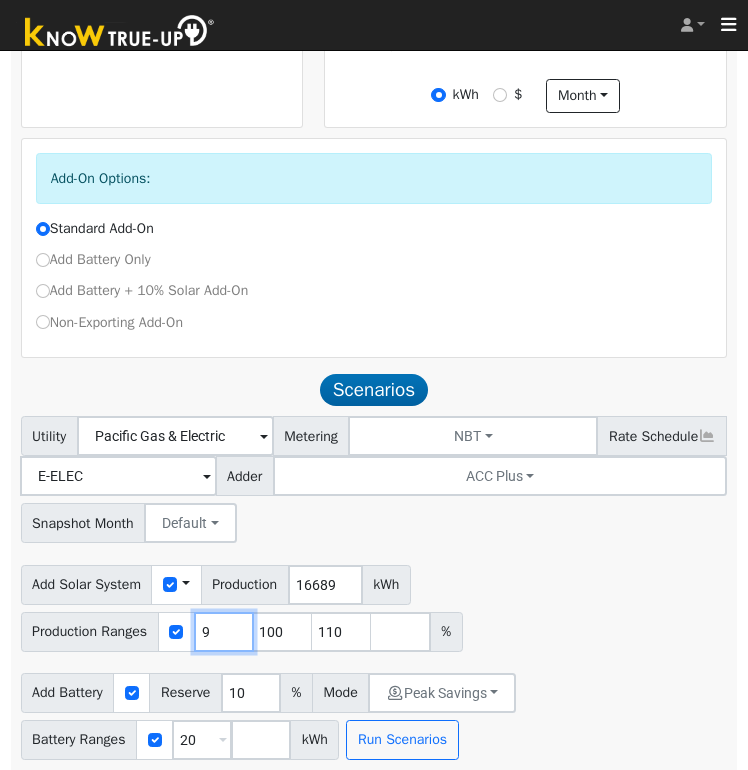 type on "100" 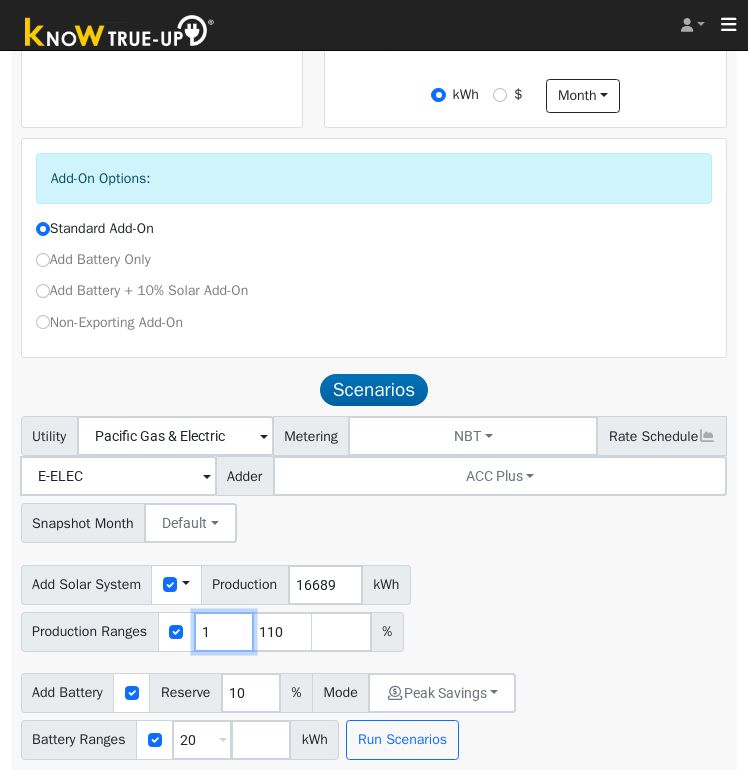 type on "110" 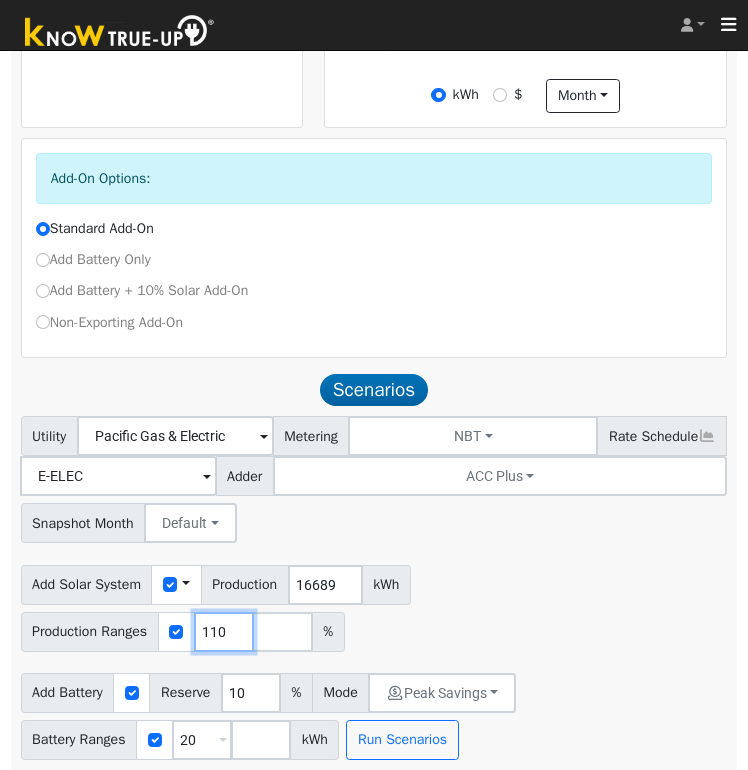 type on "110" 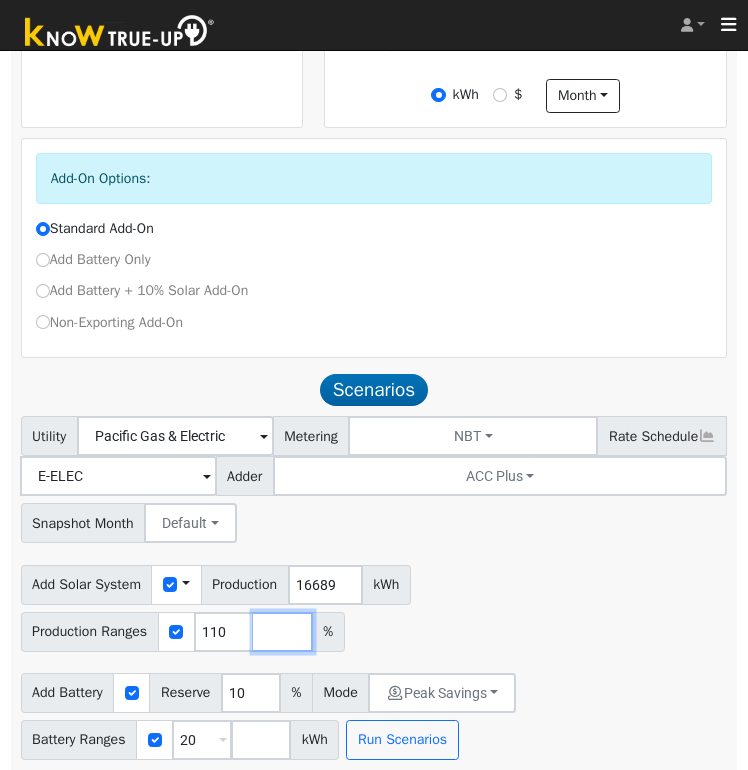 click at bounding box center (283, 632) 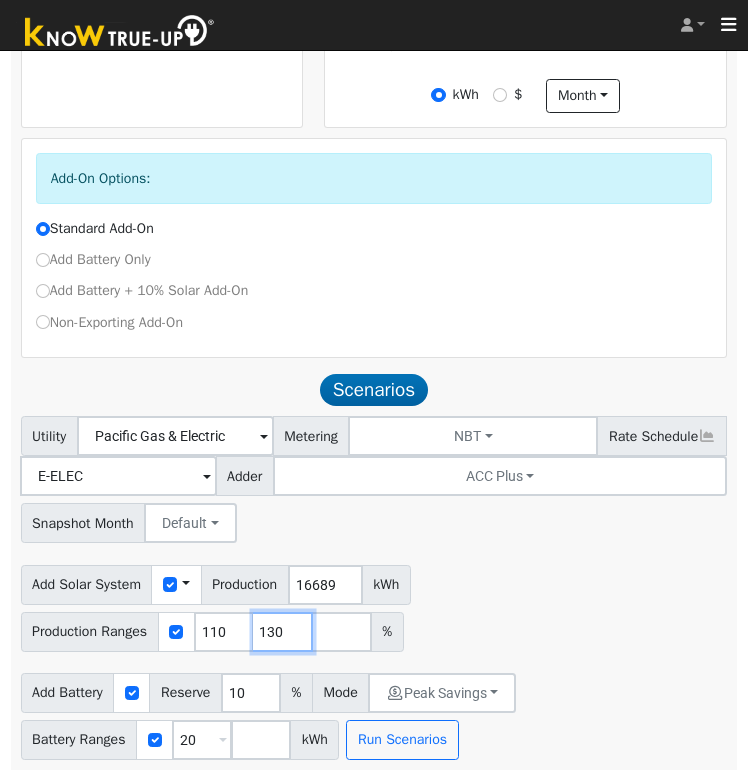 type on "130" 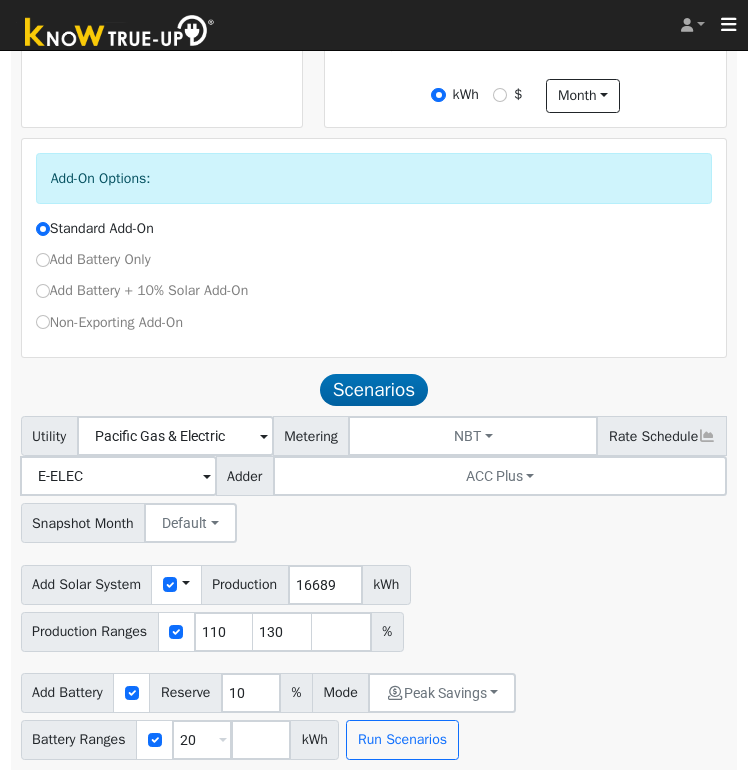 click on "Add Solar System Use CSV Data Production 16689 kWh Production Ranges 110 130 %" at bounding box center (374, 605) 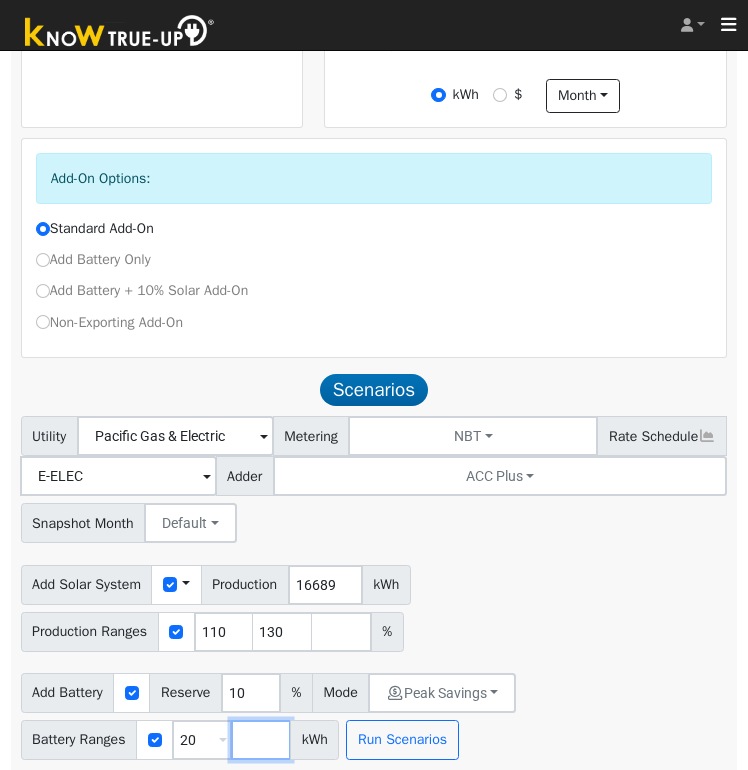 click at bounding box center (261, 740) 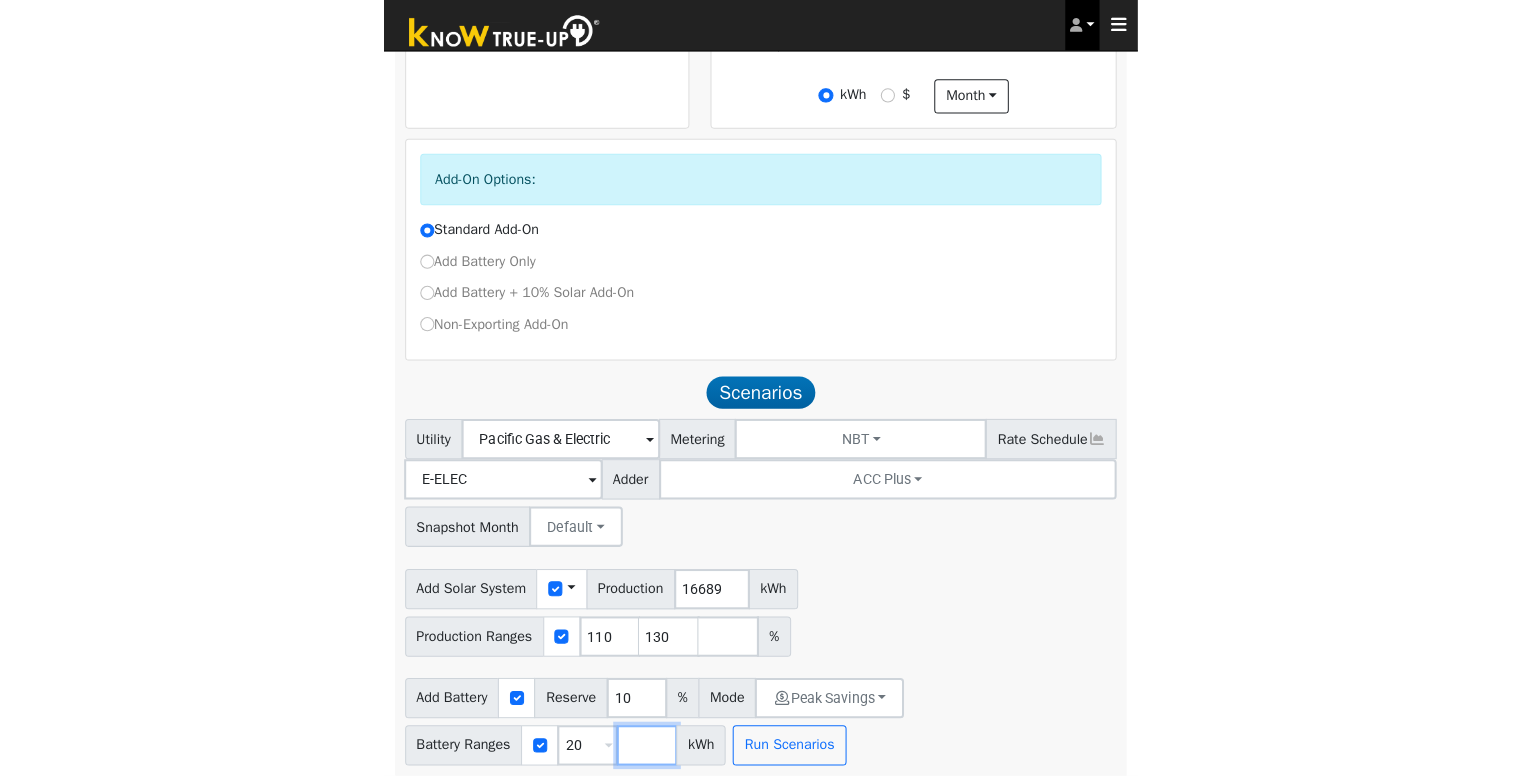 scroll, scrollTop: 436, scrollLeft: 0, axis: vertical 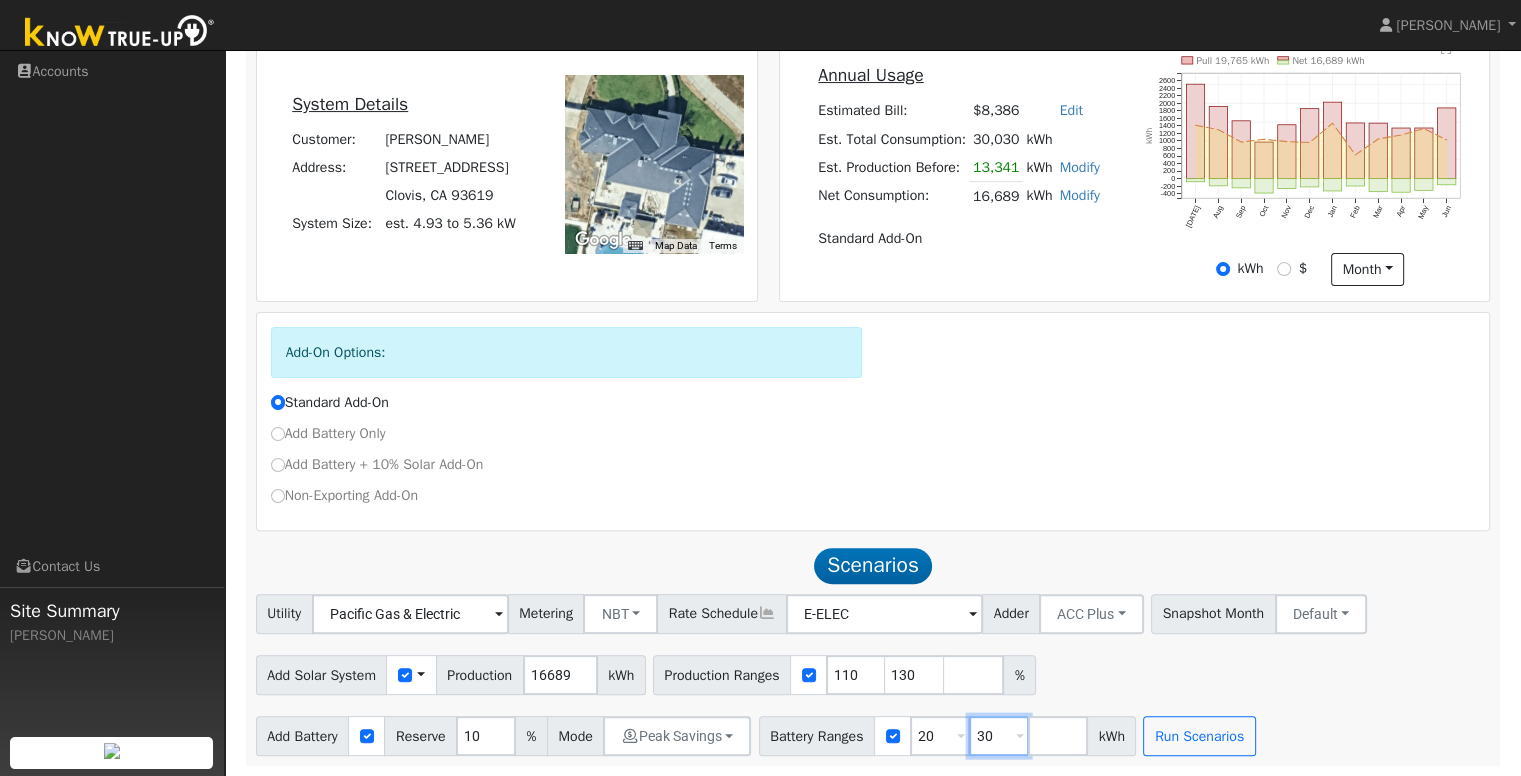 type on "30" 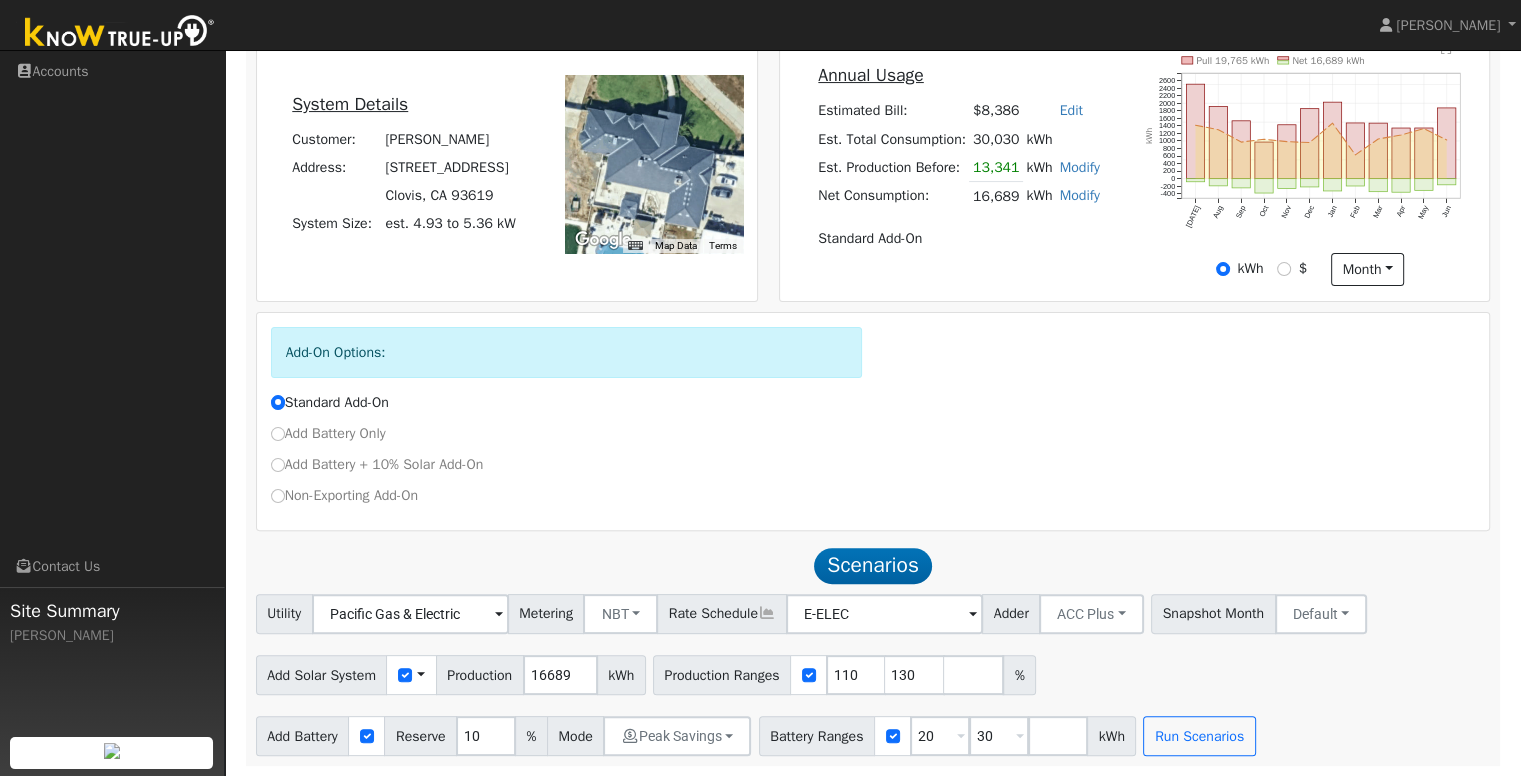 click on "Add Solar System Use CSV Data Production 16689 kWh Production Ranges 110 130 %" at bounding box center (873, 671) 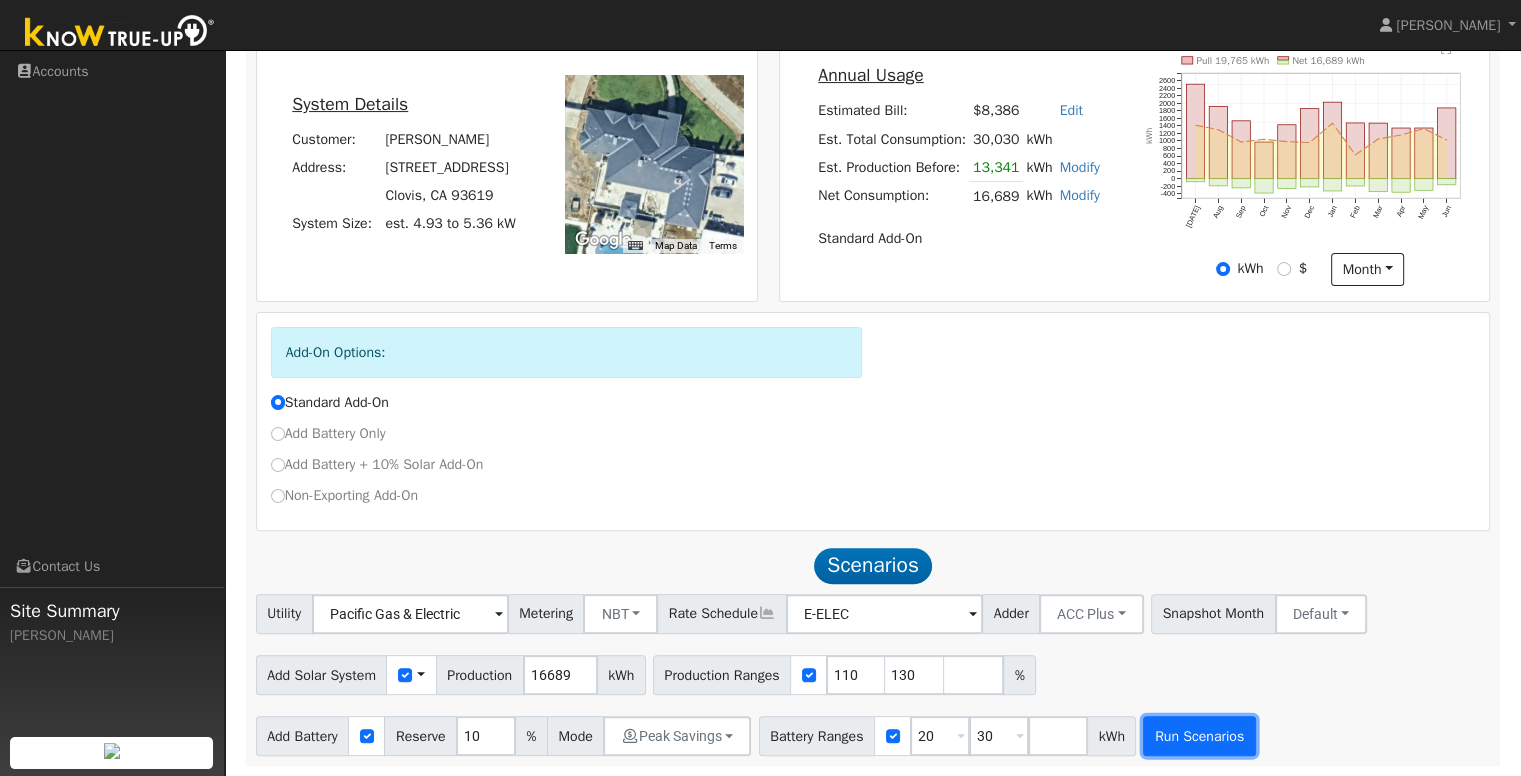 click on "Run Scenarios" at bounding box center (1199, 736) 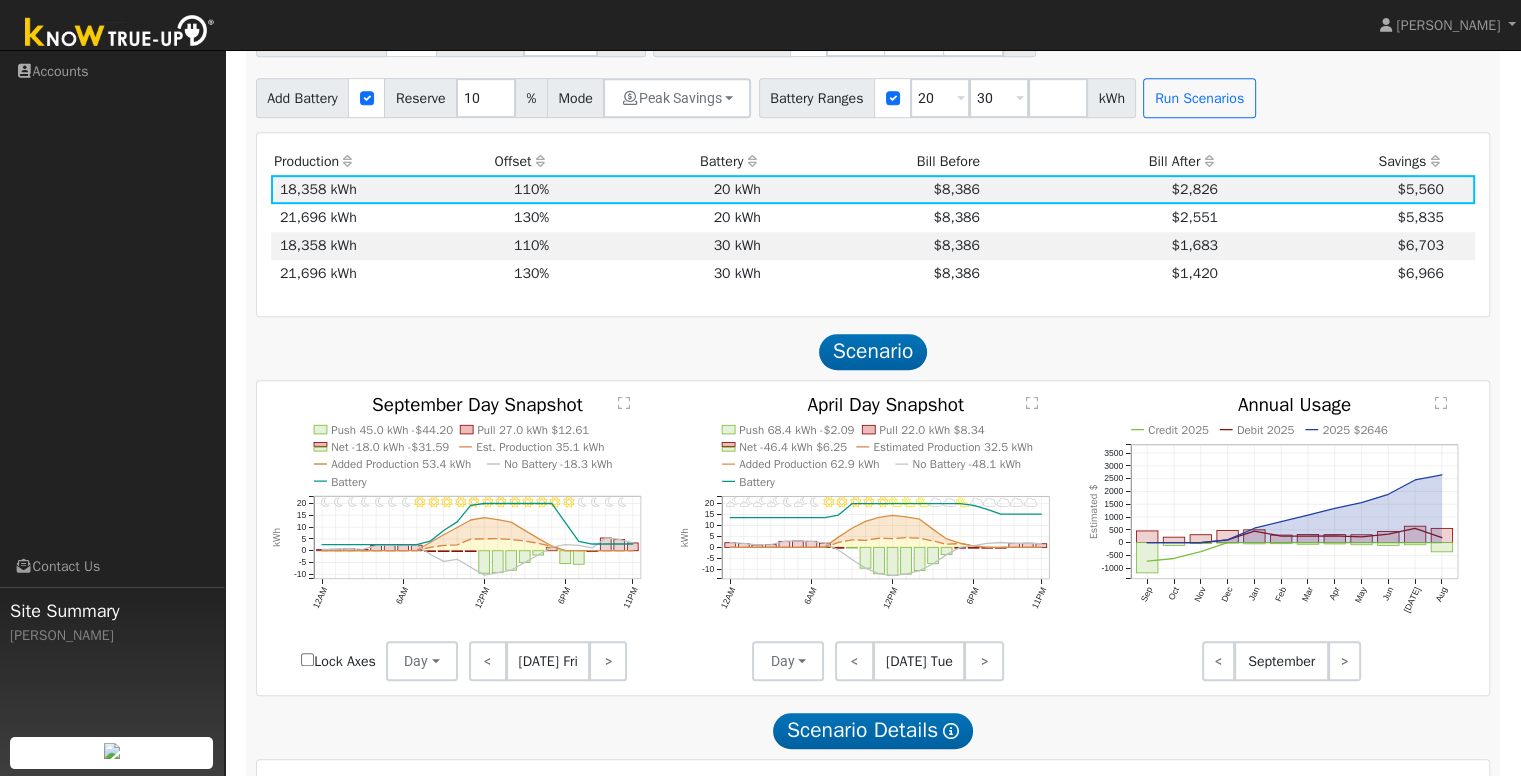 scroll, scrollTop: 1064, scrollLeft: 0, axis: vertical 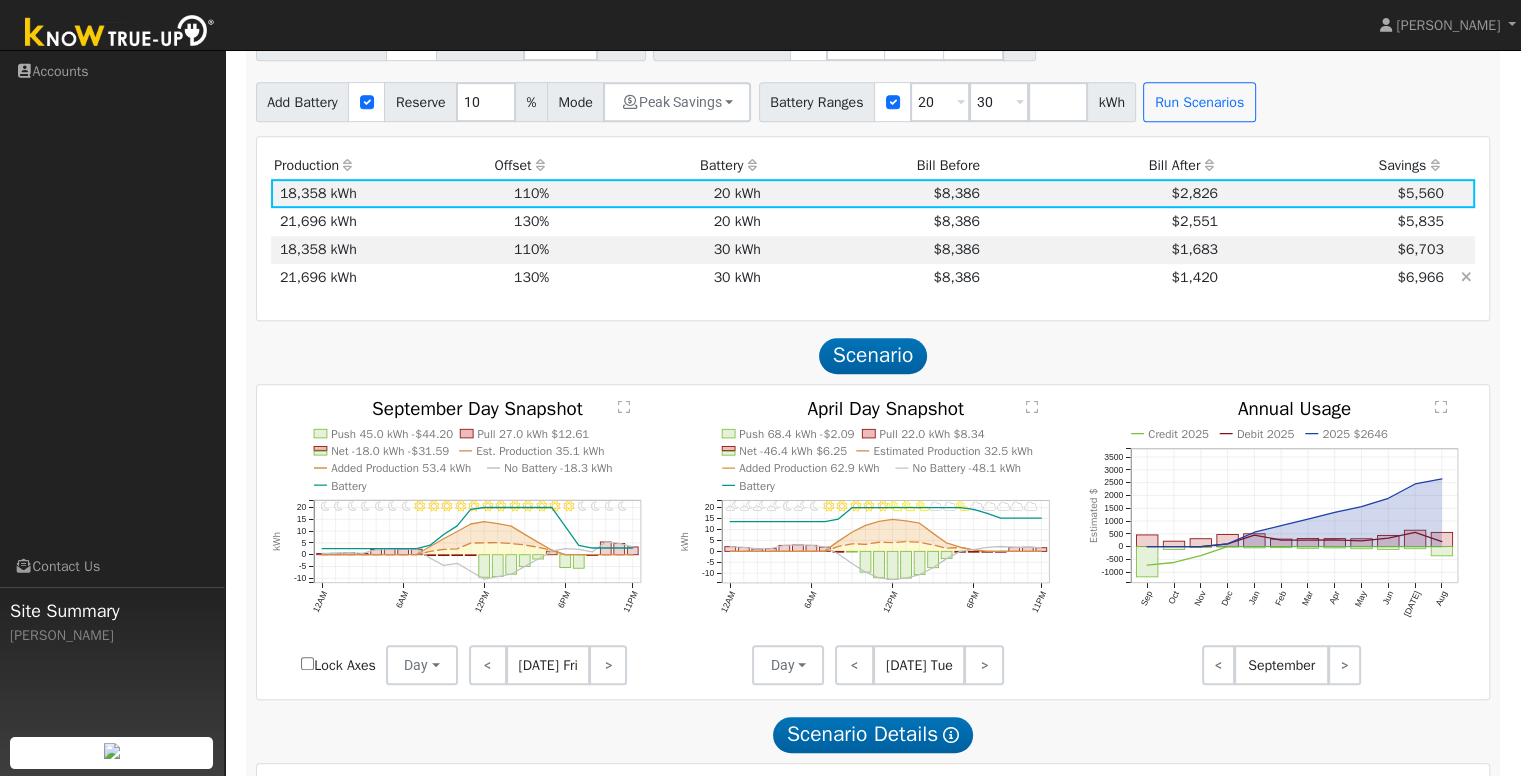 click on "30 kWh" at bounding box center [659, 278] 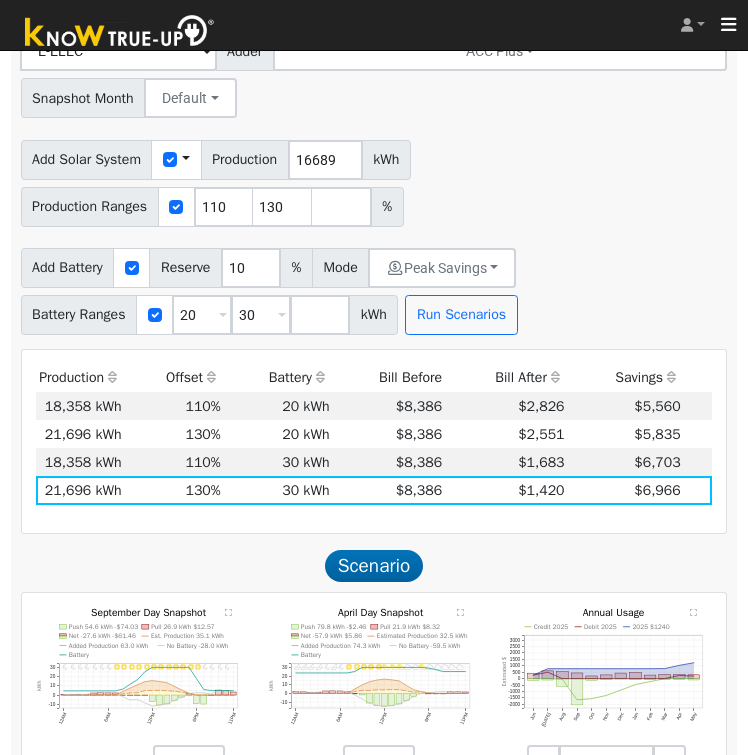 scroll, scrollTop: 1280, scrollLeft: 0, axis: vertical 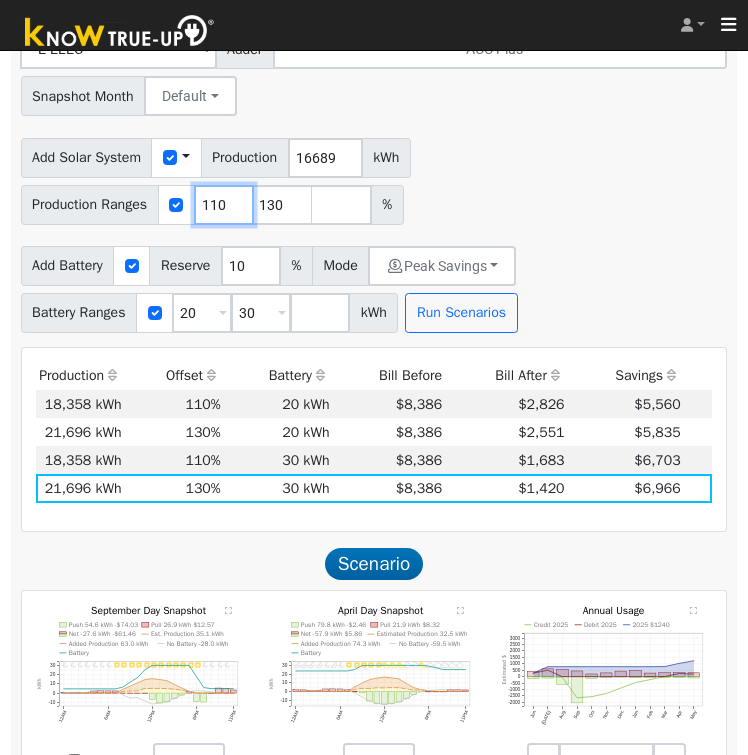 click on "110" at bounding box center [224, 205] 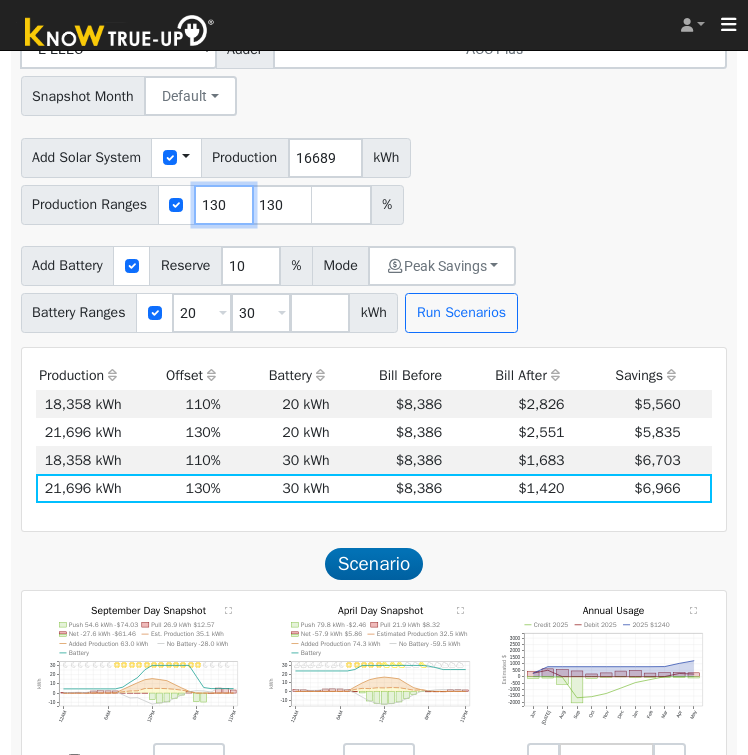 type on "130" 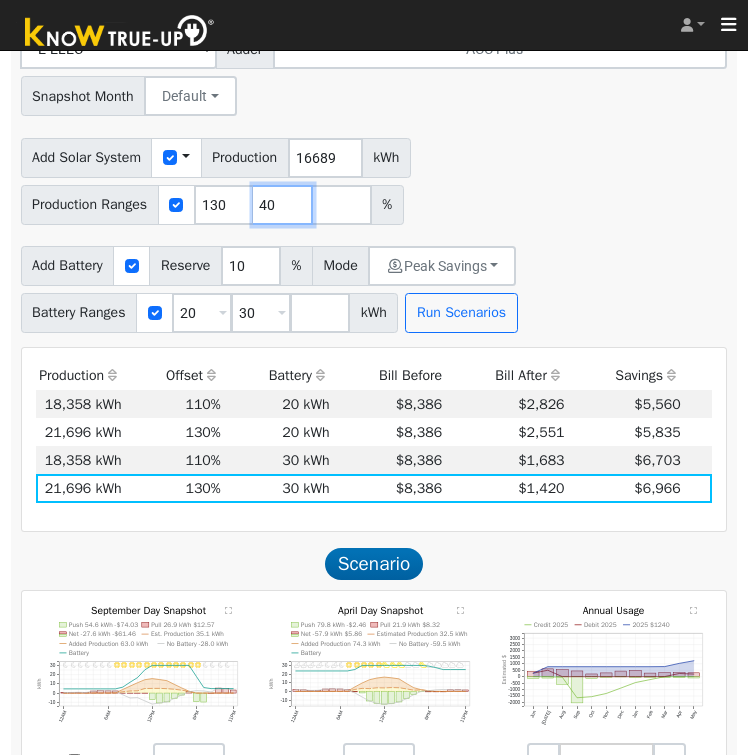 type on "4" 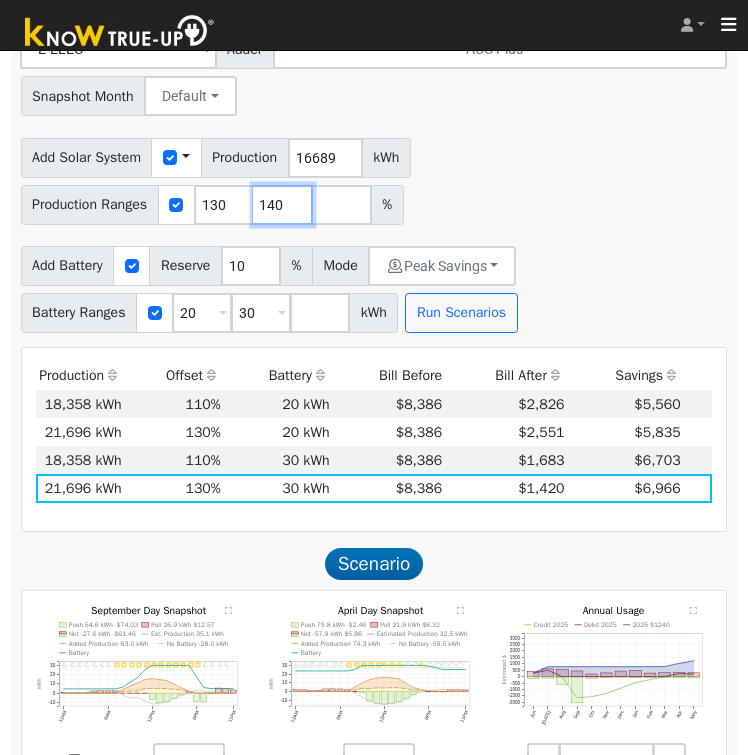 type on "140" 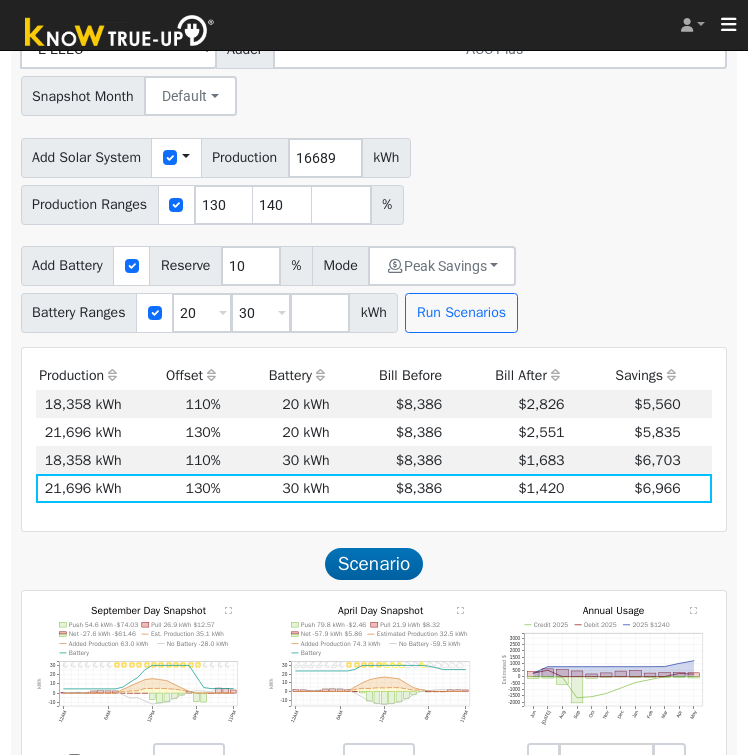 click on "Add Solar System Use CSV Data Production 16689 kWh Production Ranges 130 140 %" at bounding box center [374, 178] 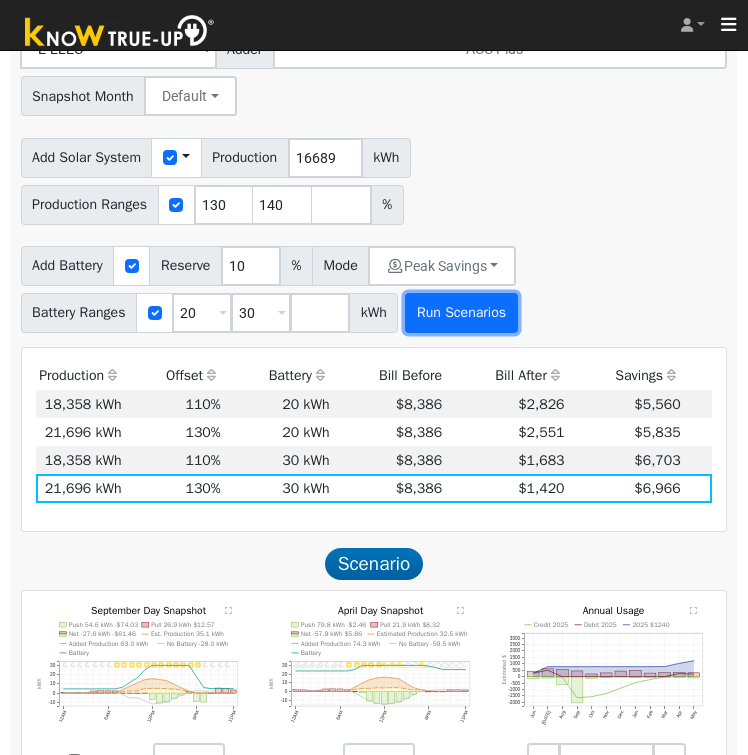 click on "Run Scenarios" at bounding box center (461, 313) 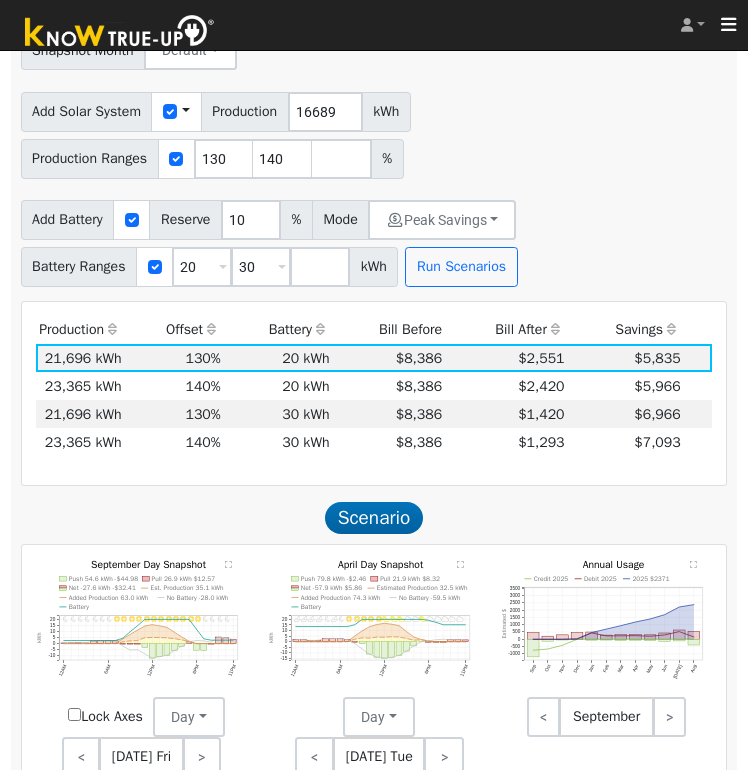 scroll, scrollTop: 1325, scrollLeft: 0, axis: vertical 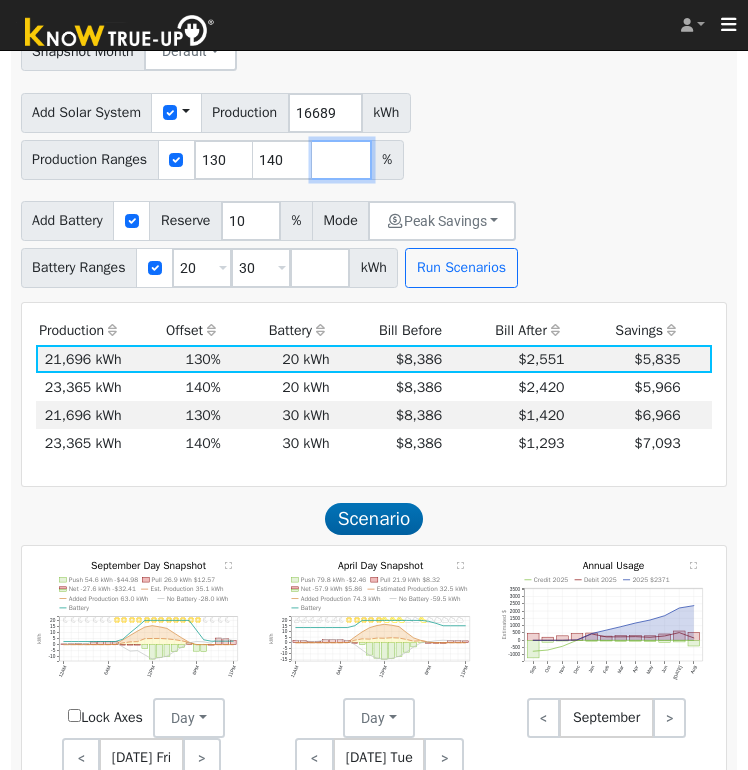 click at bounding box center [342, 160] 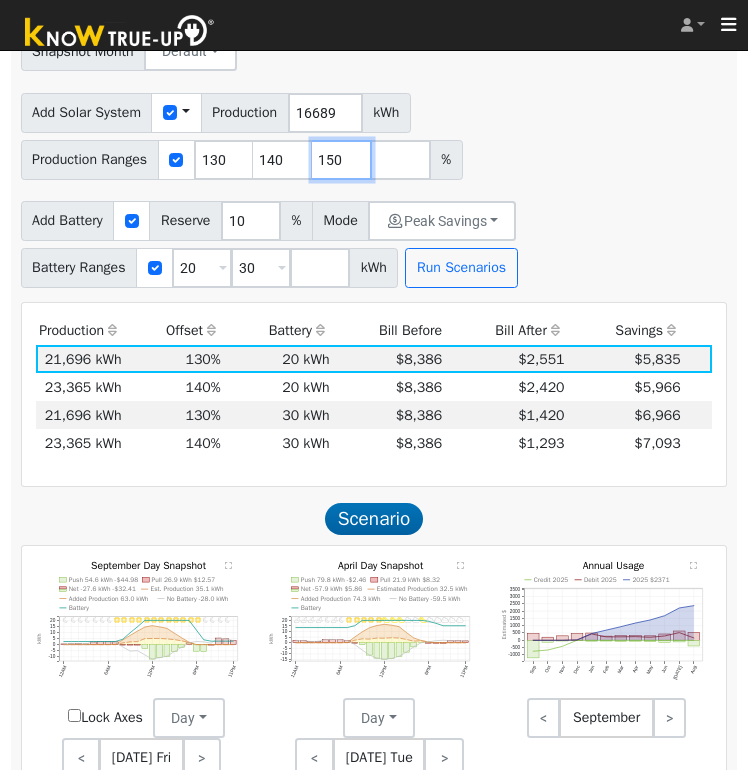 type on "150" 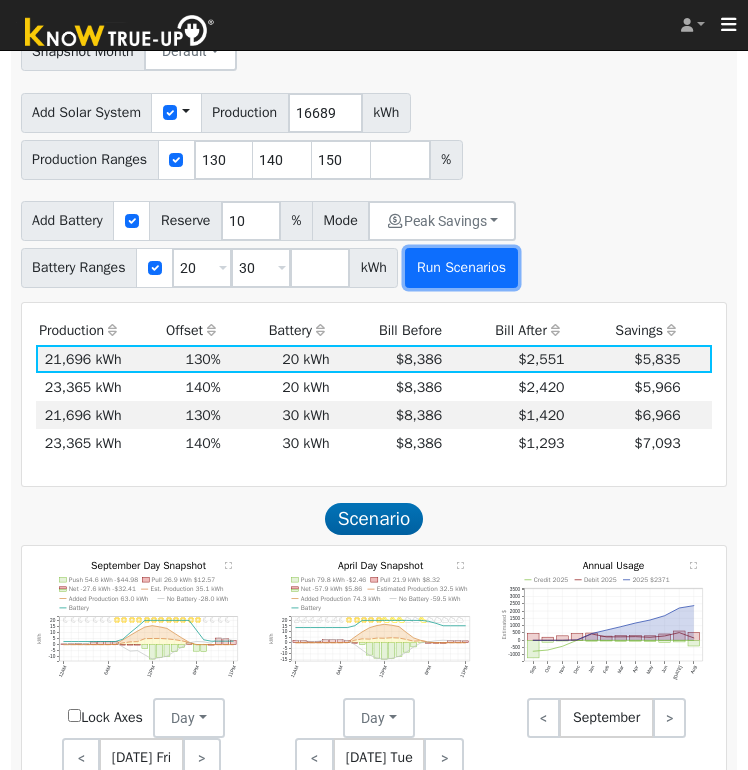 click on "Run Scenarios" at bounding box center (461, 268) 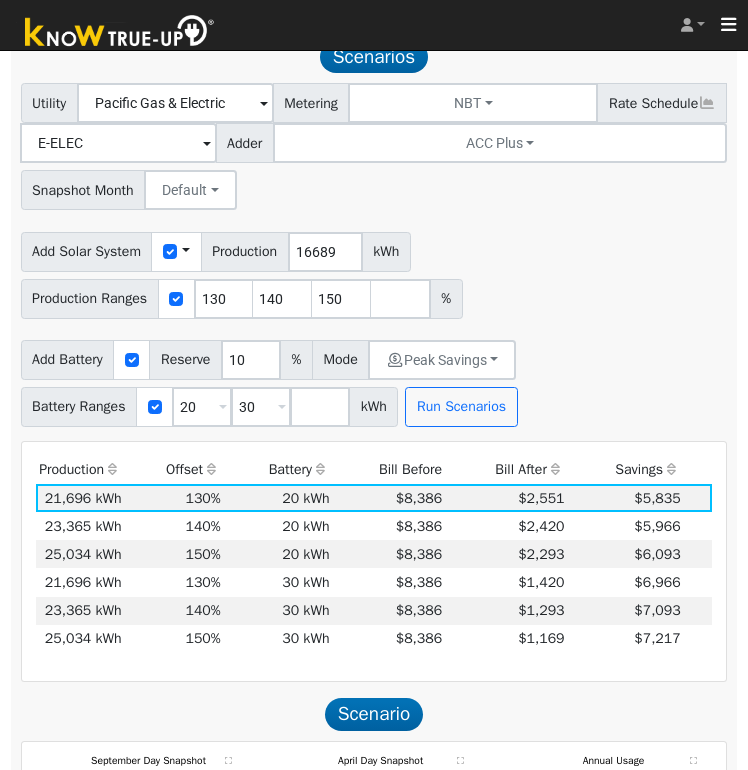 scroll, scrollTop: 1173, scrollLeft: 0, axis: vertical 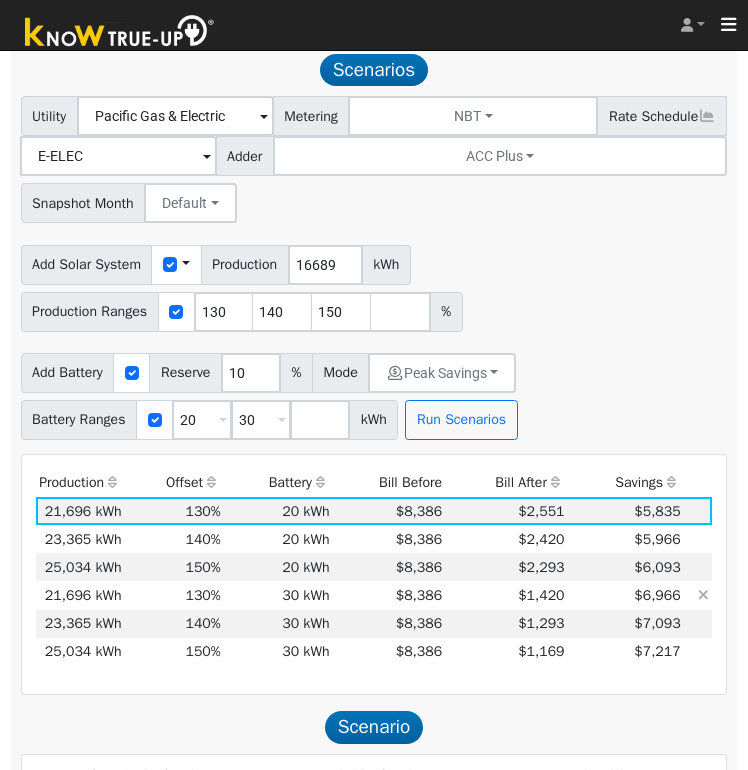 click on "$1,420" at bounding box center (507, 595) 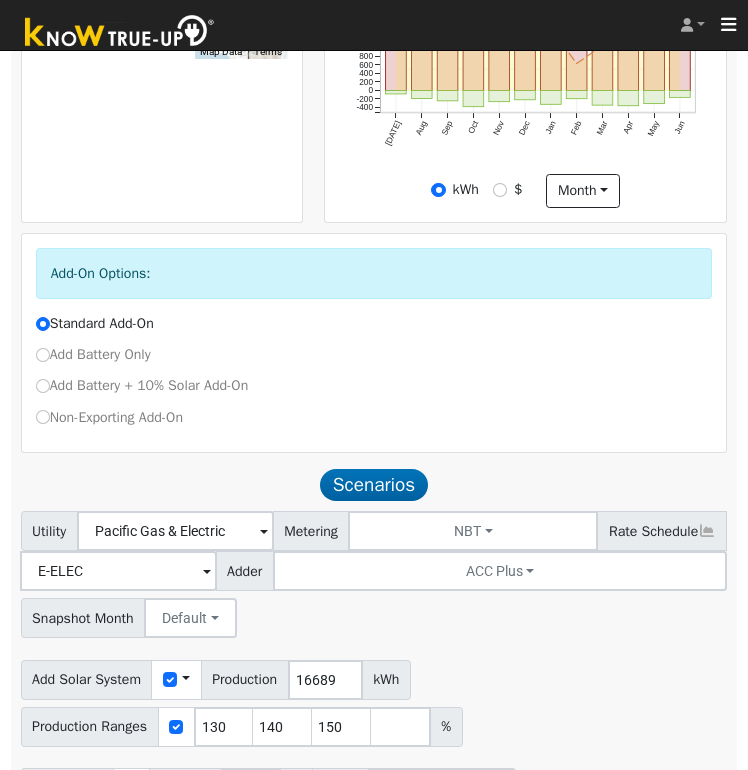 scroll, scrollTop: 740, scrollLeft: 0, axis: vertical 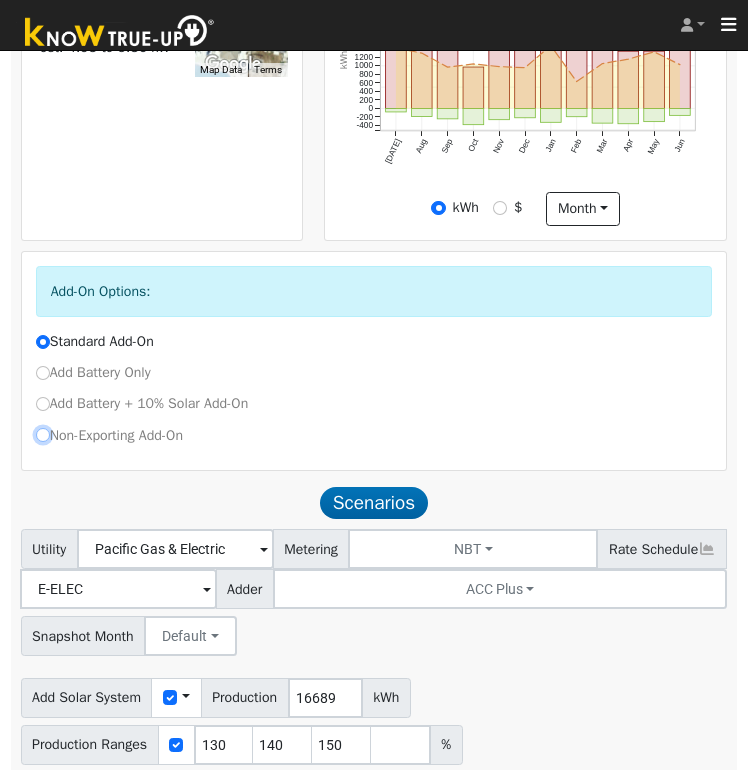click on "Non-Exporting Add-On" at bounding box center [43, 435] 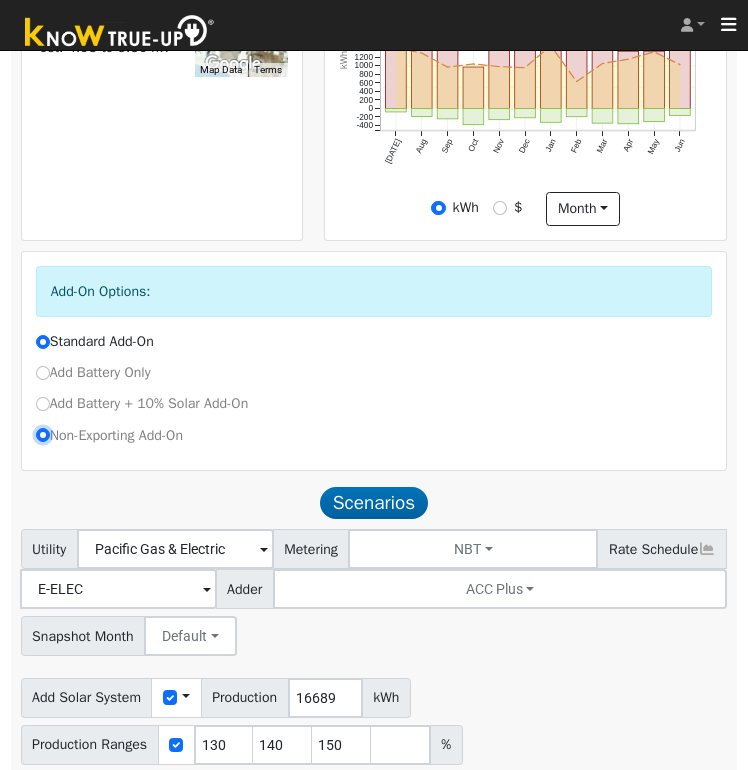 radio on "false" 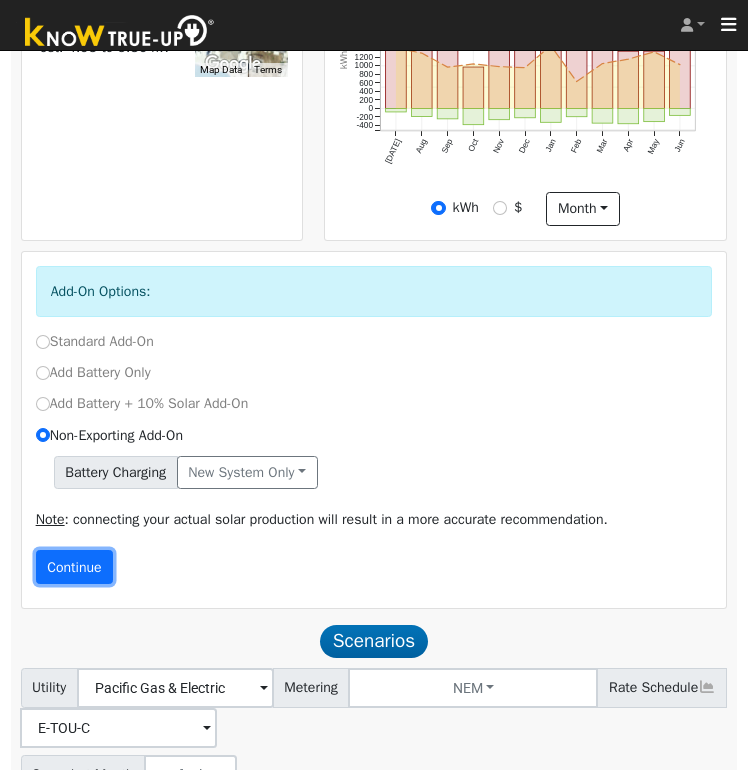 click on "Continue" at bounding box center [75, 567] 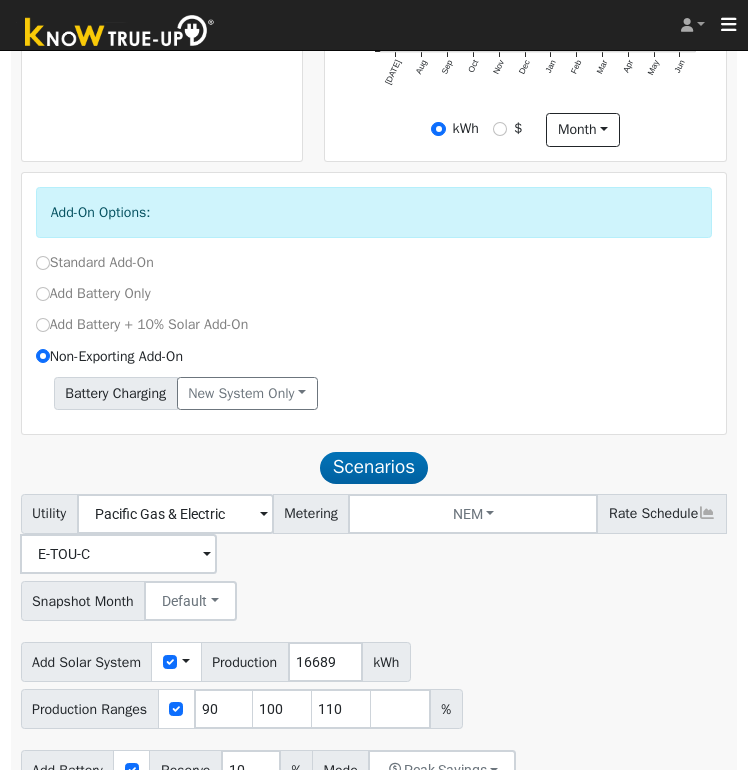 scroll, scrollTop: 904, scrollLeft: 0, axis: vertical 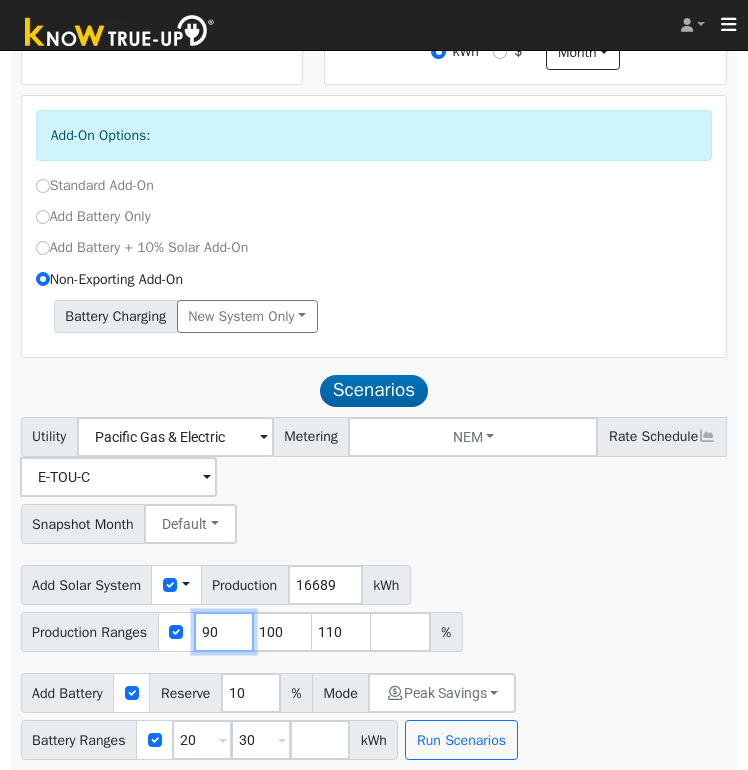 click on "90" at bounding box center [224, 632] 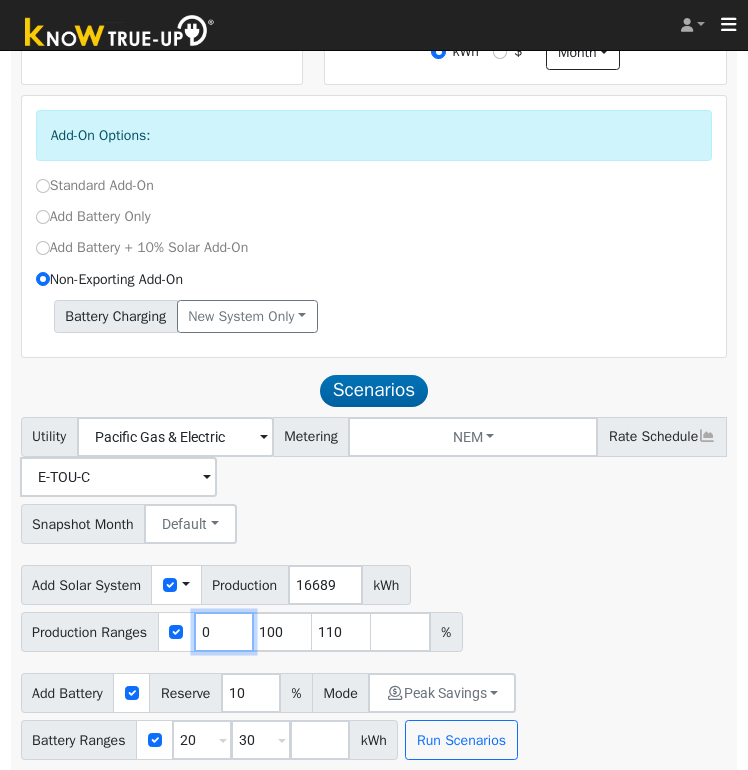 type on "100" 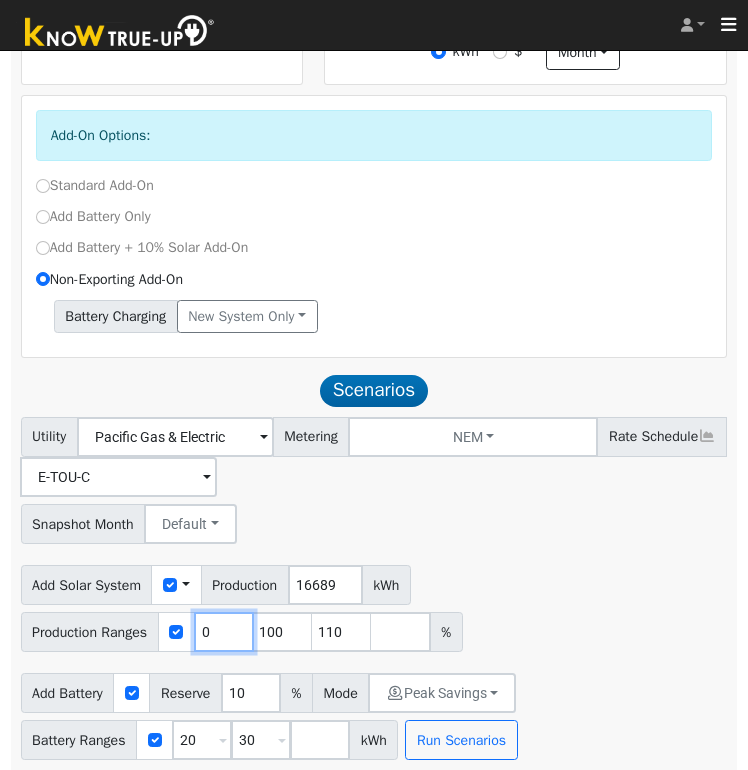 type on "110" 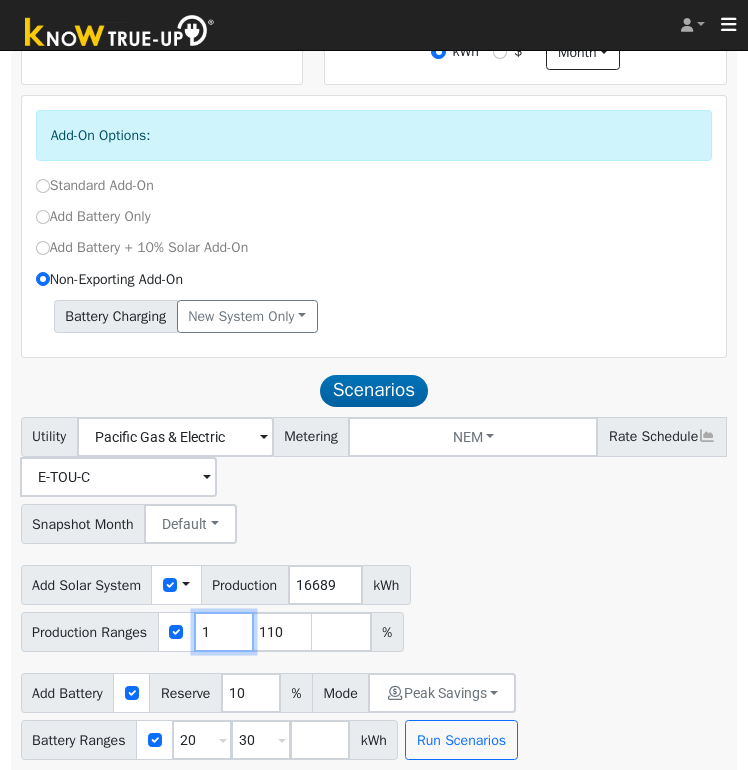 type on "110" 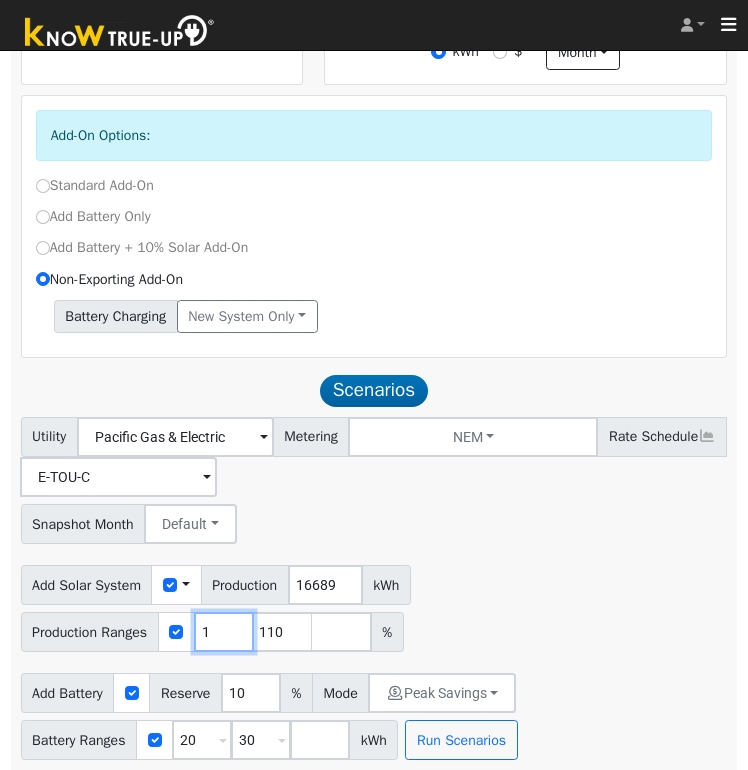 type 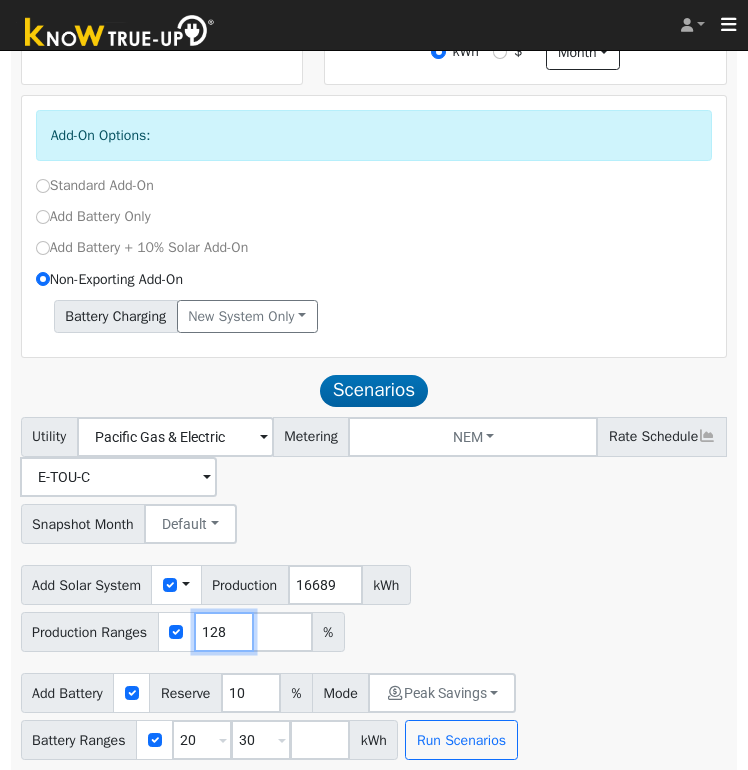type on "128" 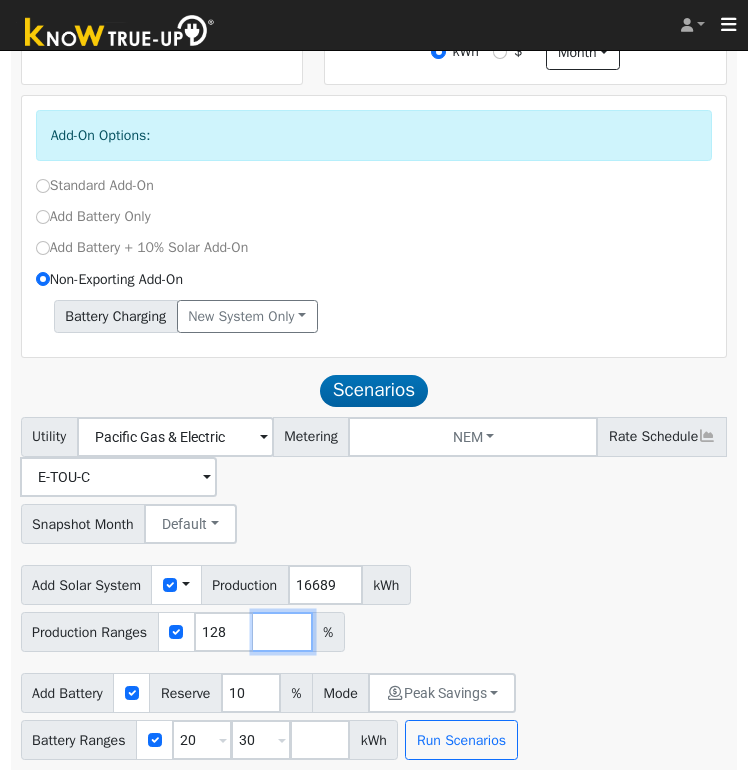 click at bounding box center (283, 632) 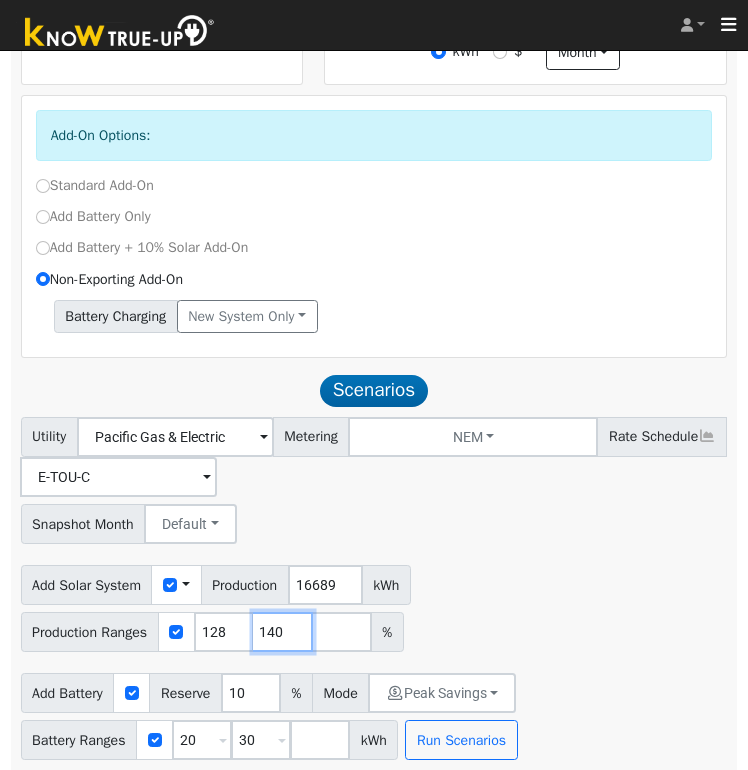 type on "140" 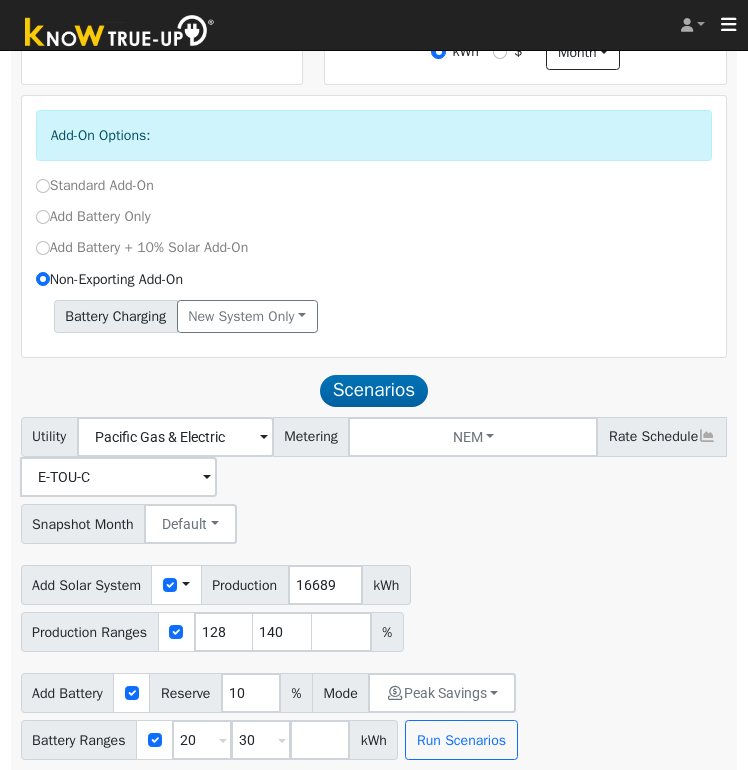 click on "Add Solar System Use CSV Data Production 16689 kWh Production Ranges 128 140 %" at bounding box center [374, 605] 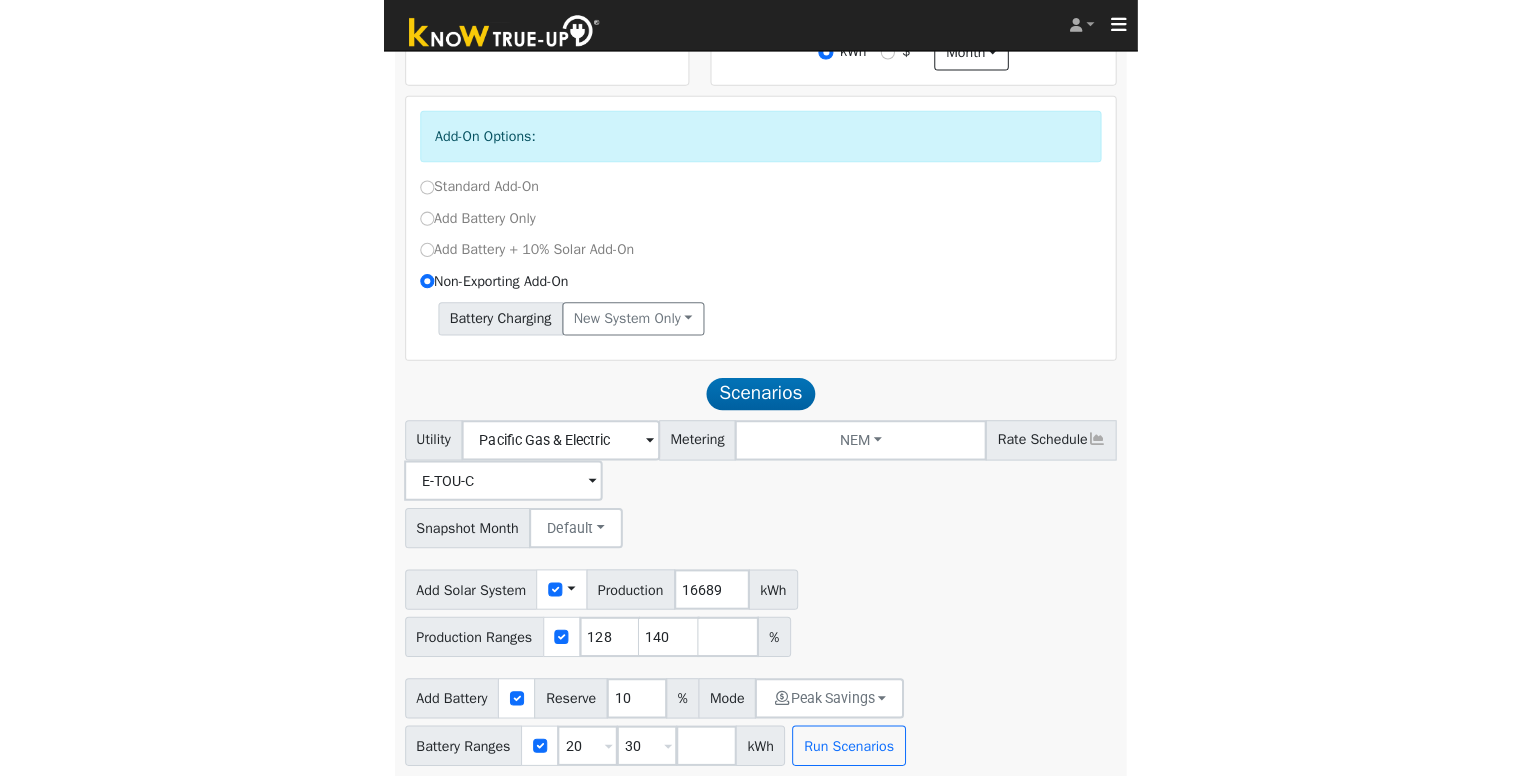 scroll, scrollTop: 479, scrollLeft: 0, axis: vertical 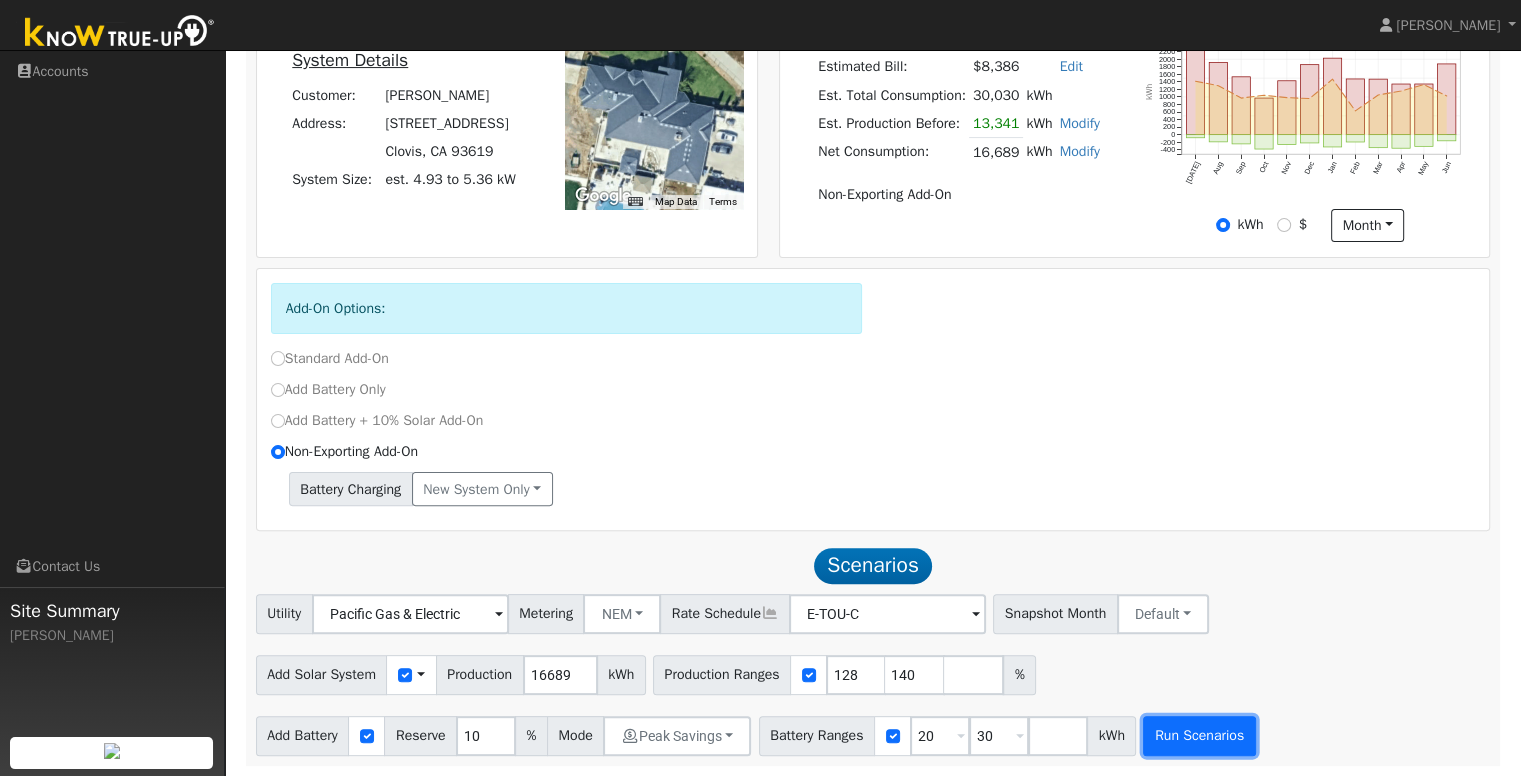 click on "Run Scenarios" at bounding box center [1199, 736] 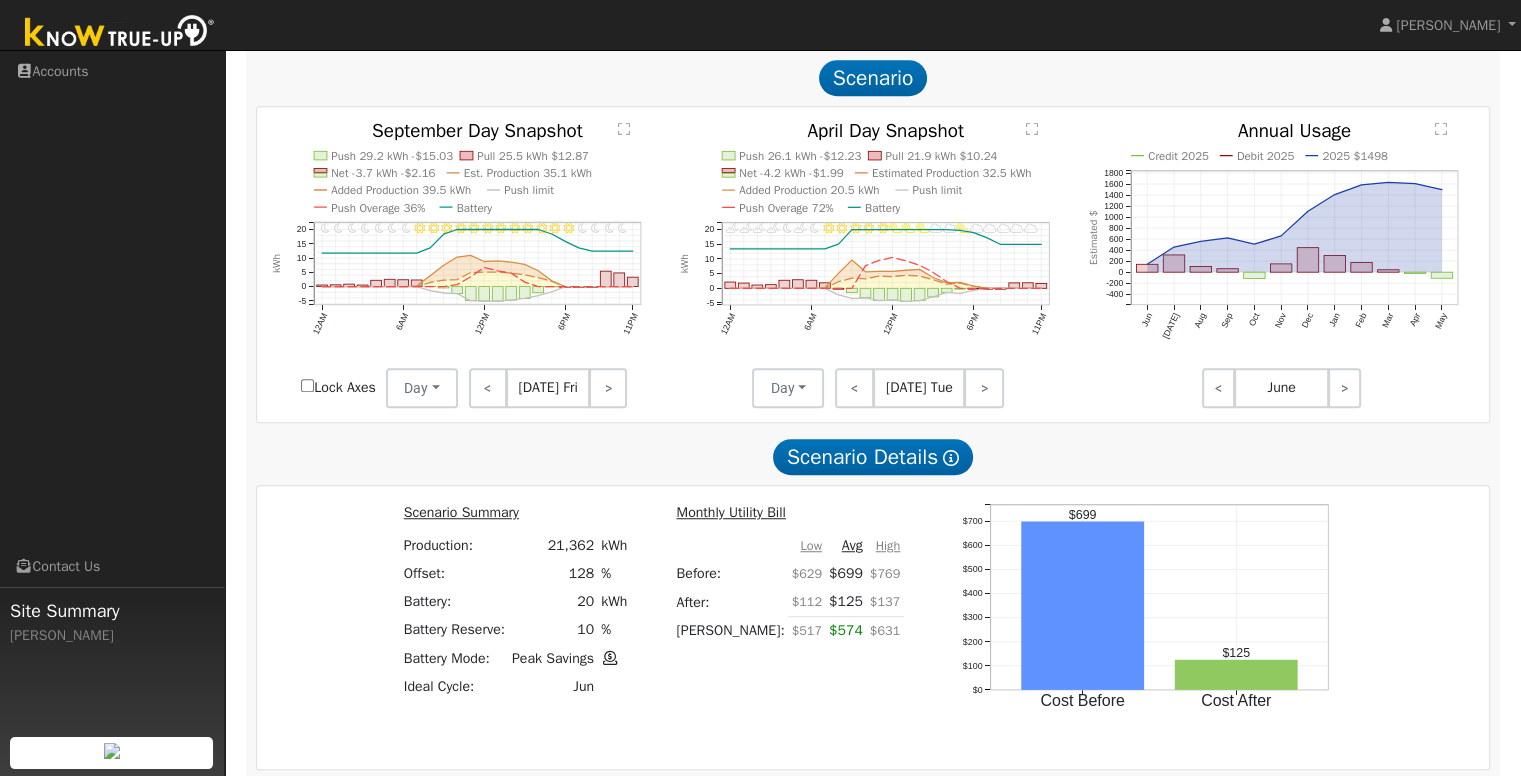 scroll, scrollTop: 1384, scrollLeft: 0, axis: vertical 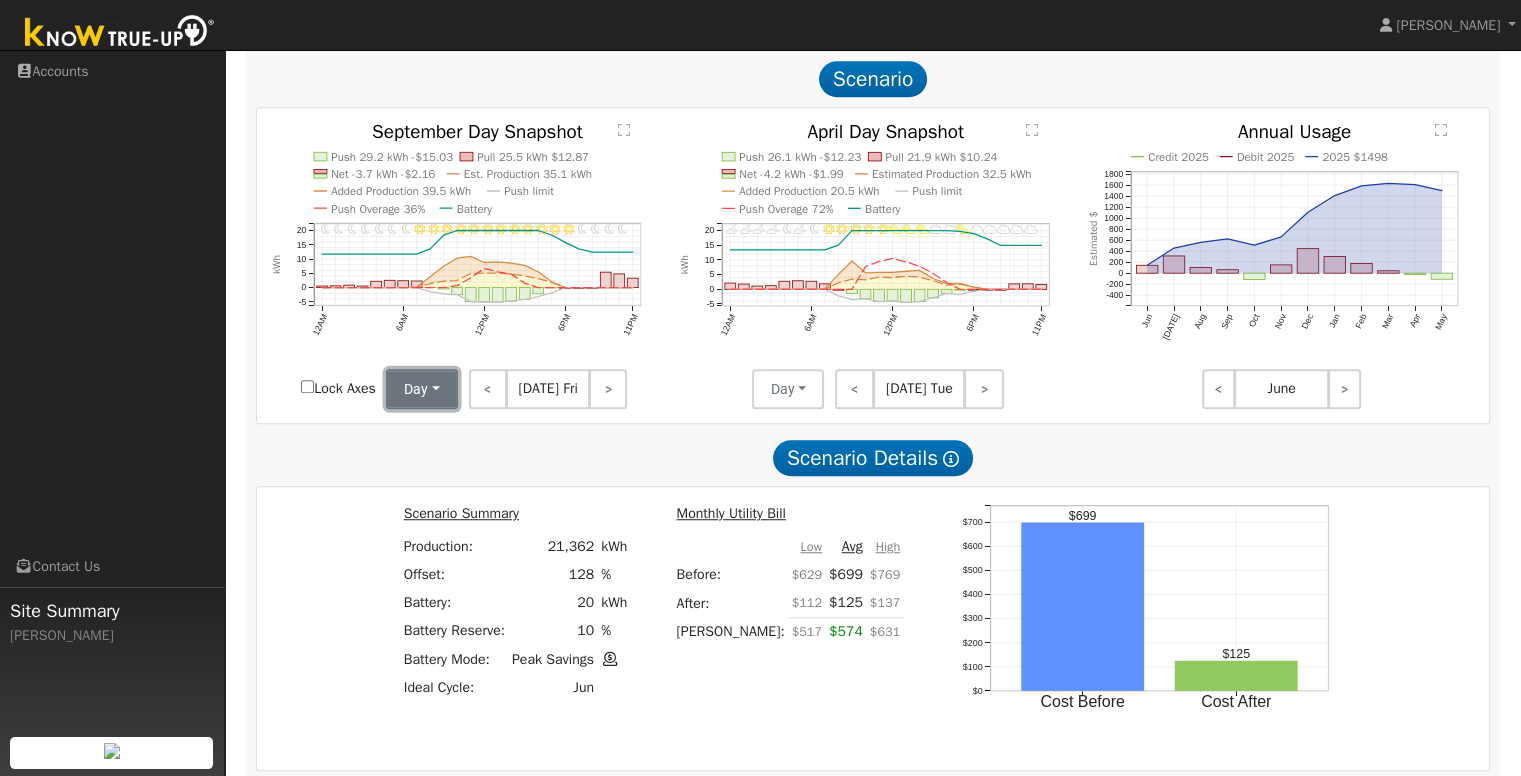 click on "Day" at bounding box center [422, 389] 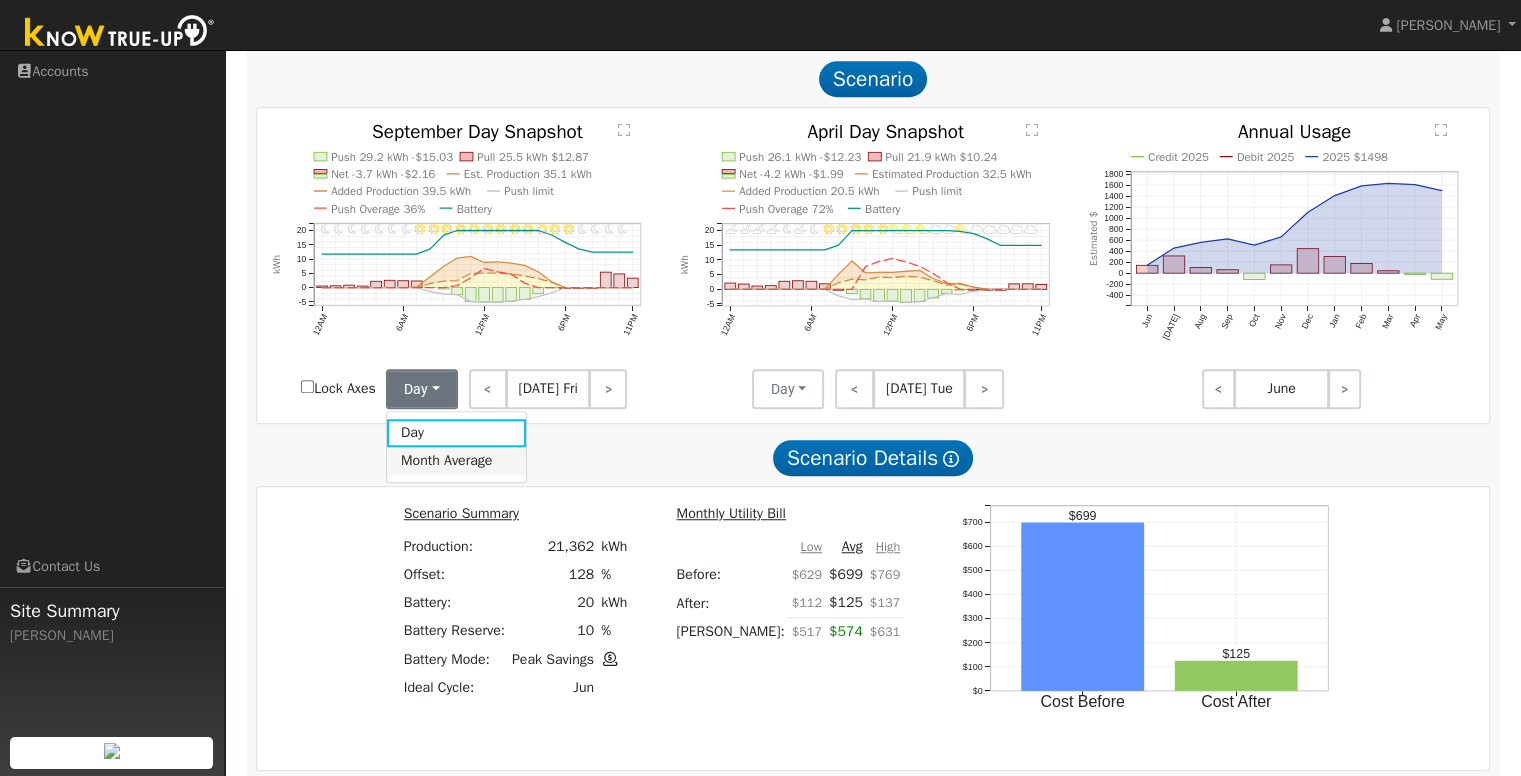 click on "Month Average" at bounding box center (456, 461) 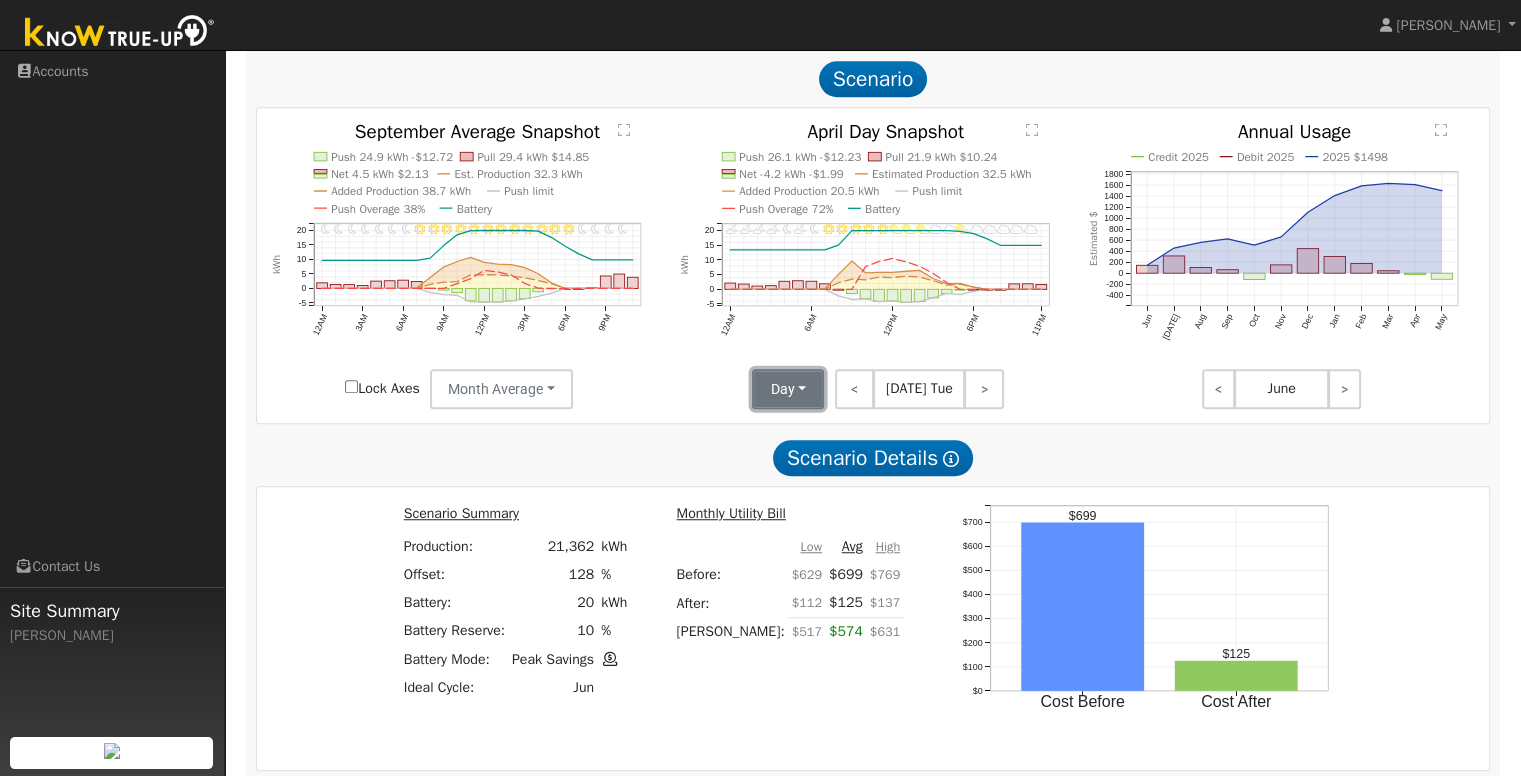 click on "Day" at bounding box center [788, 389] 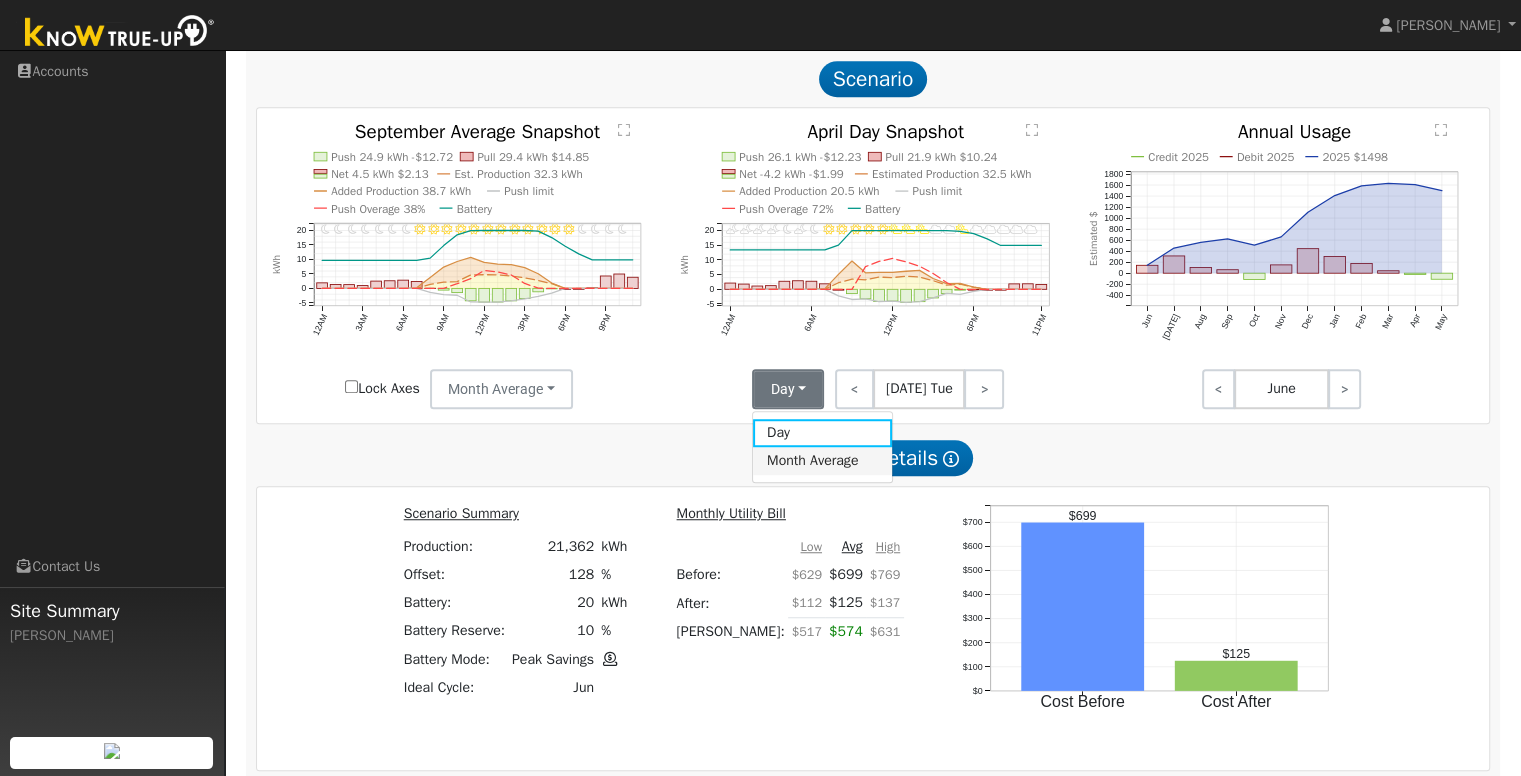 click on "Month Average" at bounding box center (822, 461) 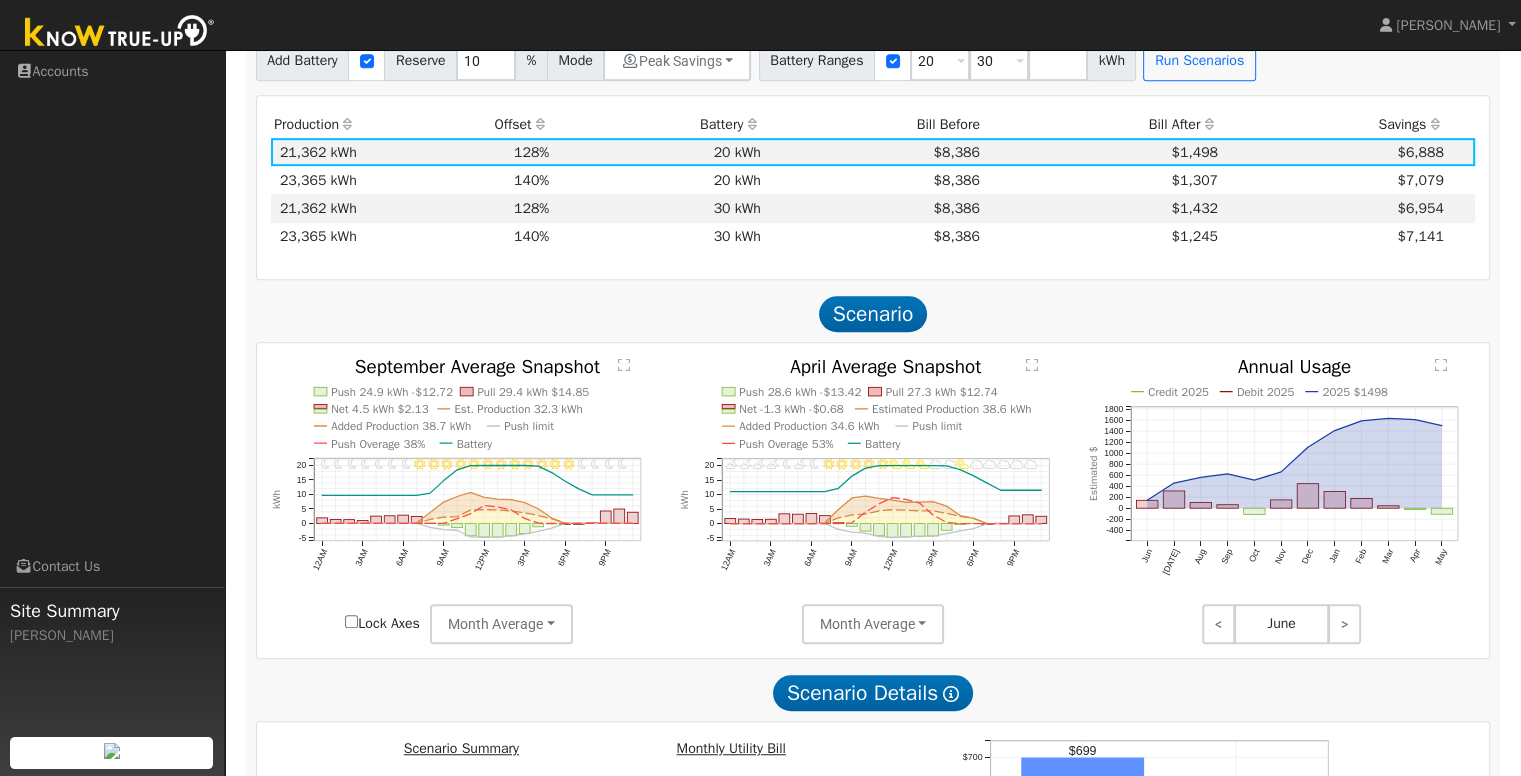 scroll, scrollTop: 1148, scrollLeft: 0, axis: vertical 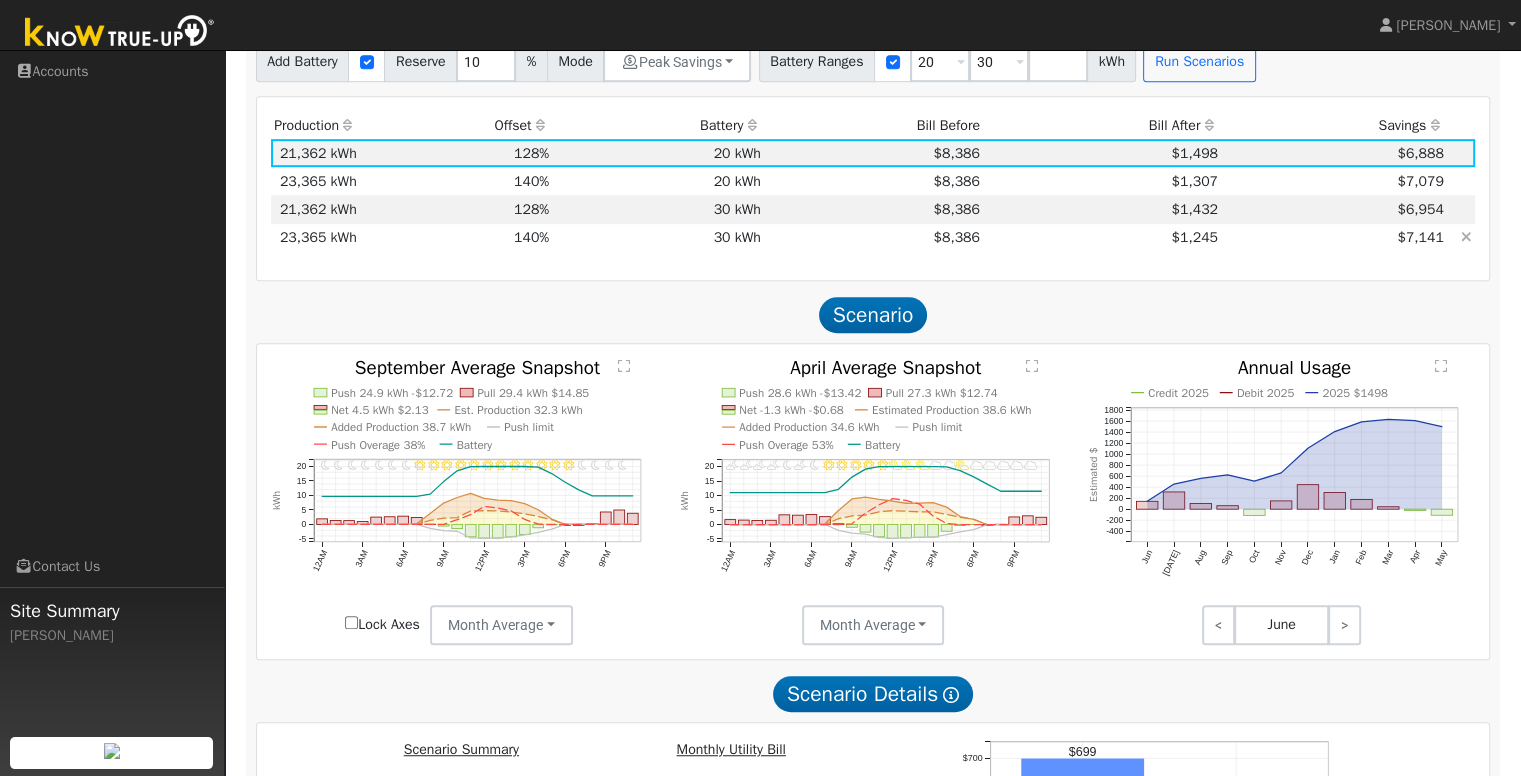 click on "30 kWh" at bounding box center [659, 238] 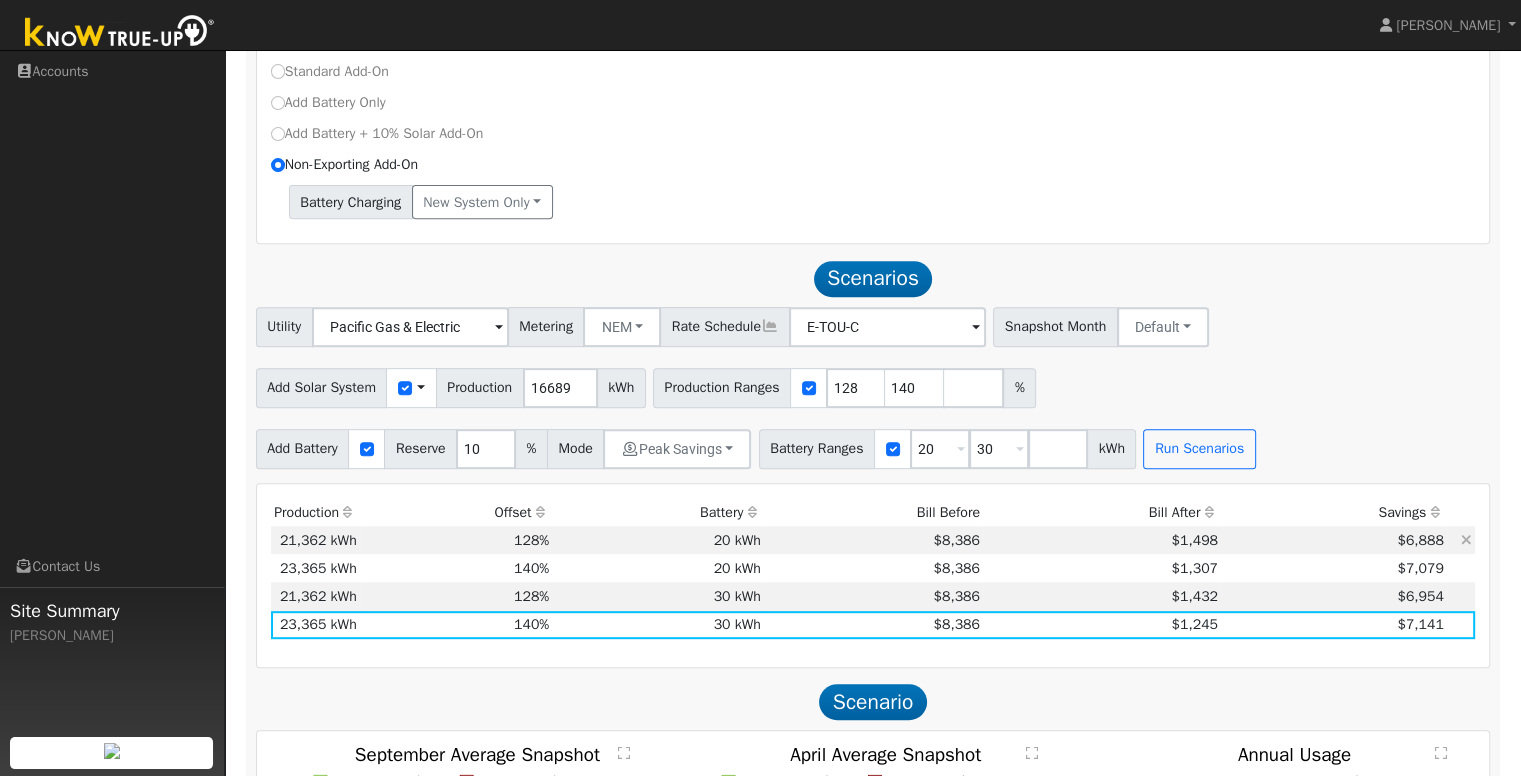scroll, scrollTop: 760, scrollLeft: 0, axis: vertical 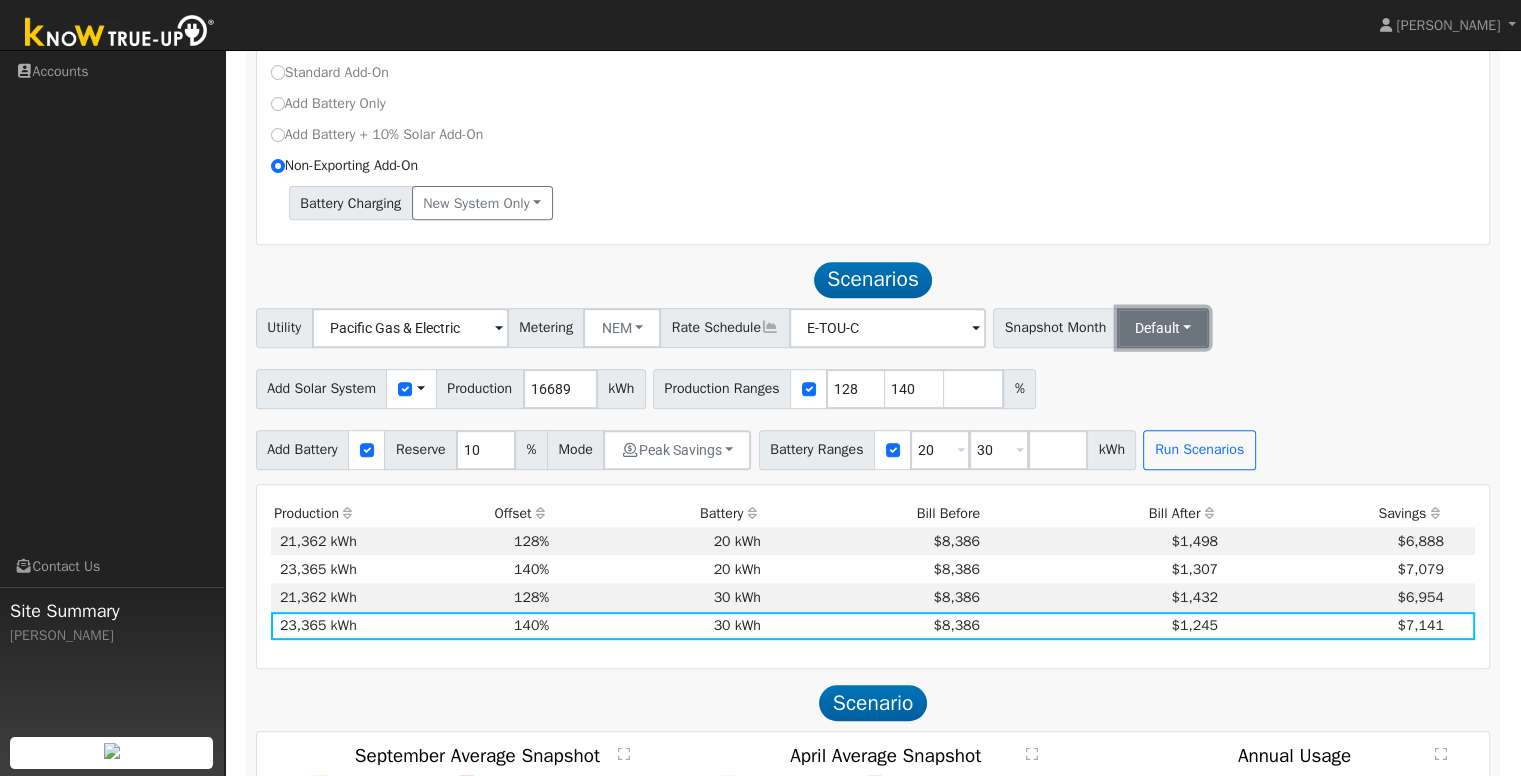 click on "Default" at bounding box center [1163, 328] 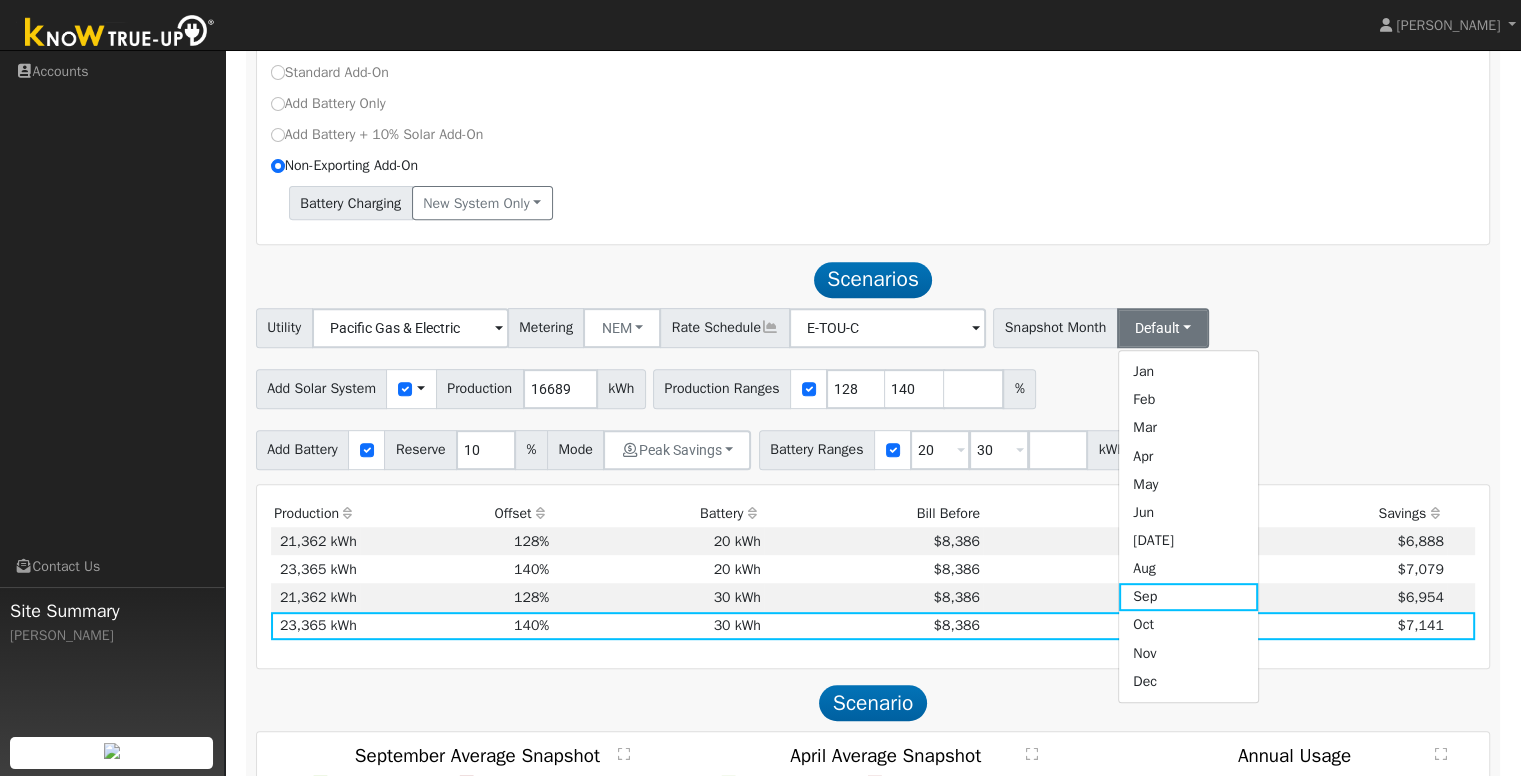 click on "Scenarios   Scenario" at bounding box center (873, 279) 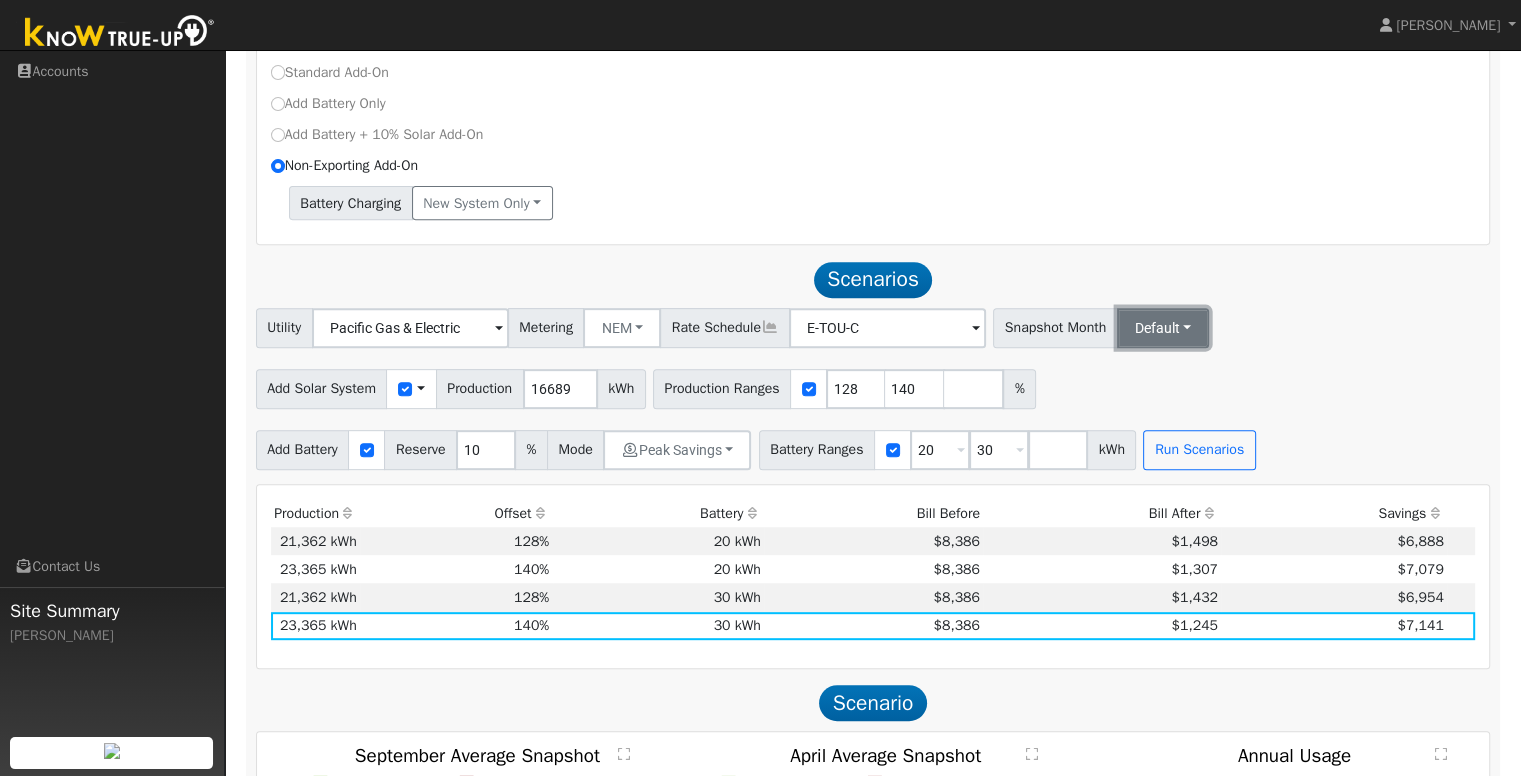 click on "Default" at bounding box center (1163, 328) 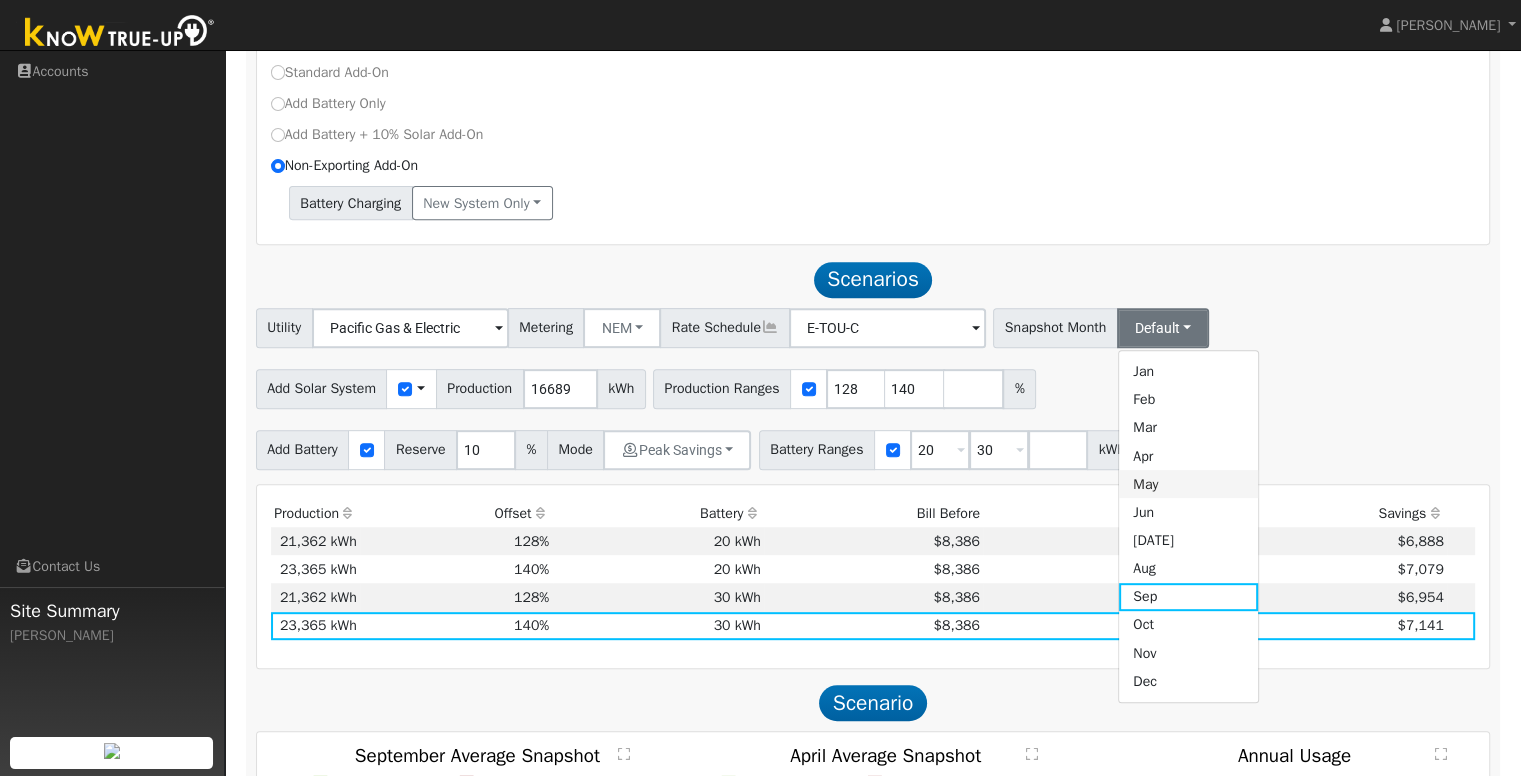 click on "May" at bounding box center [1188, 484] 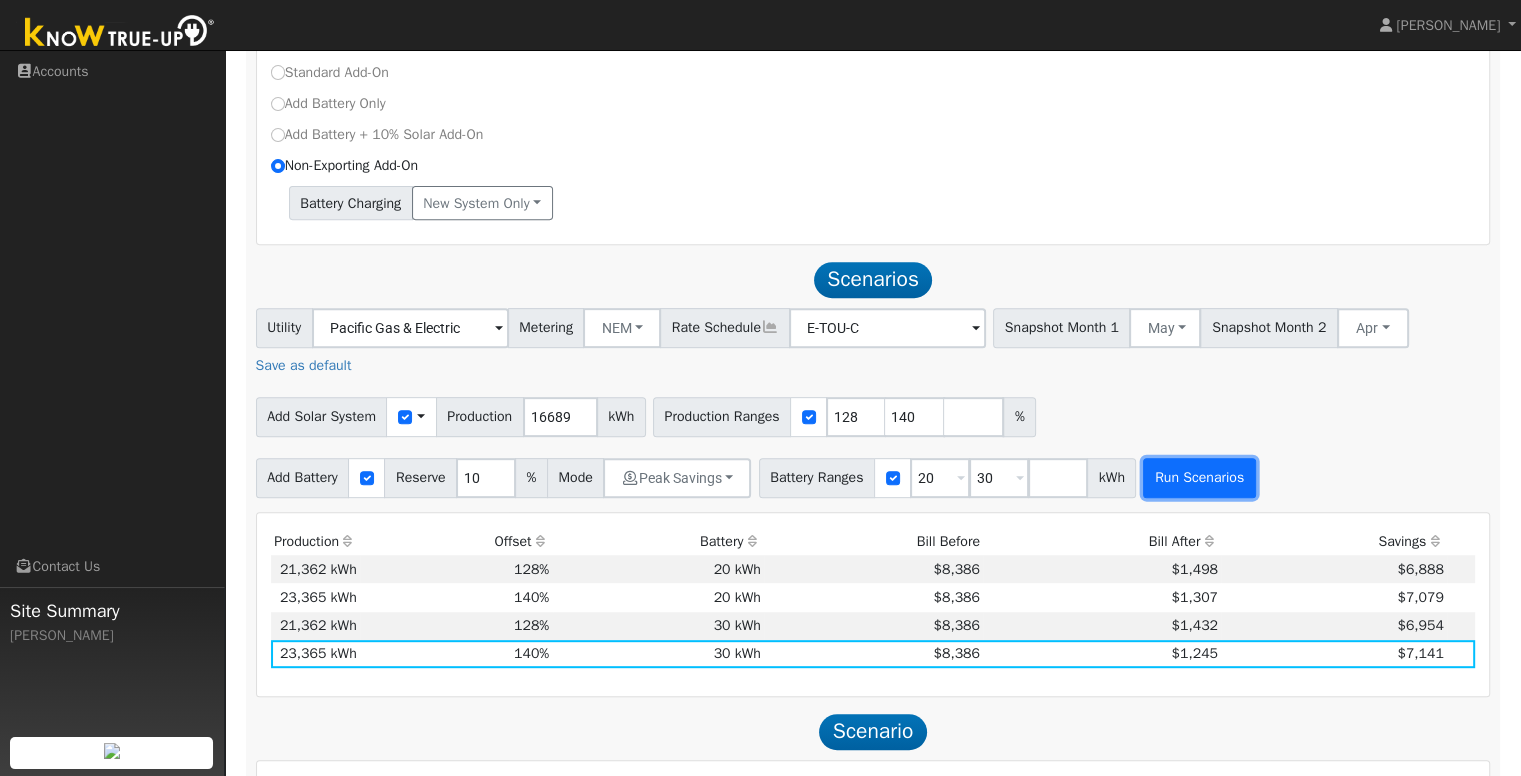 click on "Run Scenarios" at bounding box center [1199, 478] 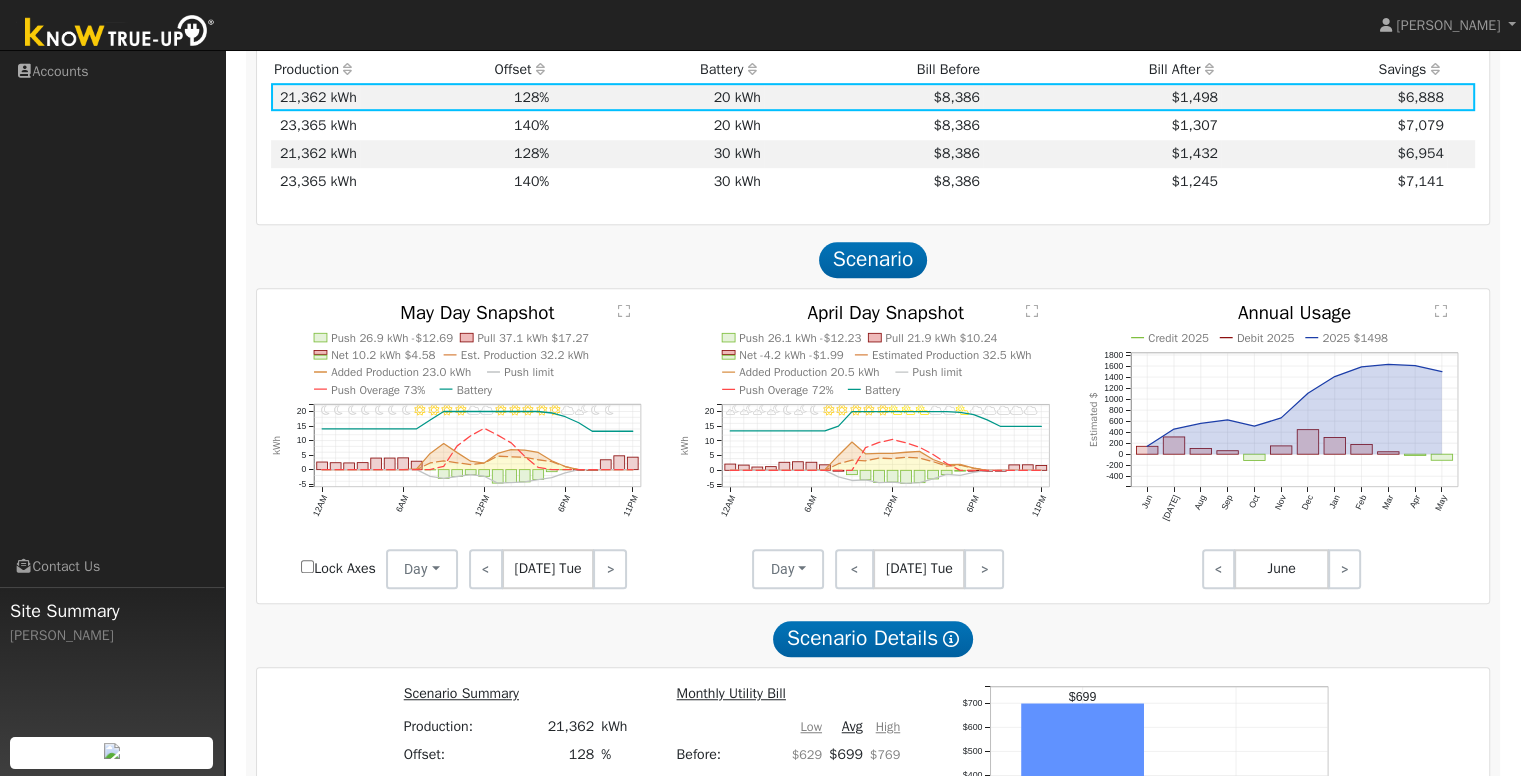 scroll, scrollTop: 1237, scrollLeft: 0, axis: vertical 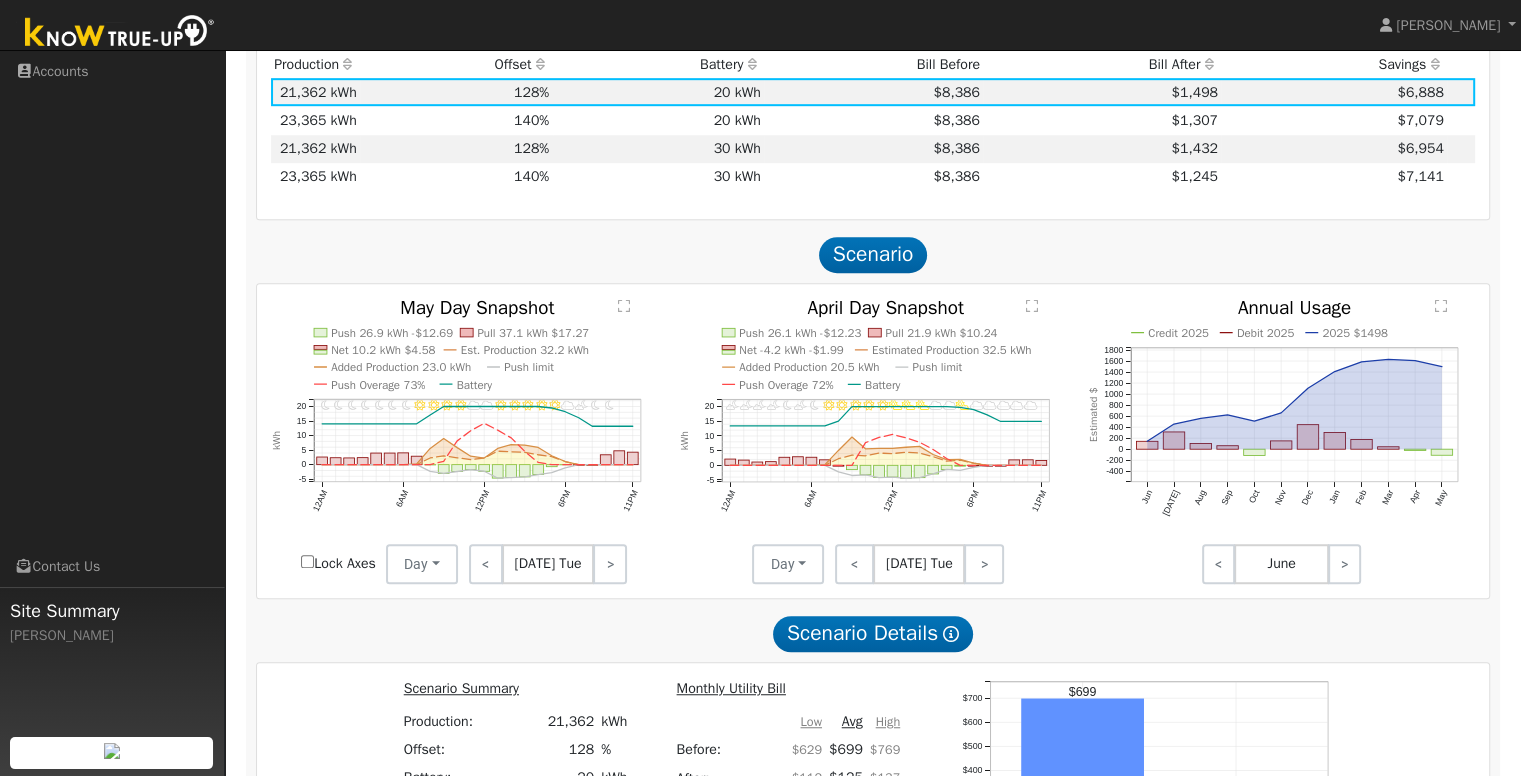 click at bounding box center [951, 634] 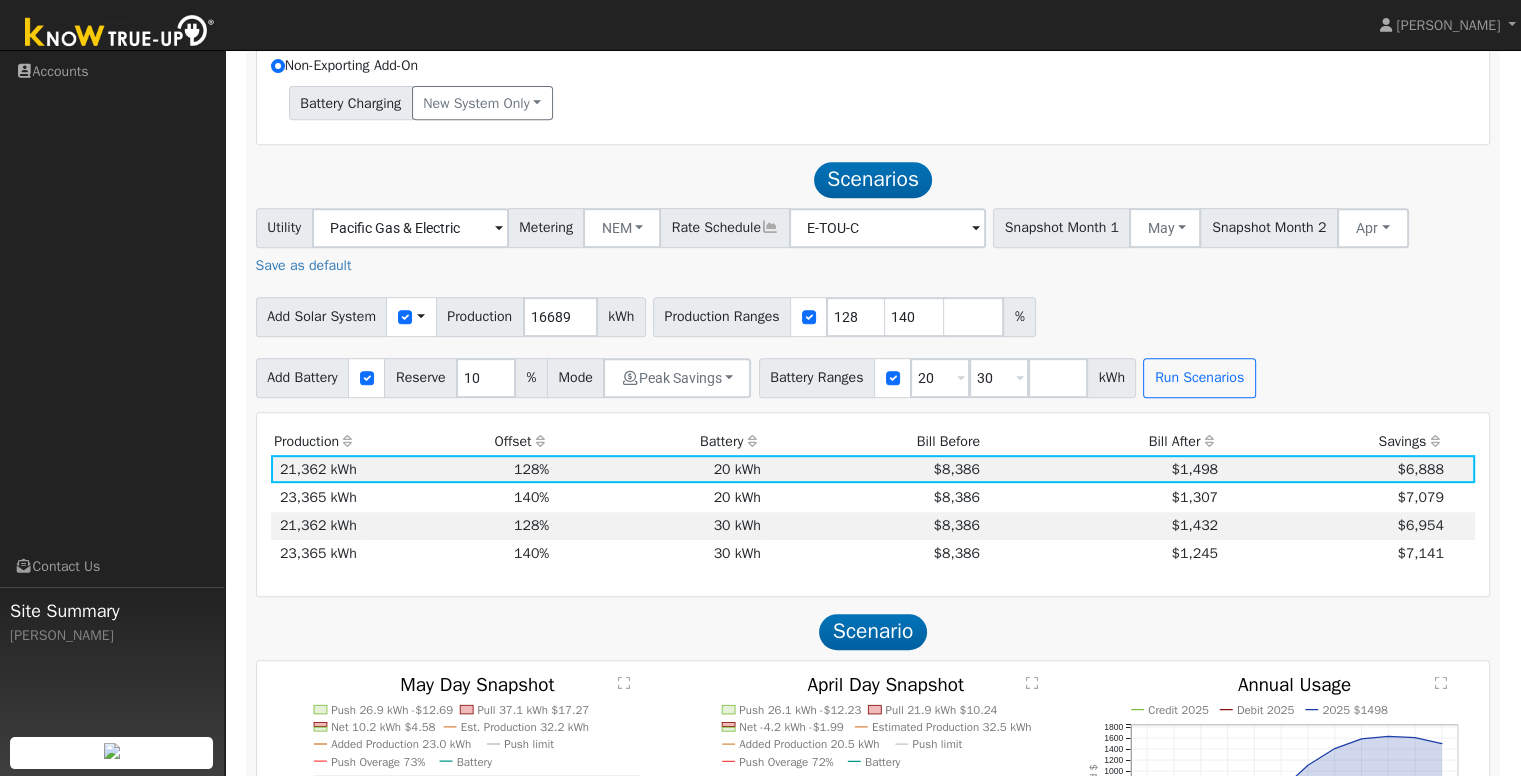 scroll, scrollTop: 863, scrollLeft: 0, axis: vertical 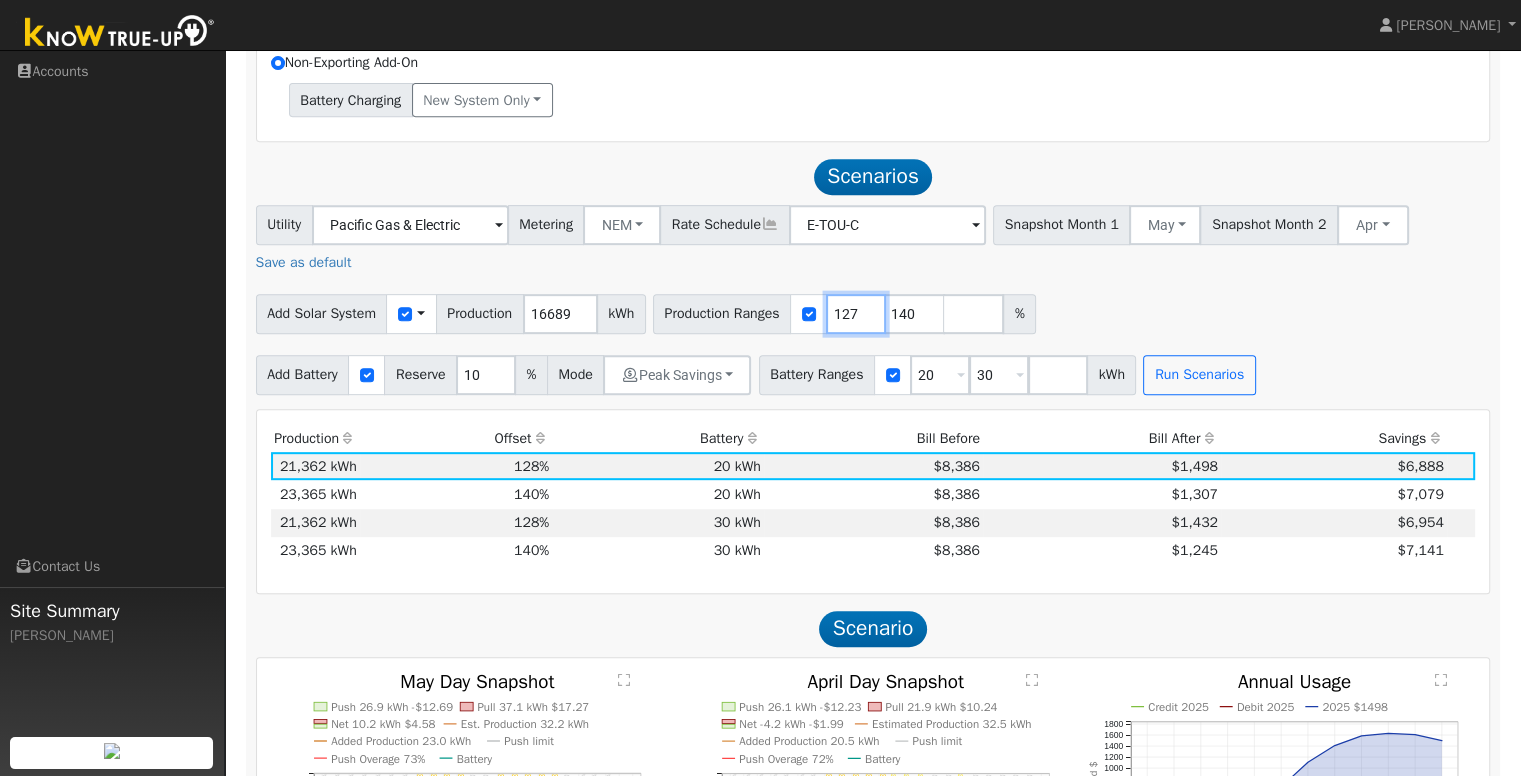 click on "127" at bounding box center [856, 314] 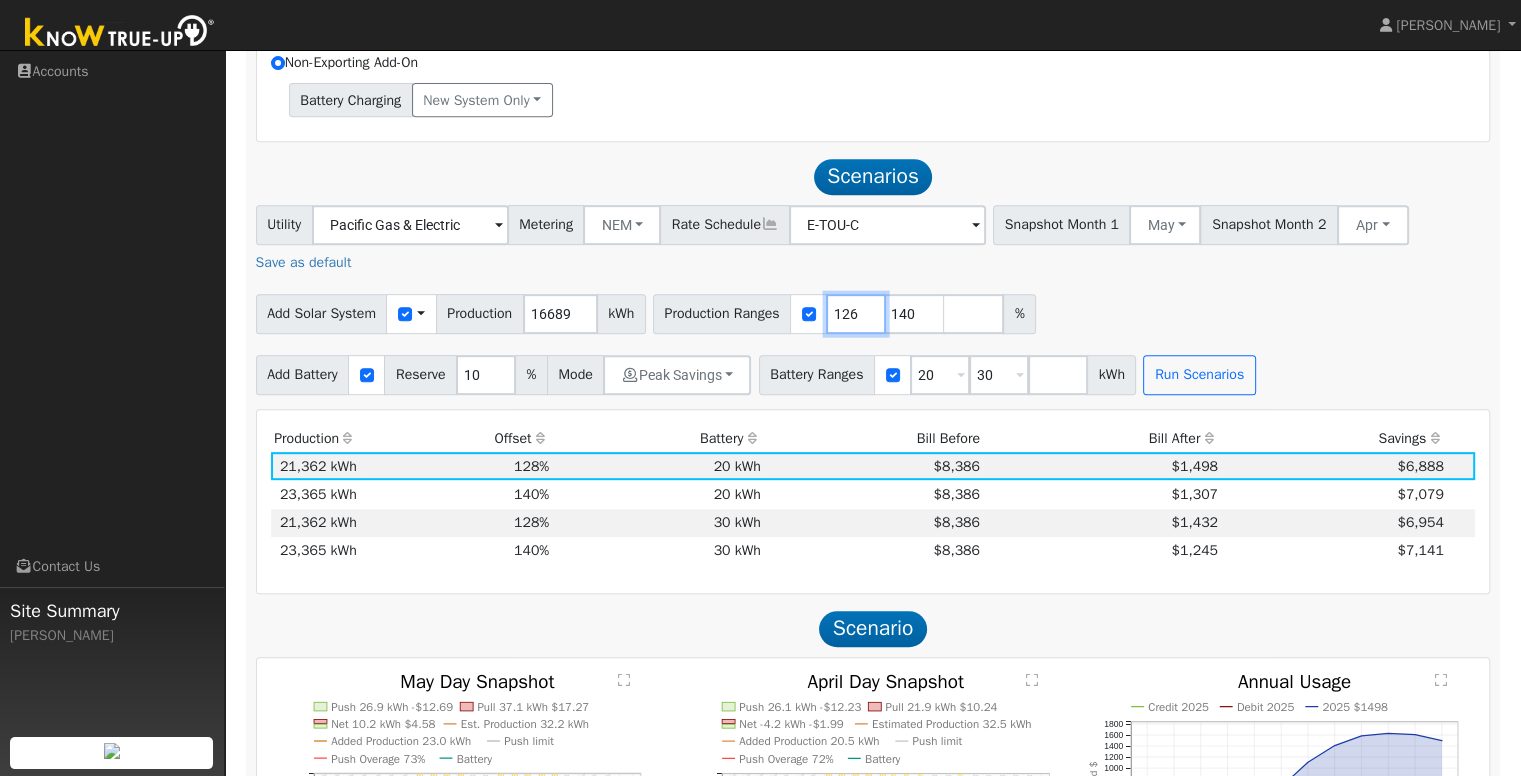 click on "126" at bounding box center [856, 314] 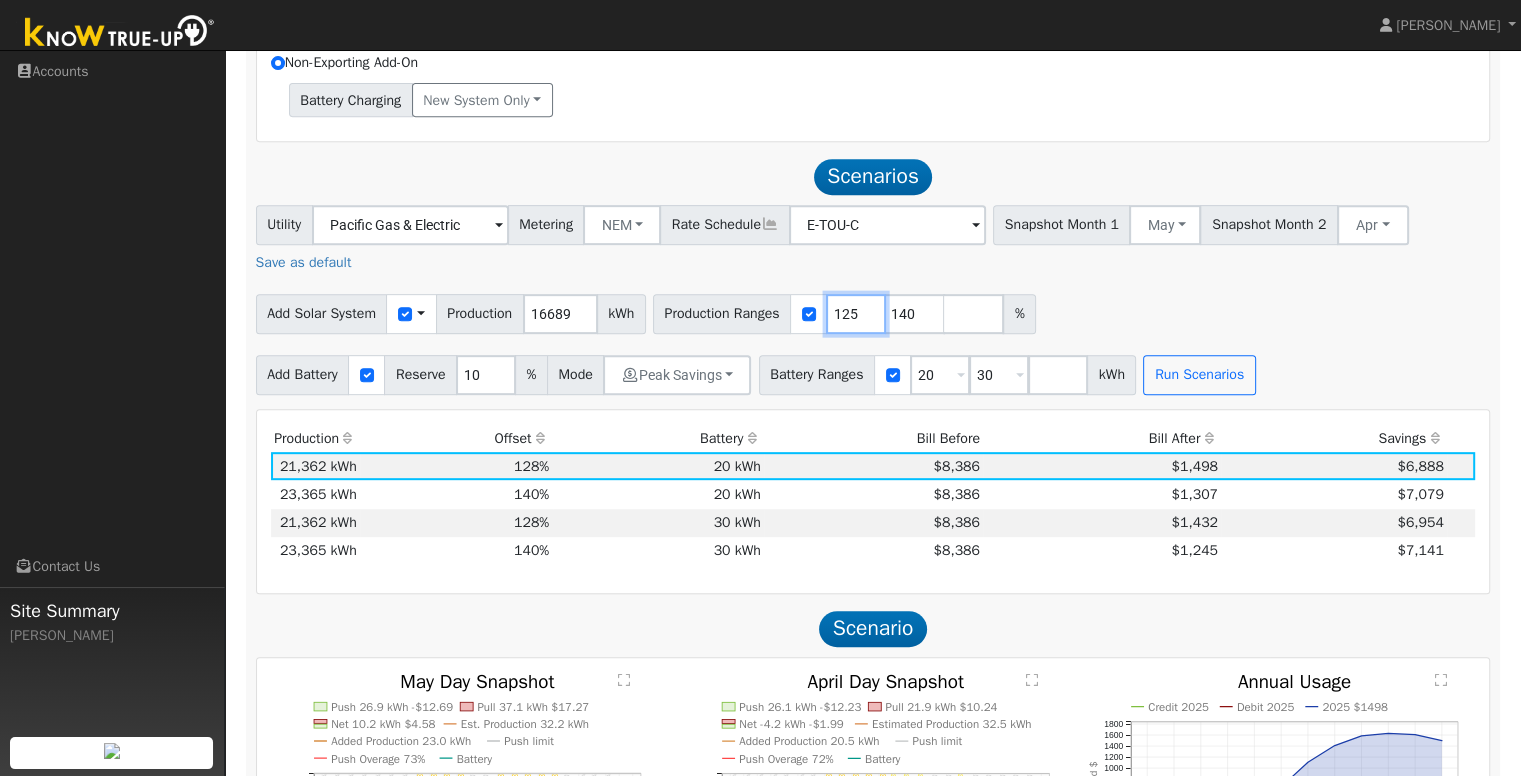 click on "125" at bounding box center (856, 314) 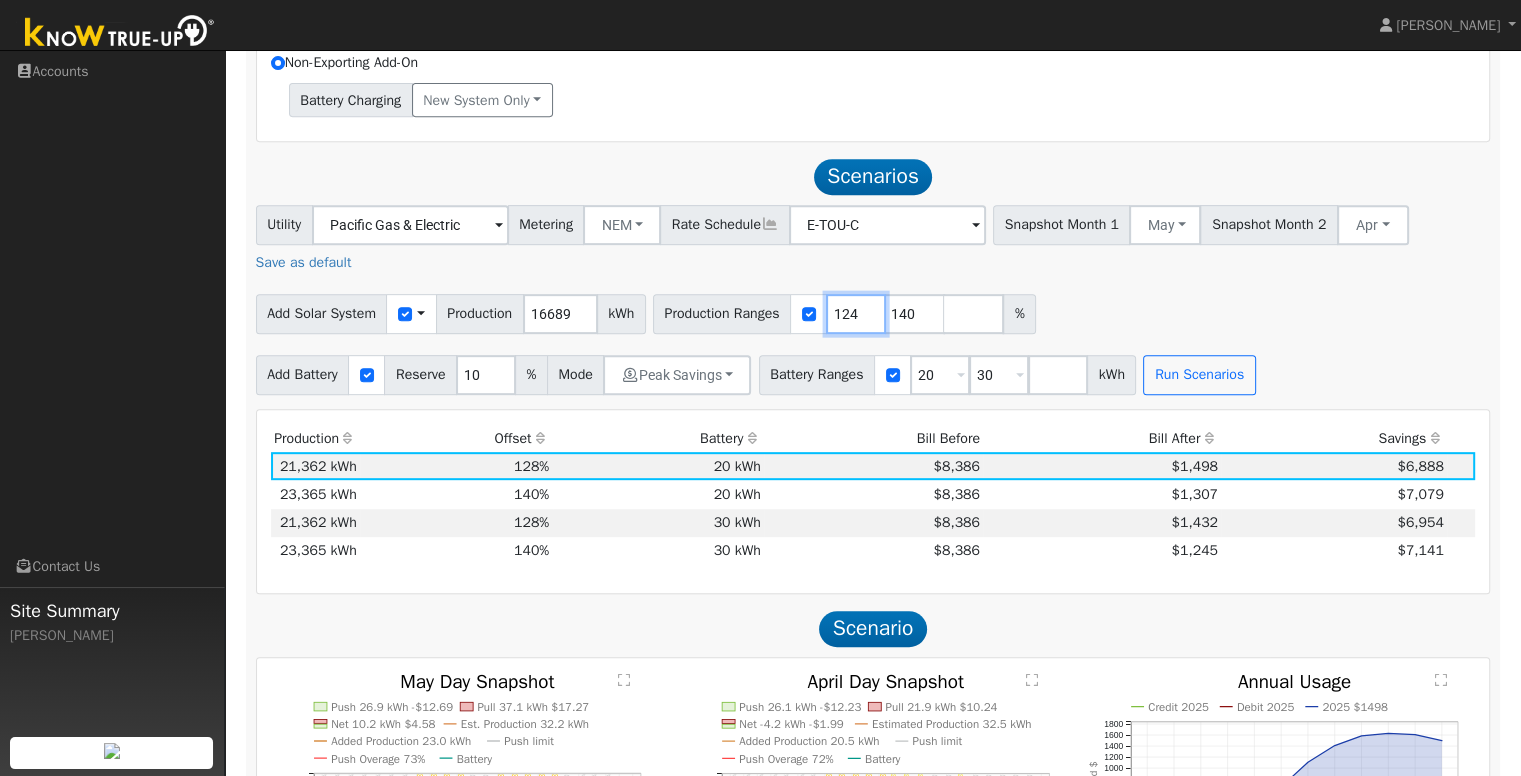 click on "124" at bounding box center (856, 314) 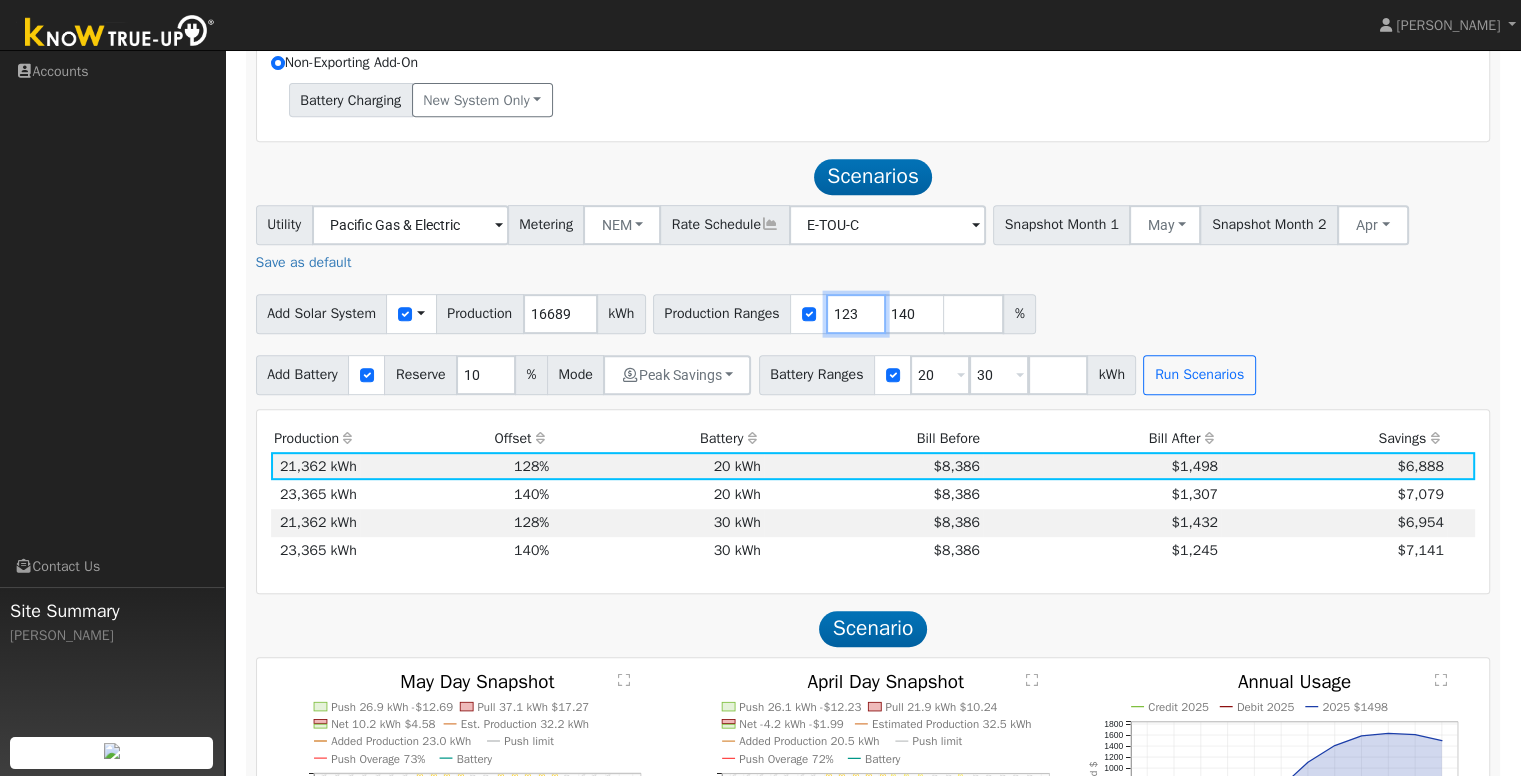type on "123" 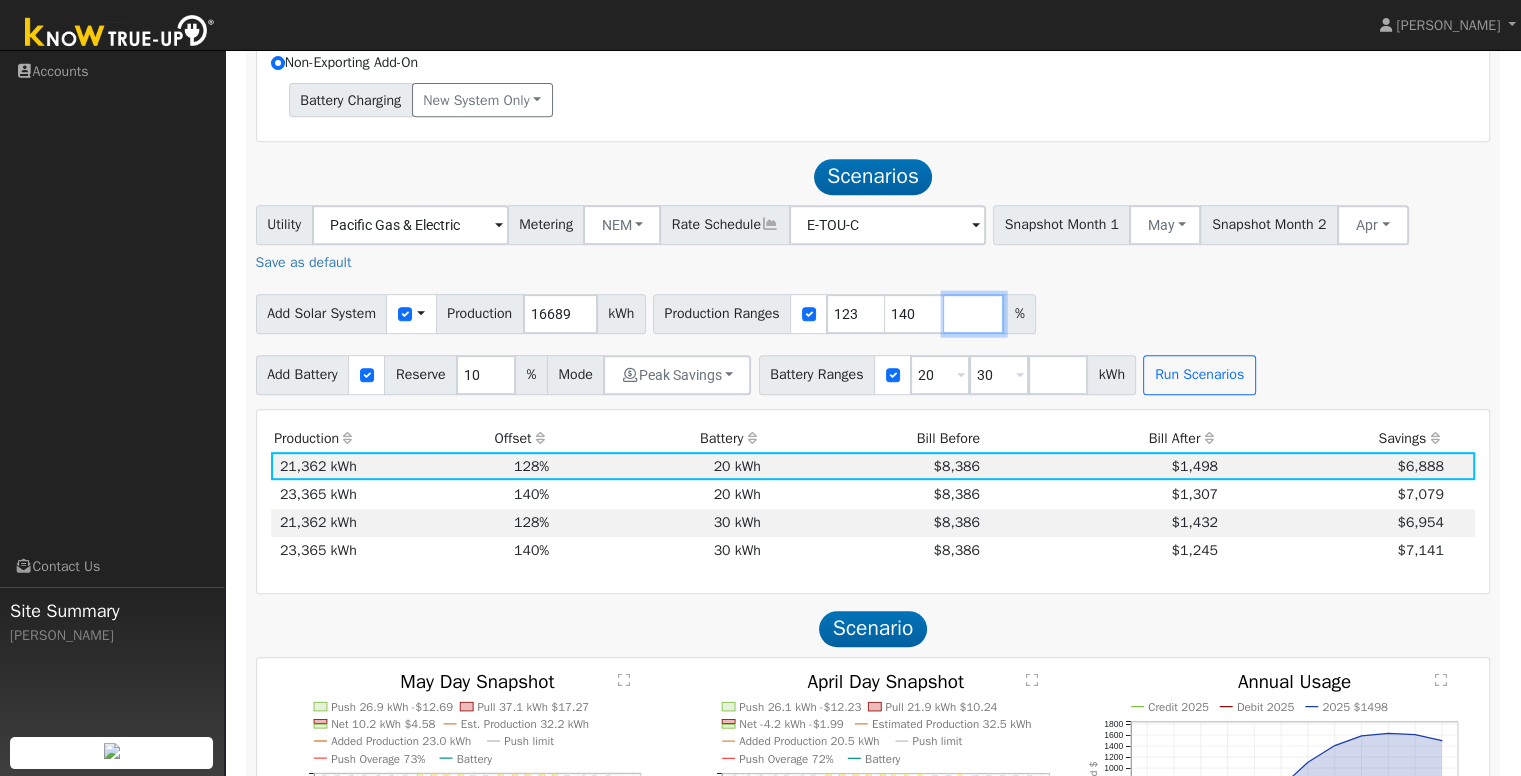 click at bounding box center [974, 314] 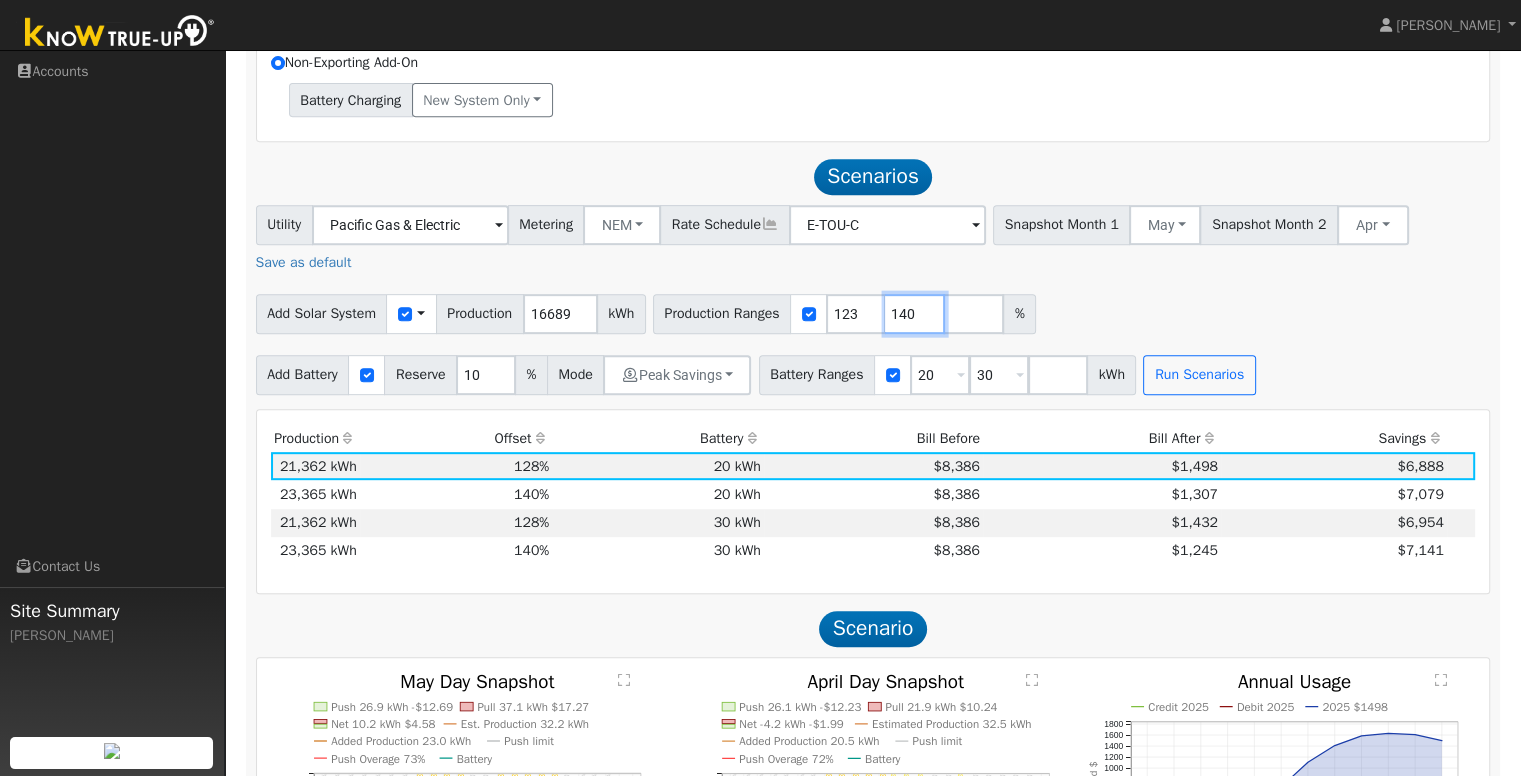 click on "140" at bounding box center [915, 314] 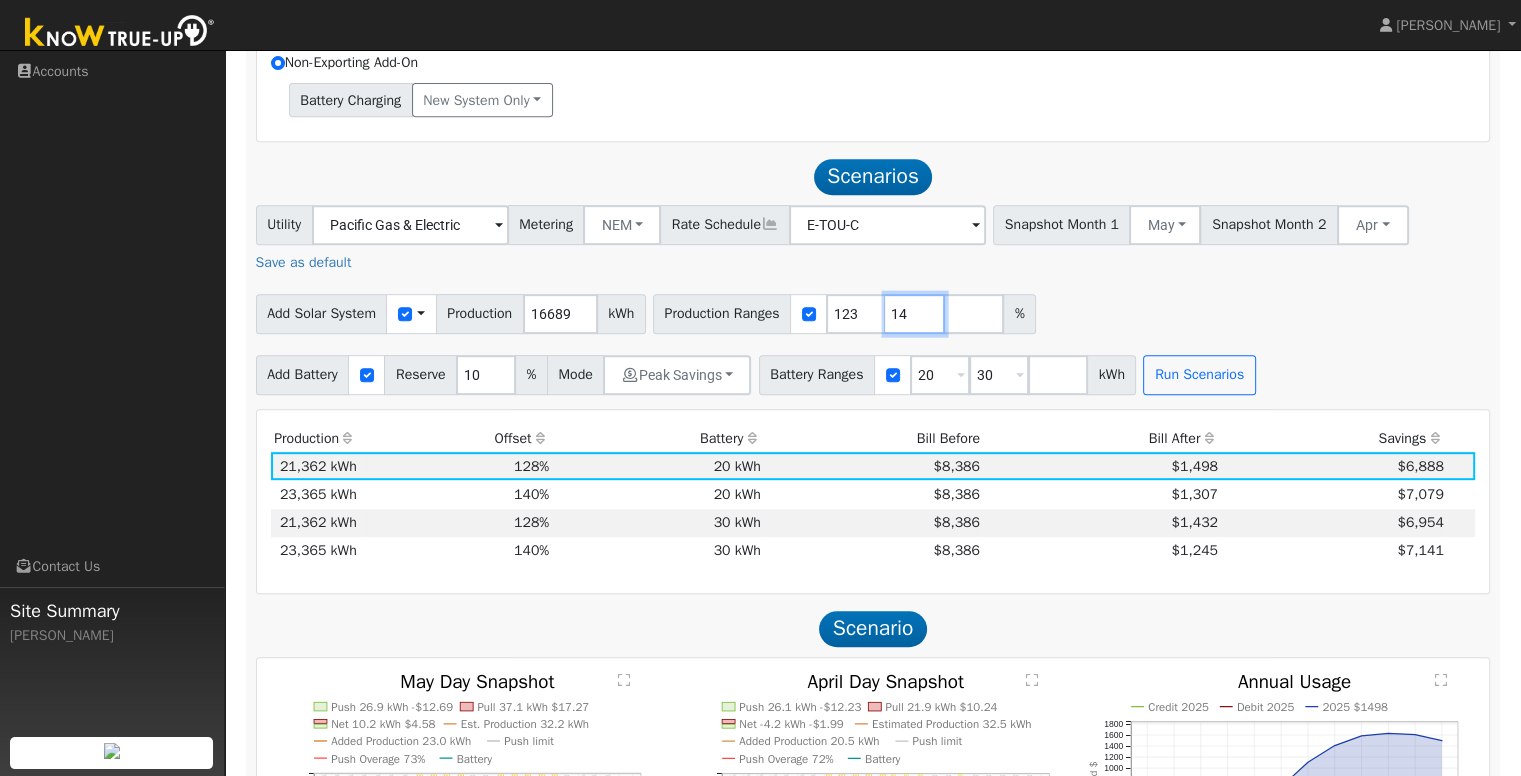 type on "1" 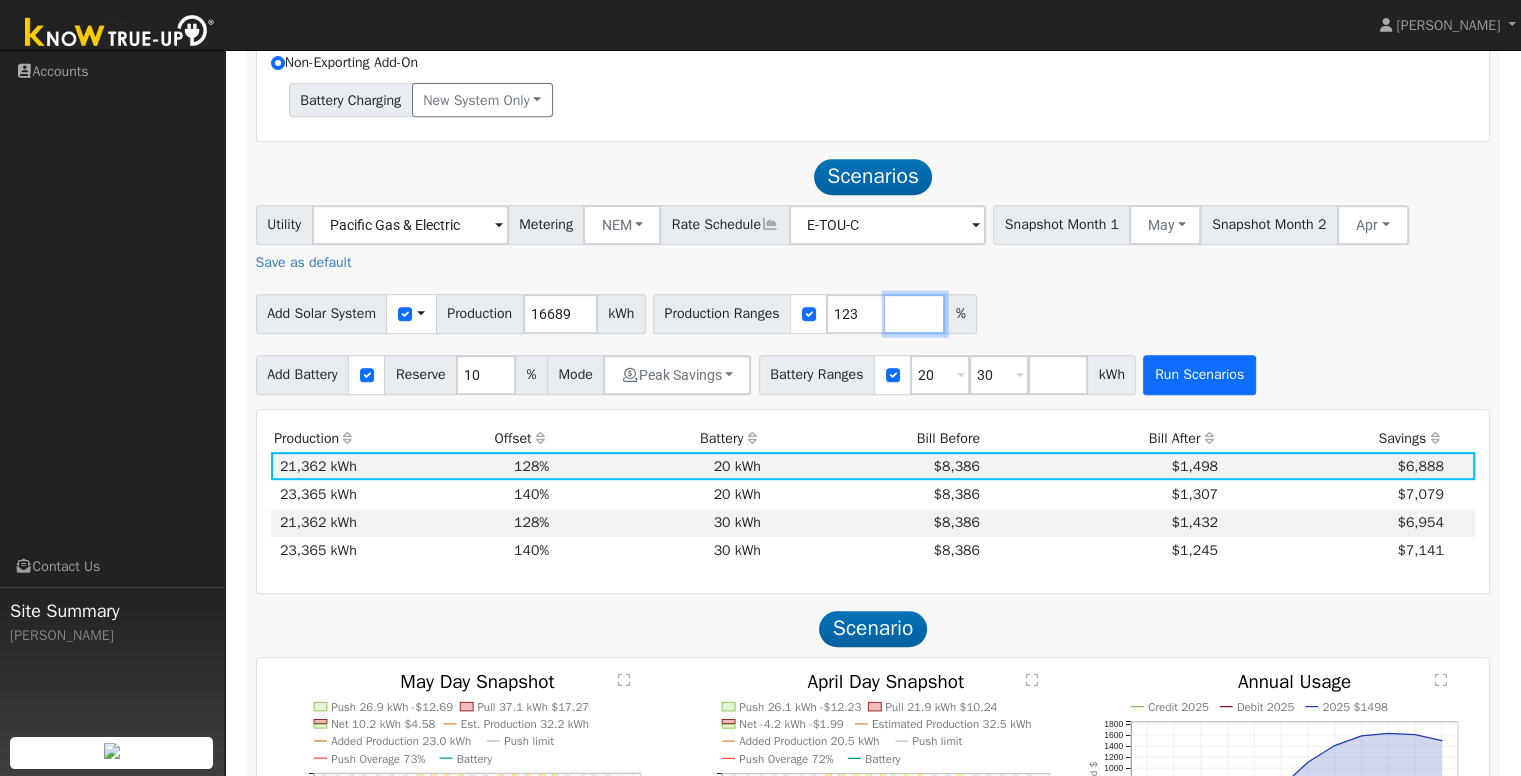 type 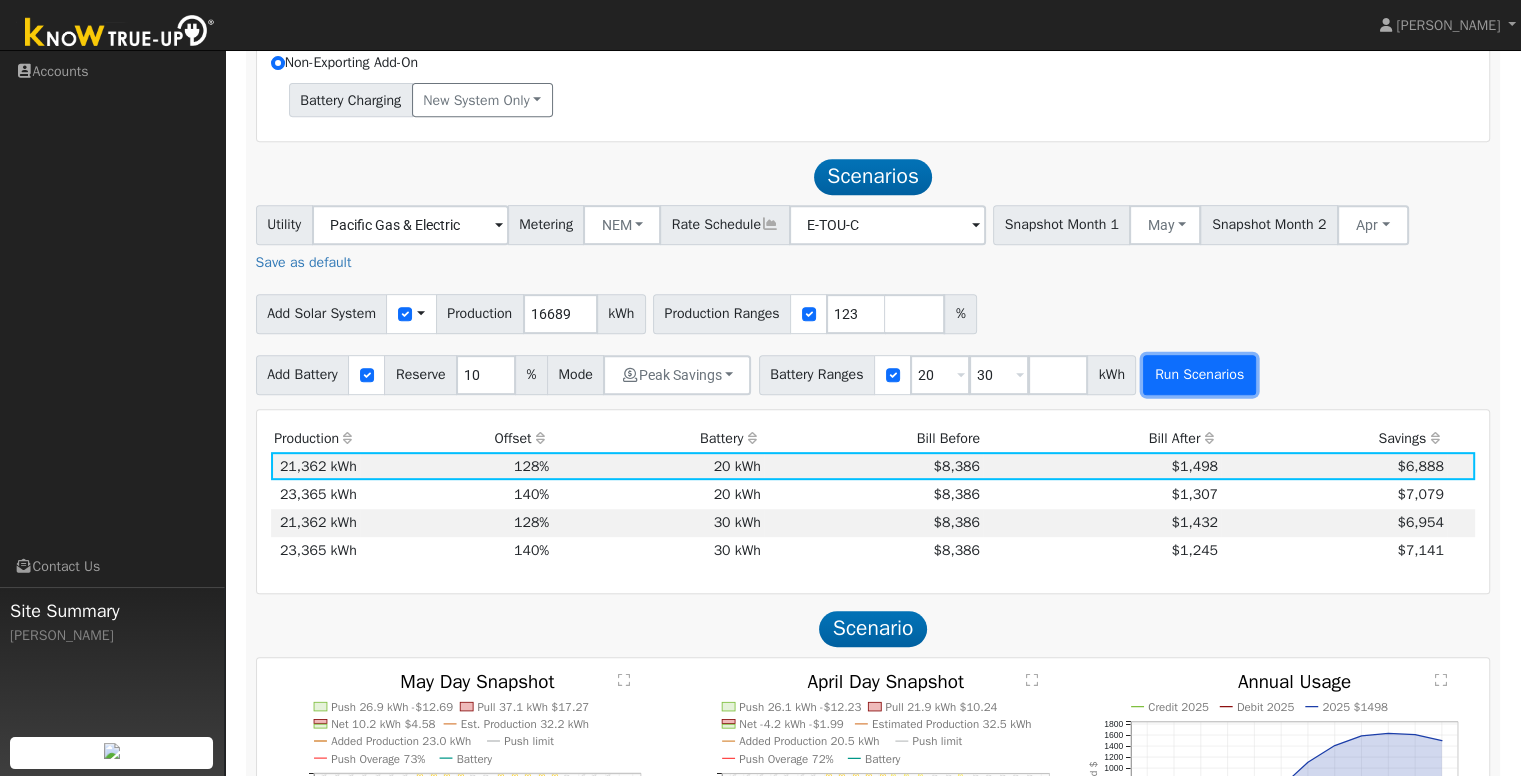 click on "Run Scenarios" at bounding box center [1199, 375] 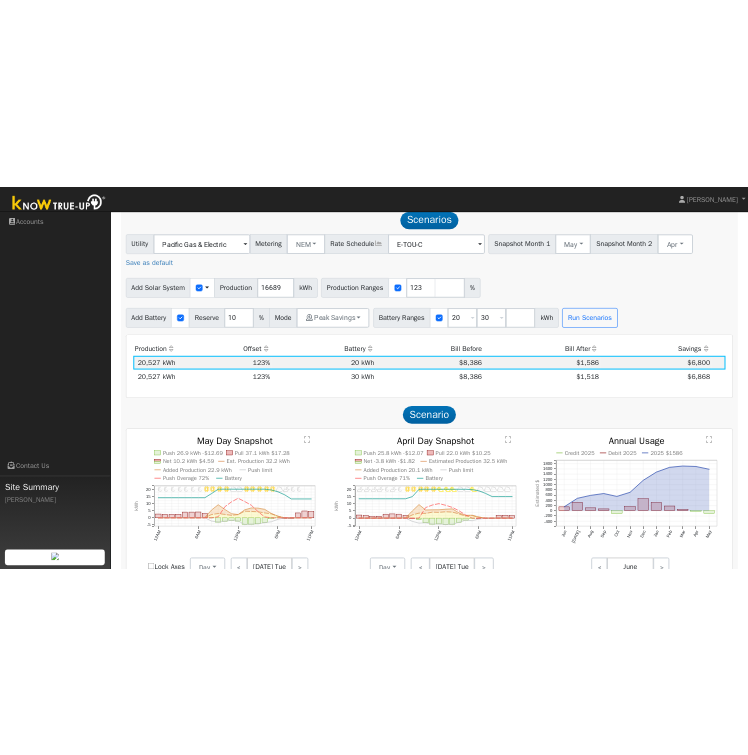 scroll, scrollTop: 966, scrollLeft: 0, axis: vertical 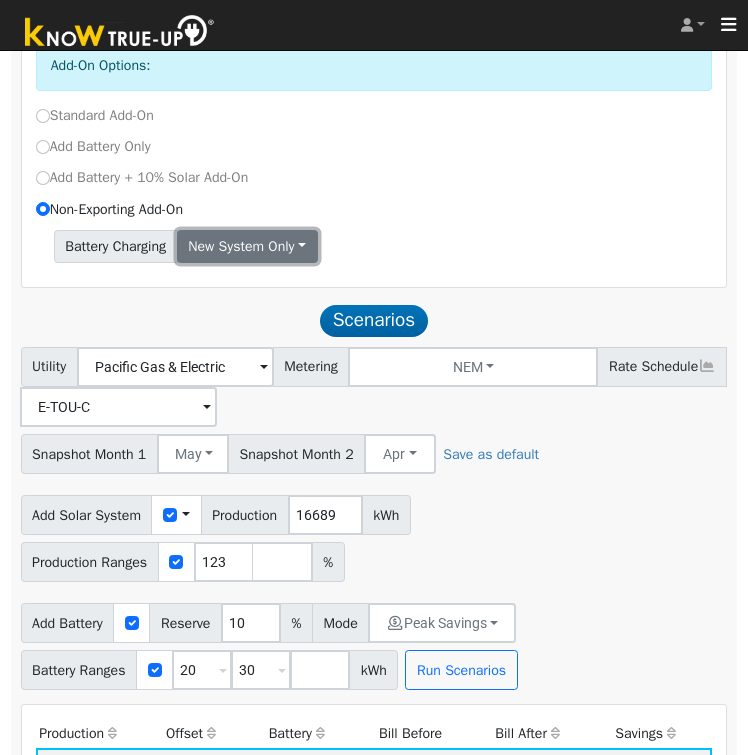 click on "New system only" at bounding box center [247, 247] 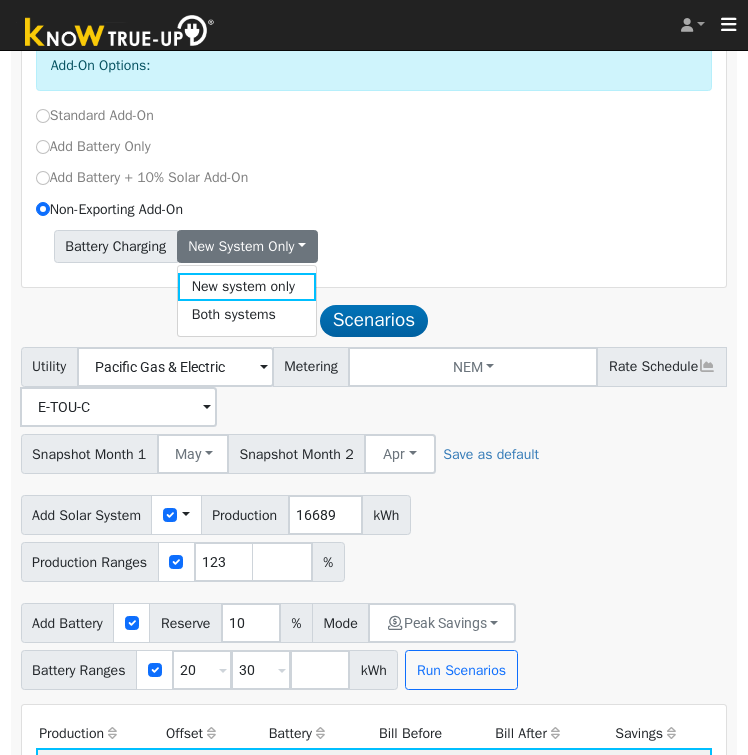 click on "Add Battery + 10% Solar Add-On" at bounding box center [374, 182] 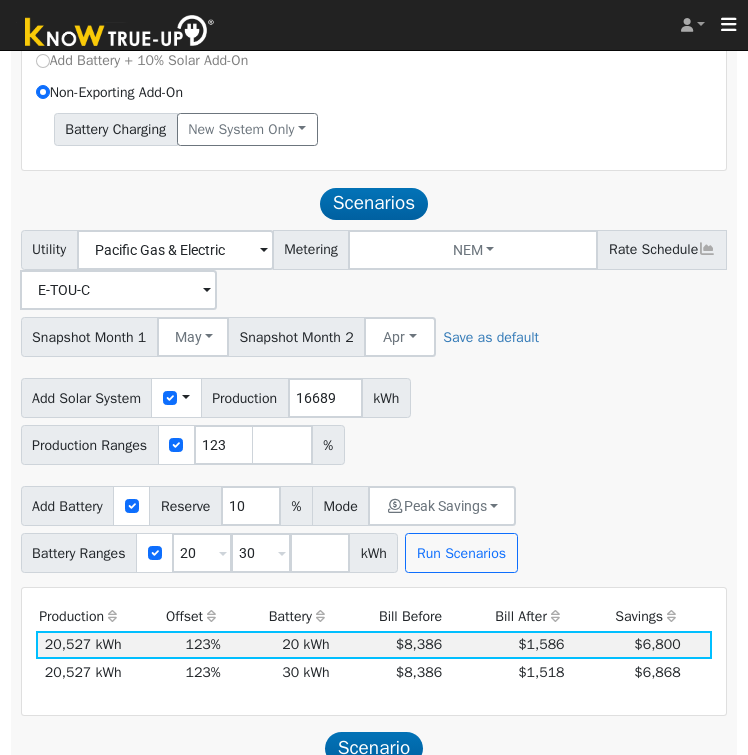 scroll, scrollTop: 1088, scrollLeft: 0, axis: vertical 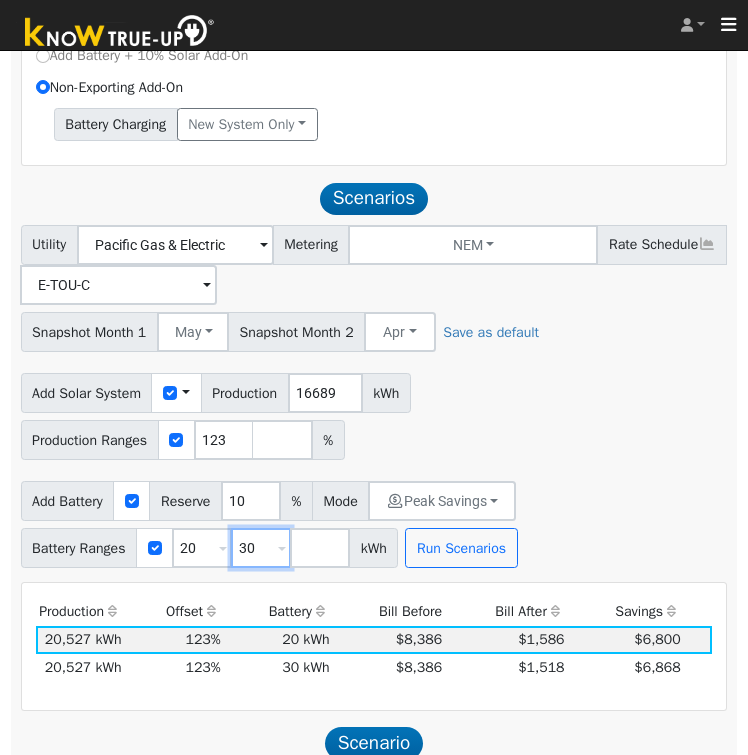 click on "30" at bounding box center [261, 548] 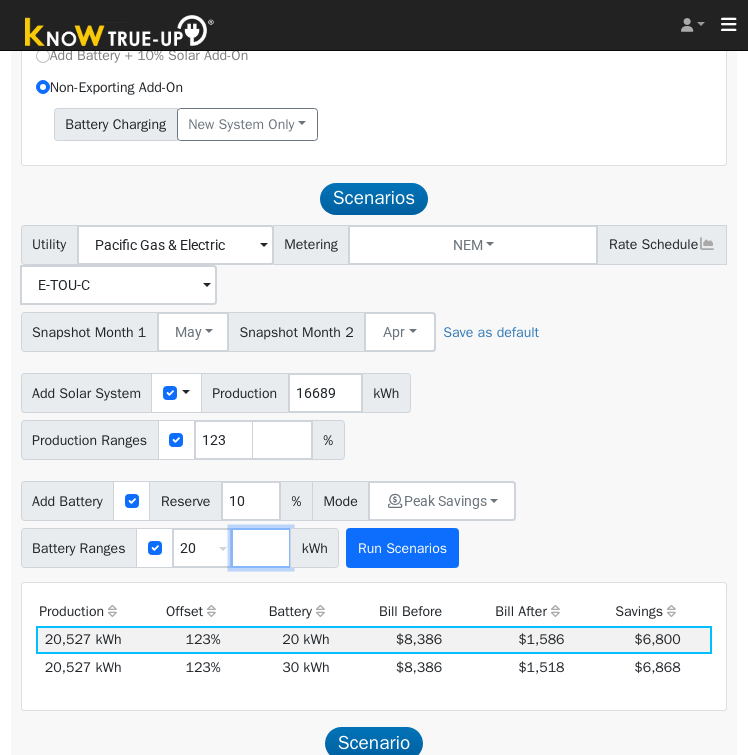 type 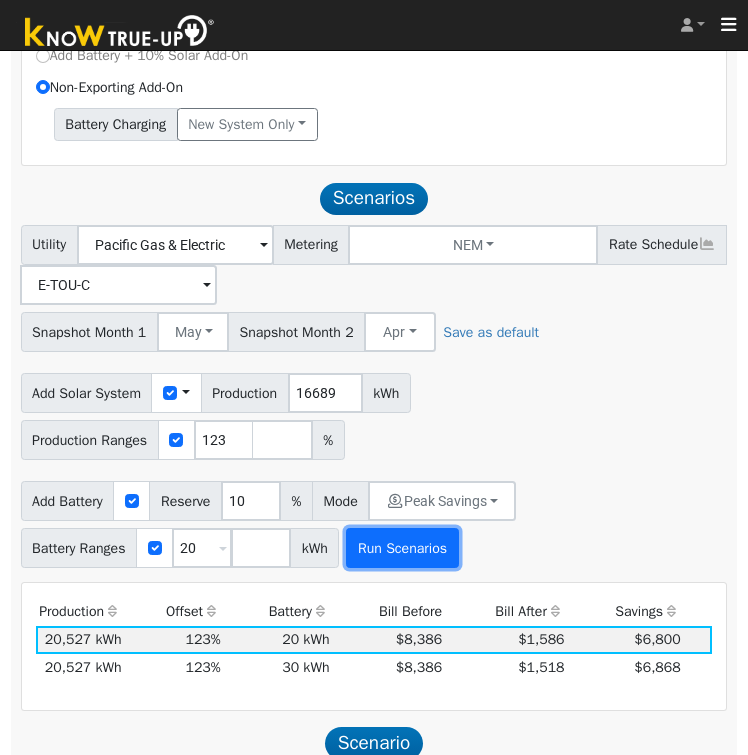 click on "Run Scenarios" at bounding box center (402, 548) 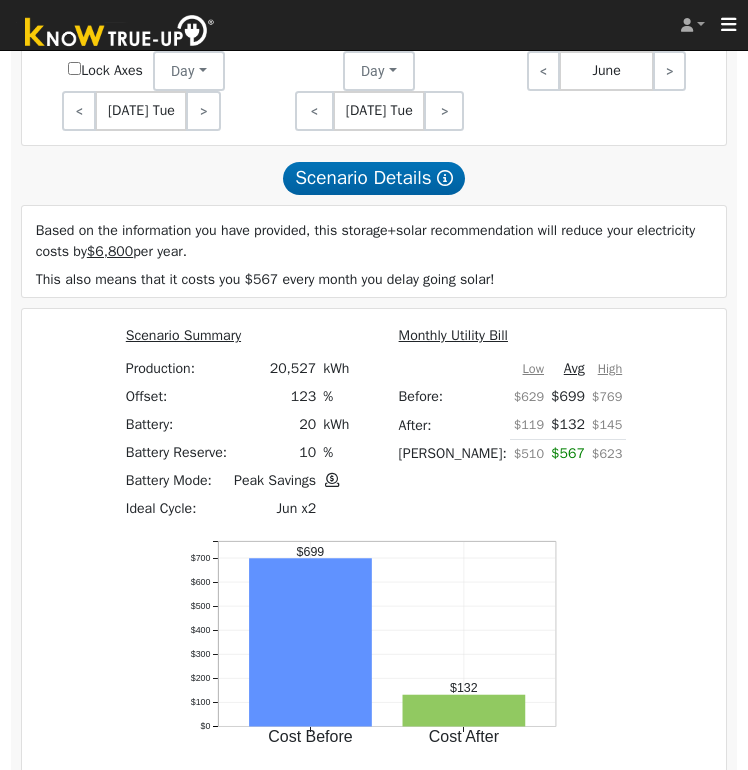 scroll, scrollTop: 1932, scrollLeft: 0, axis: vertical 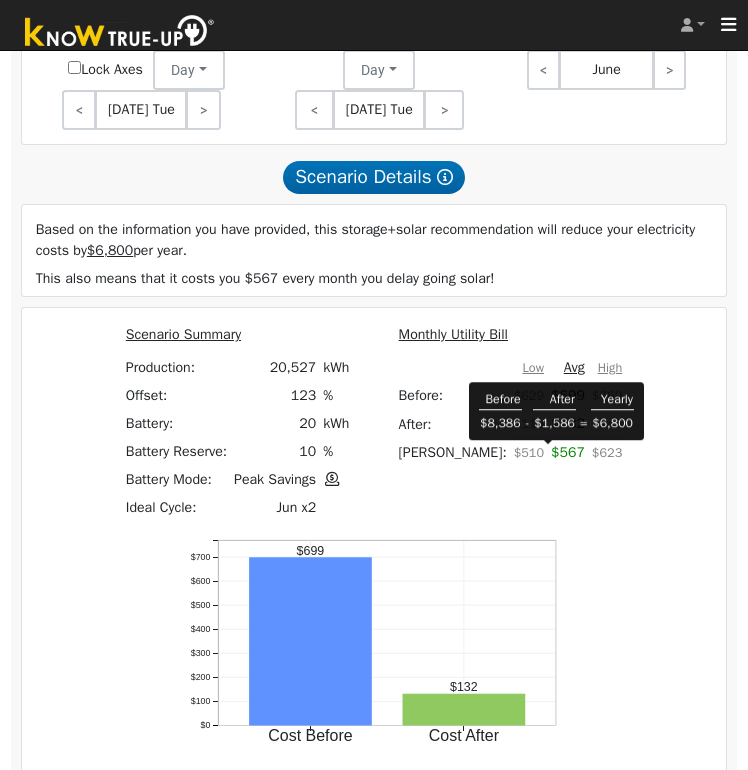 click on "$567" at bounding box center (568, 458) 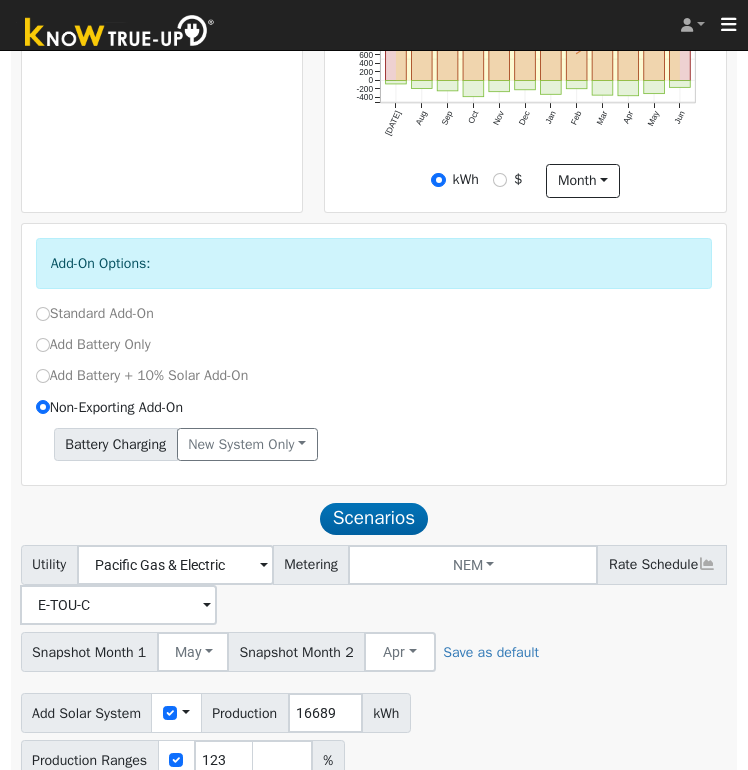 scroll, scrollTop: 768, scrollLeft: 0, axis: vertical 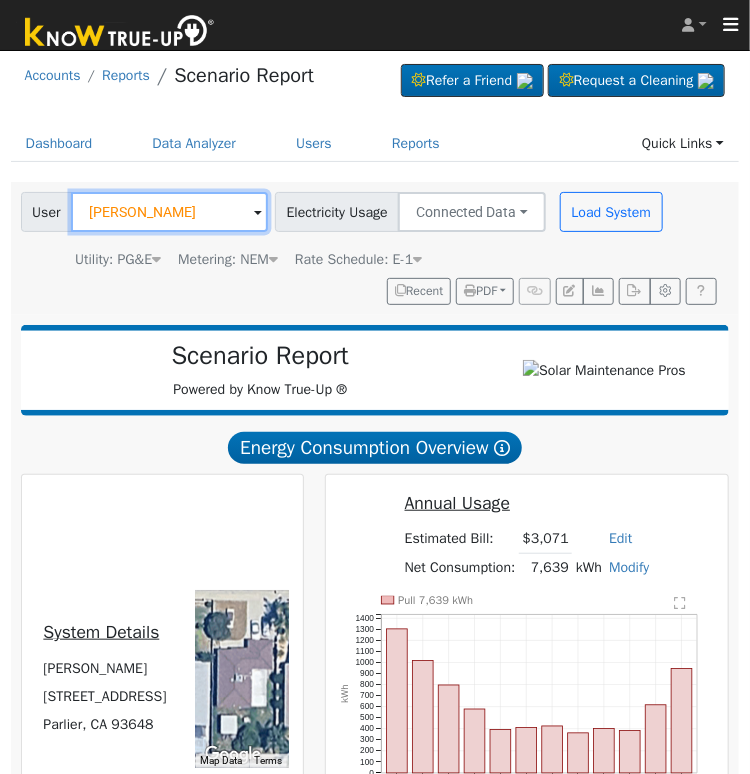 click on "[PERSON_NAME]" at bounding box center (169, 212) 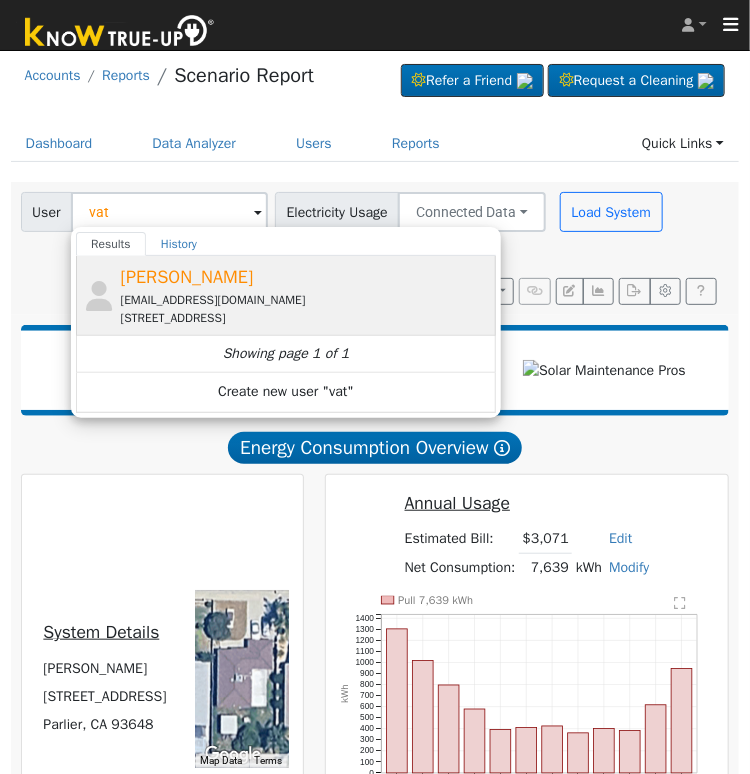 click on "Vatsana Vongsavanh" at bounding box center (187, 277) 